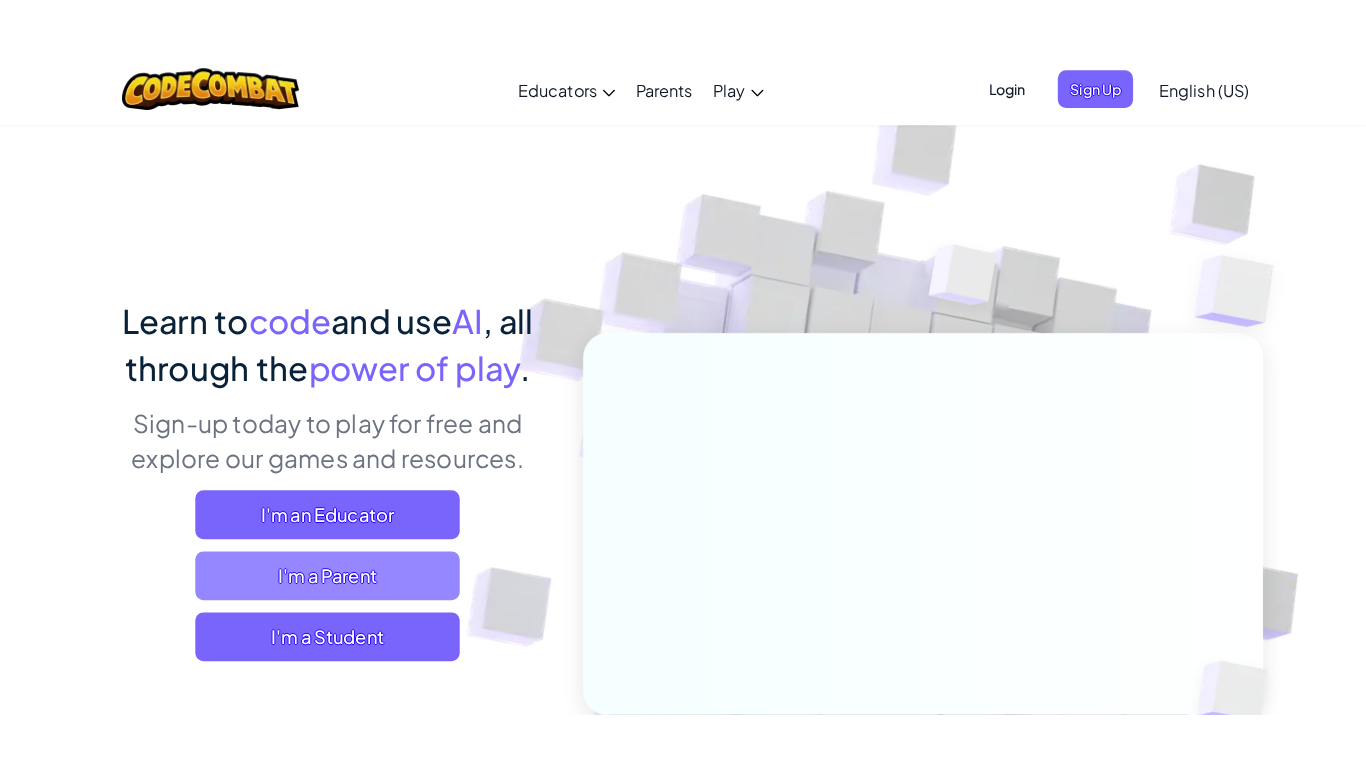 scroll, scrollTop: 0, scrollLeft: 0, axis: both 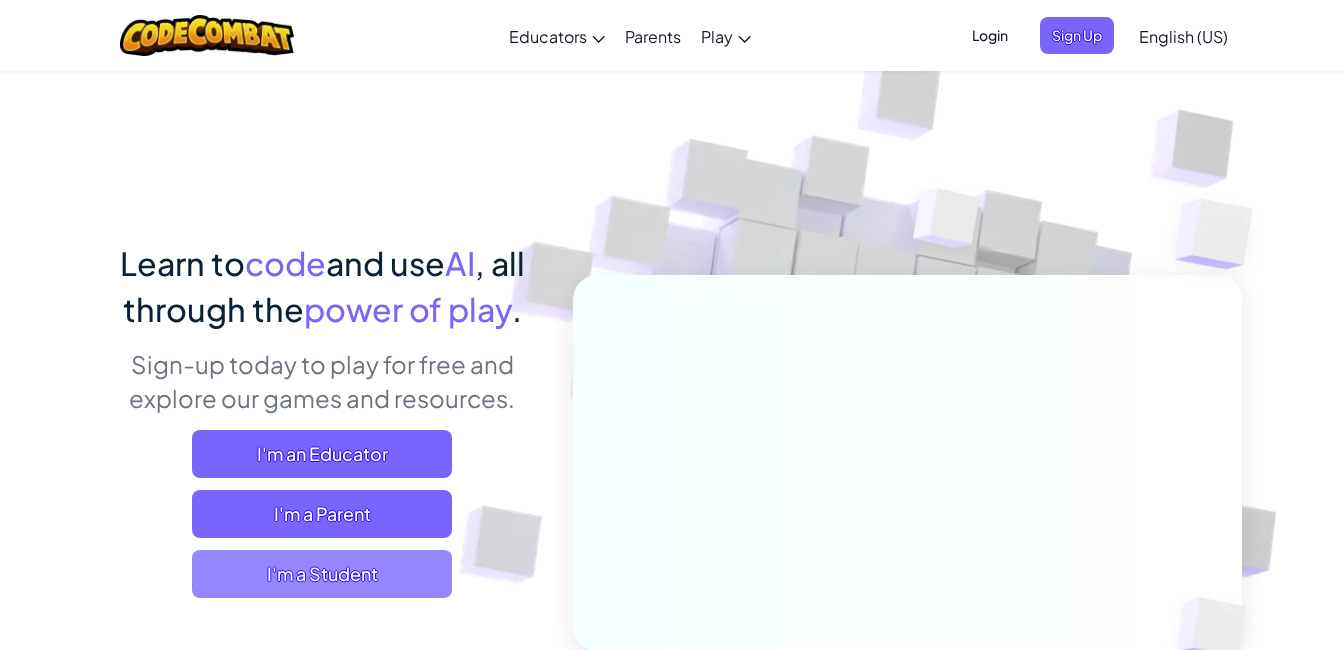 click on "I'm a Student" at bounding box center [322, 574] 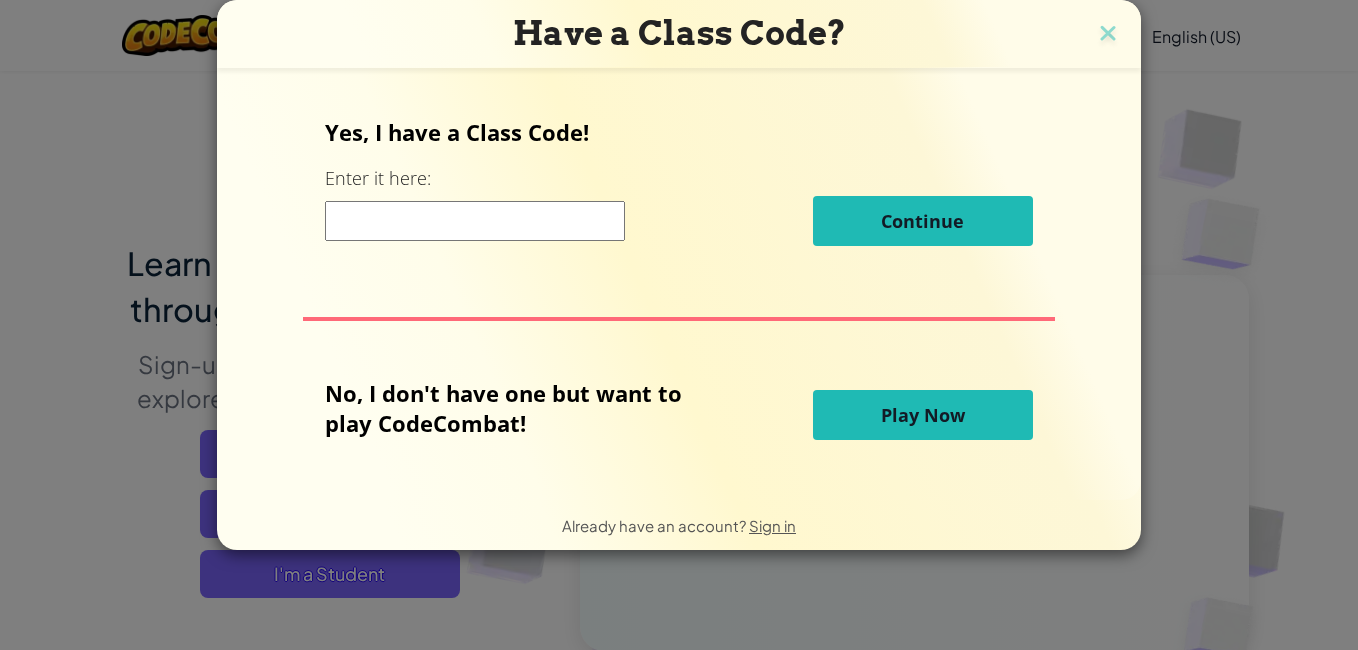 click at bounding box center (475, 221) 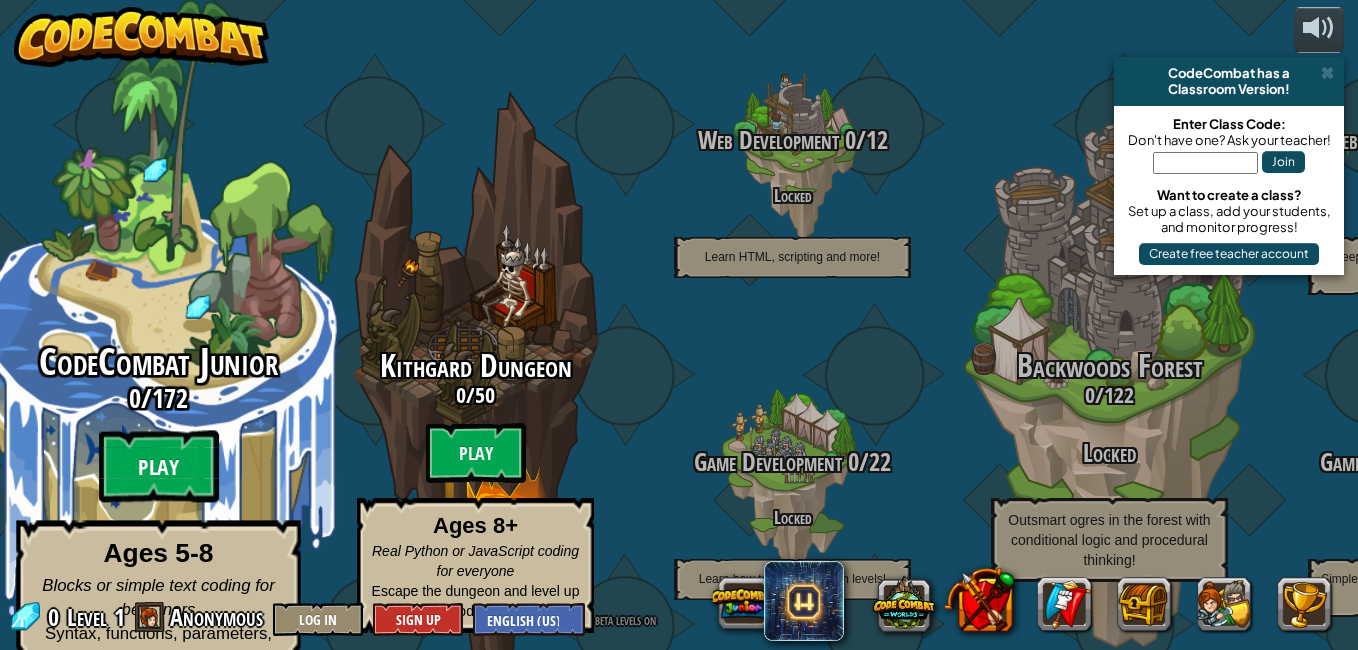 click on "Play" at bounding box center [159, 467] 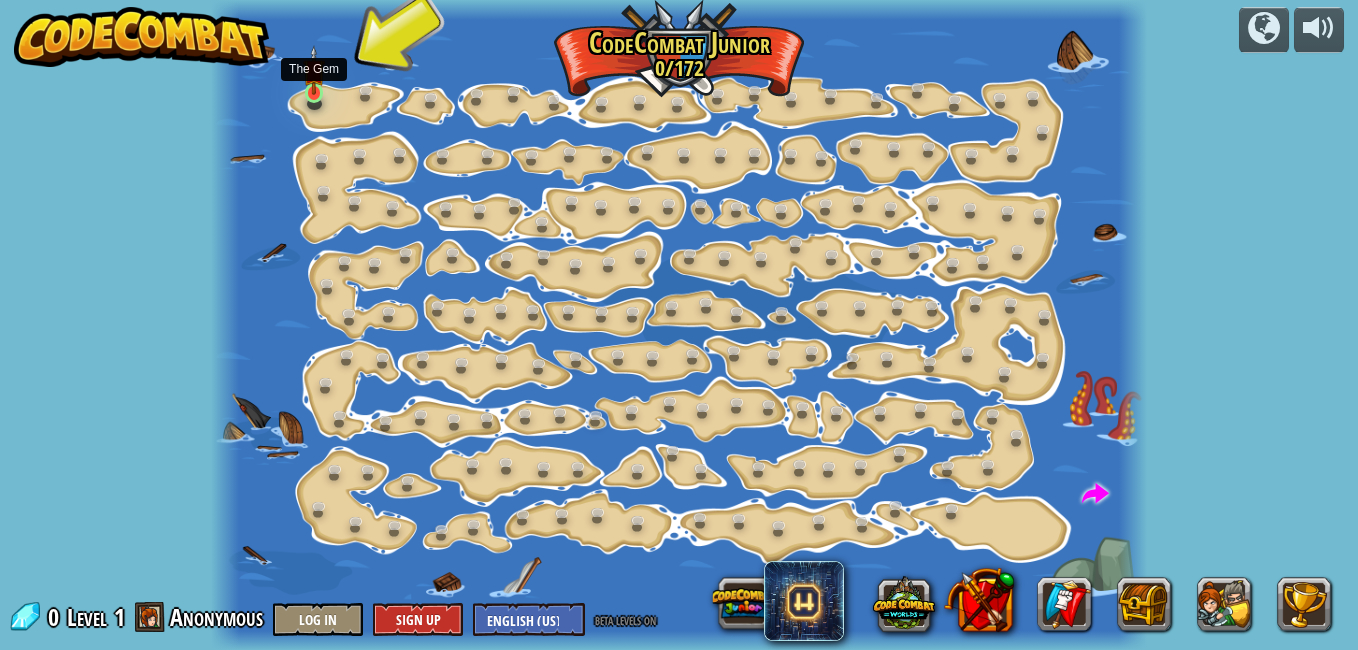 click at bounding box center [314, 70] 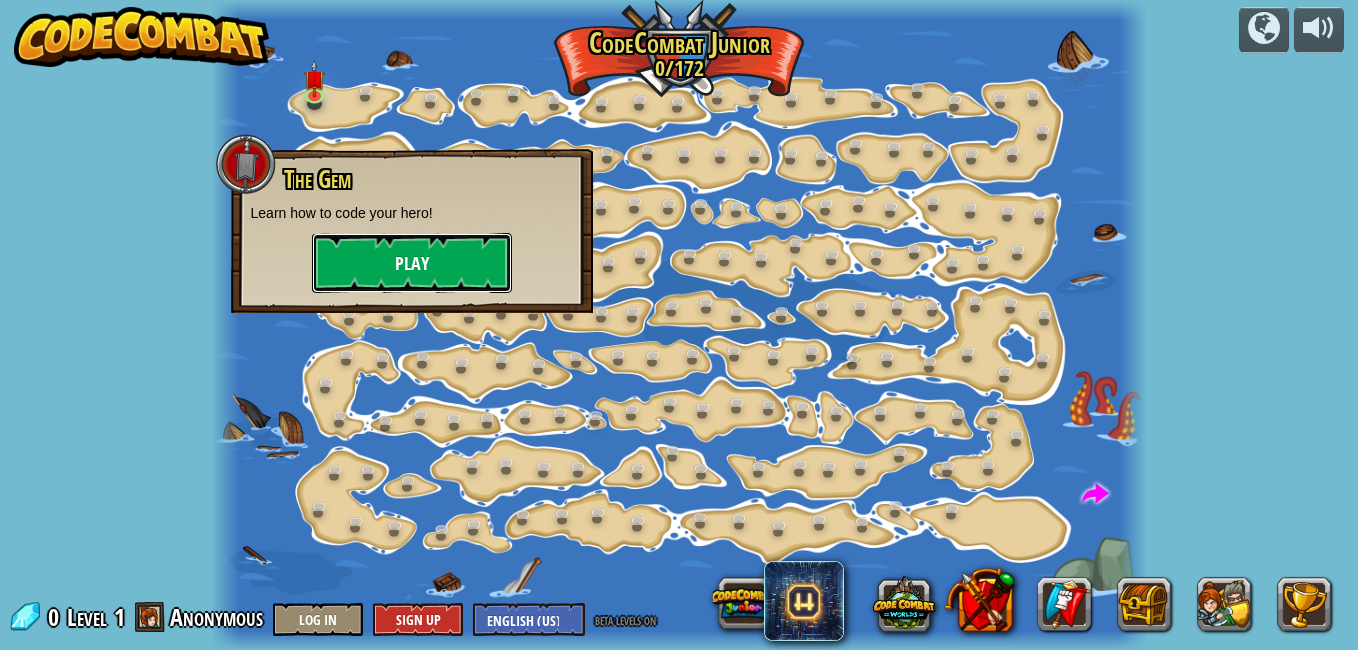 click on "Play" at bounding box center [412, 263] 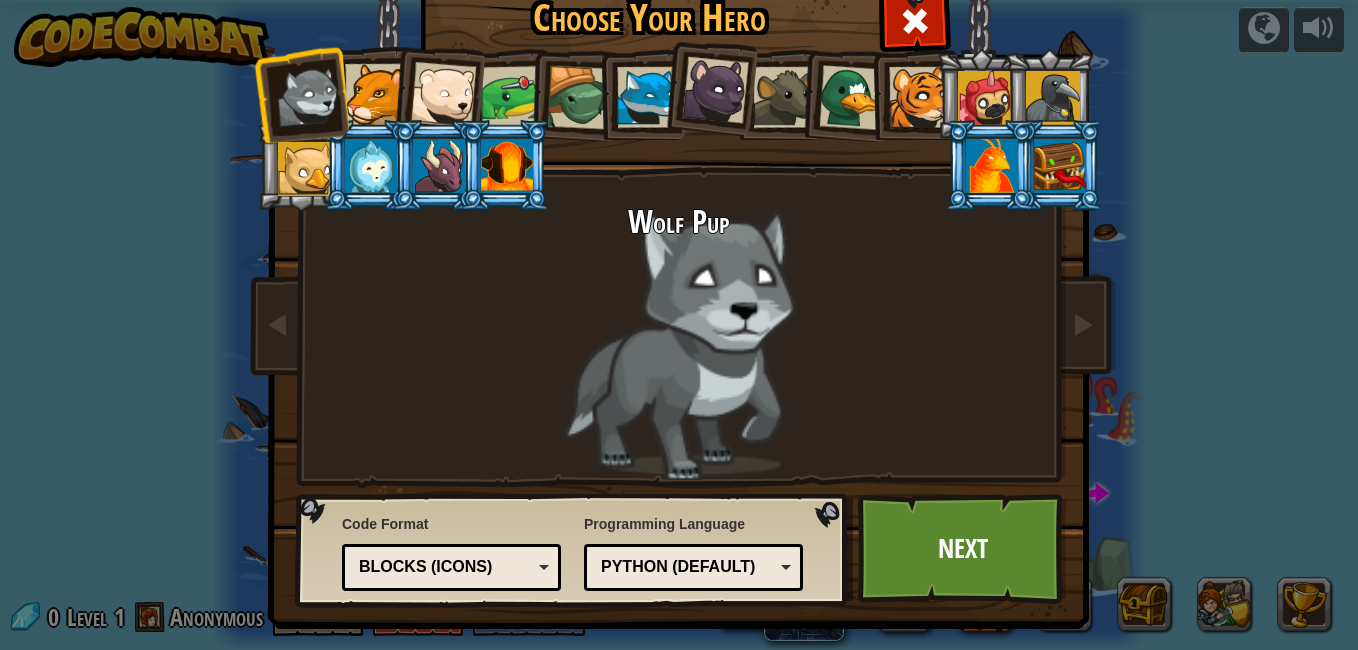 click at bounding box center (507, 166) 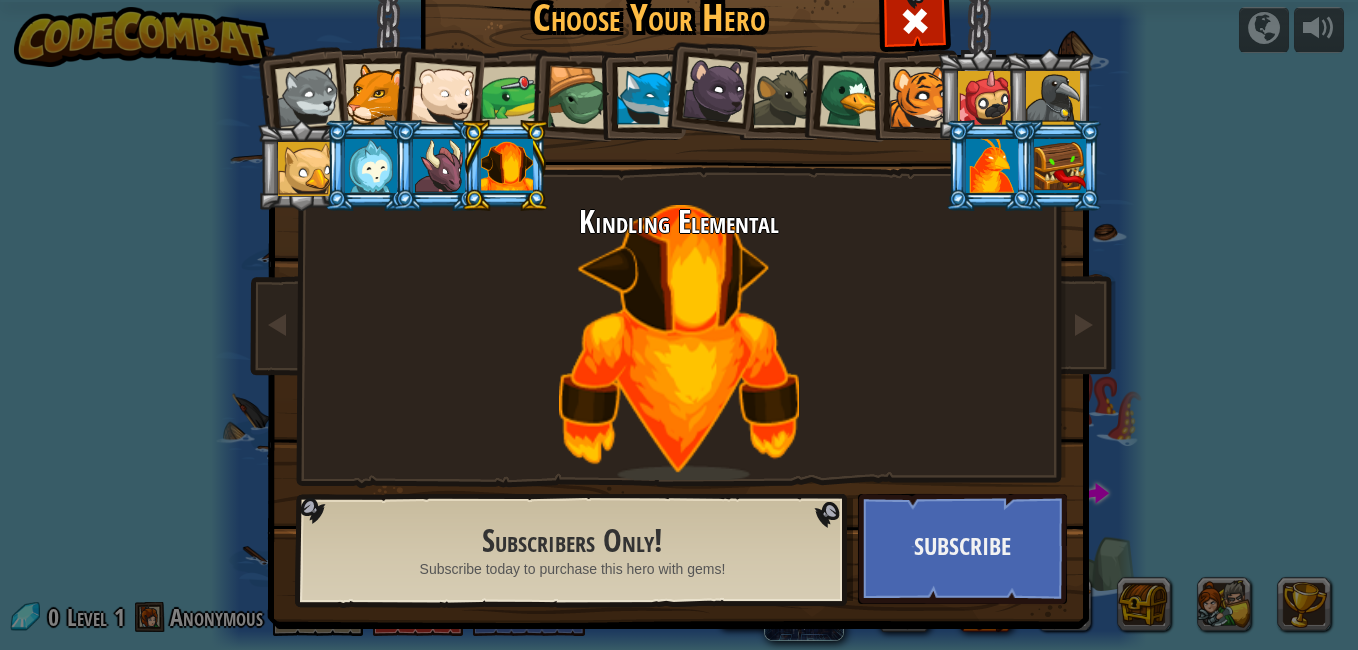 click at bounding box center (375, 94) 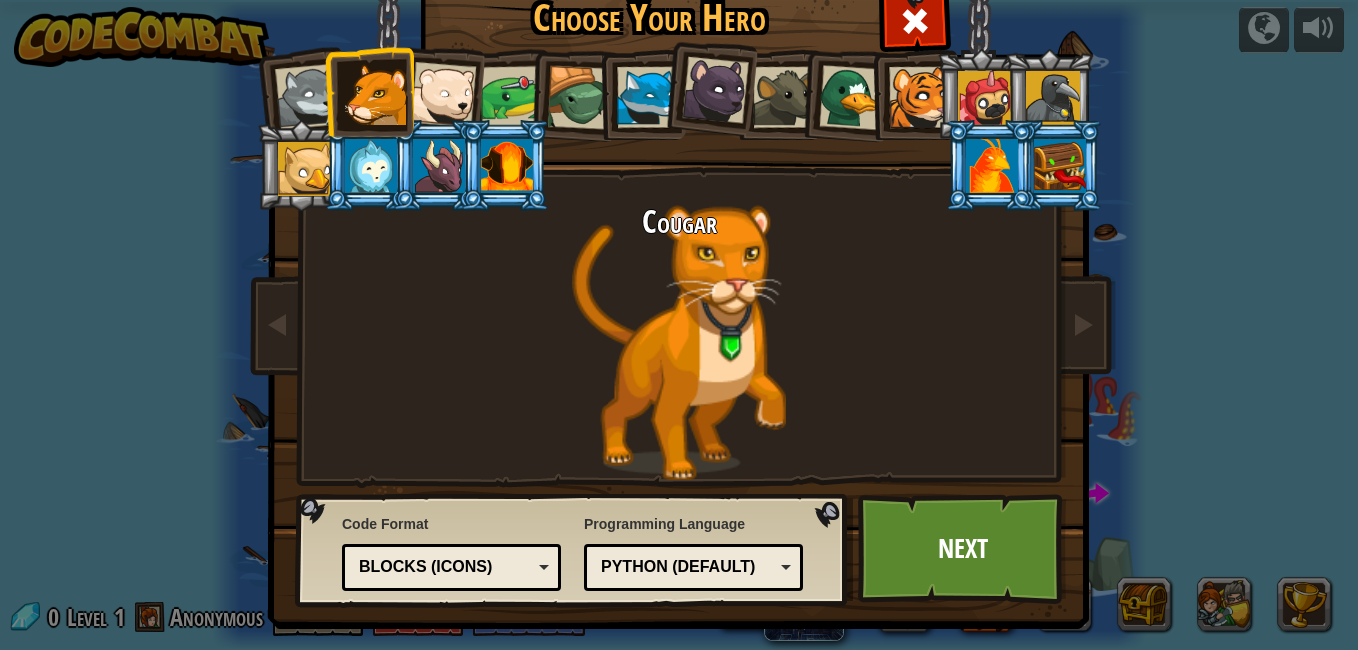 click at bounding box center (437, 91) 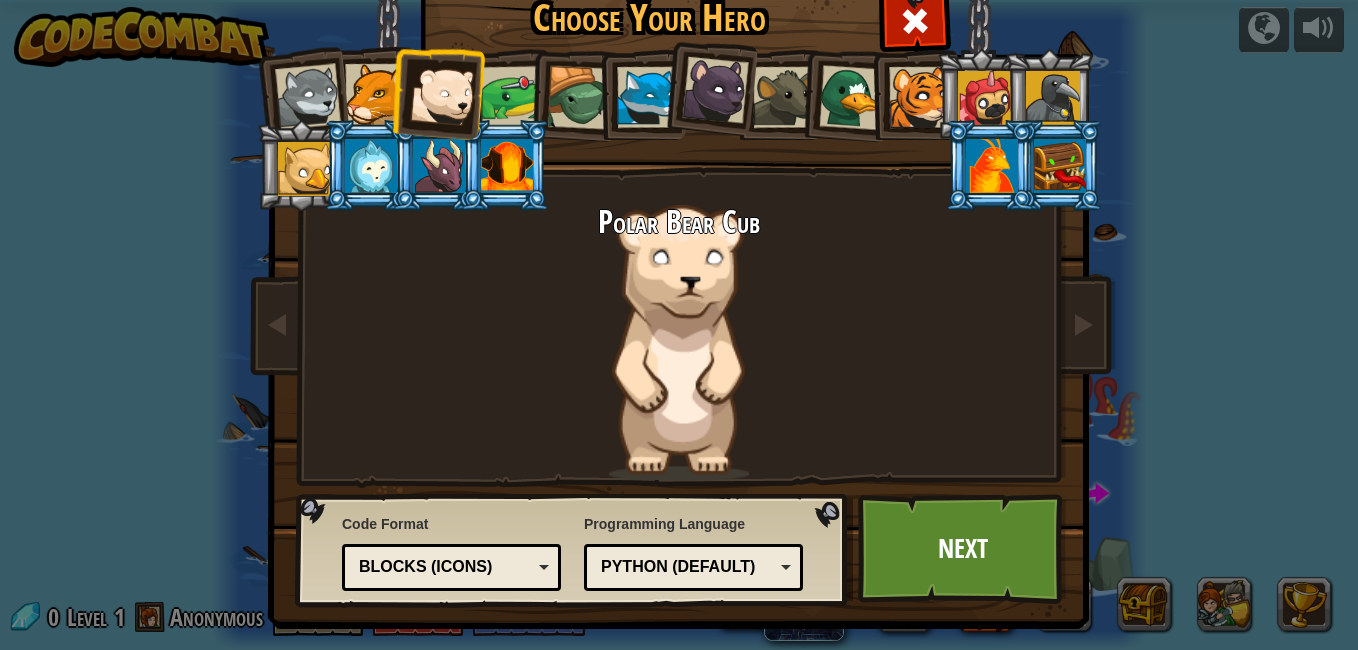 click at bounding box center [715, 90] 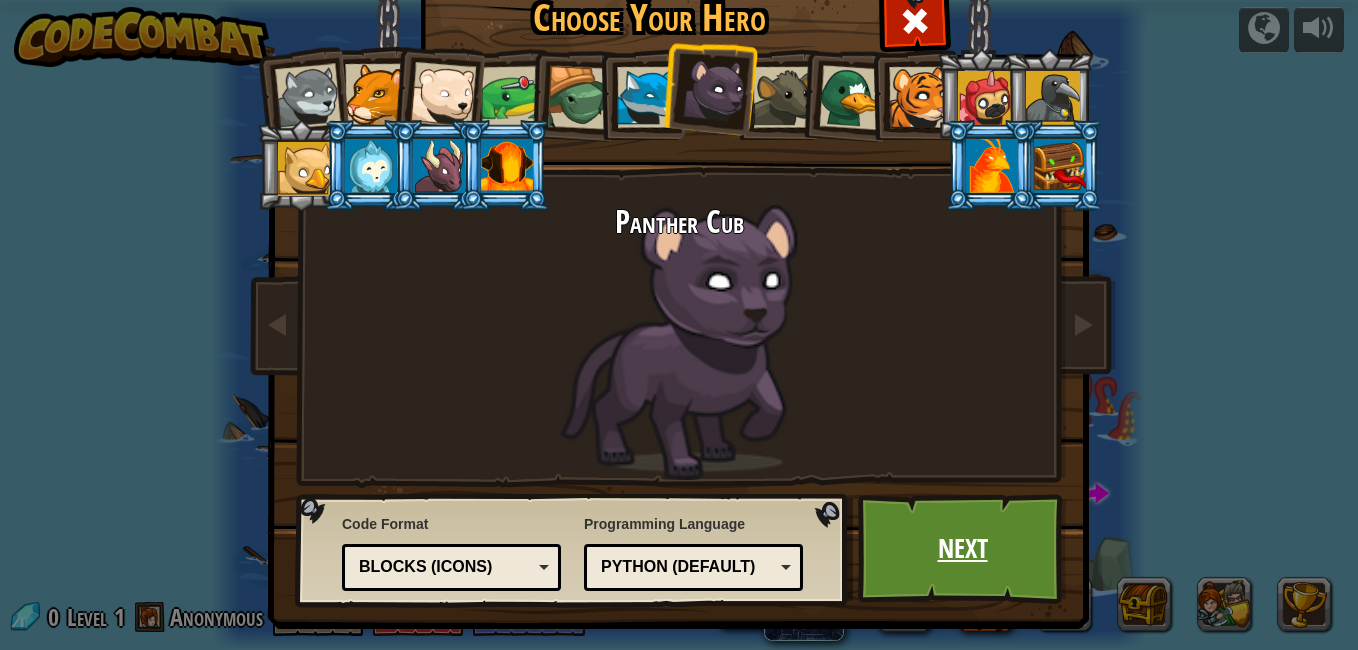 click on "Next" at bounding box center (962, 549) 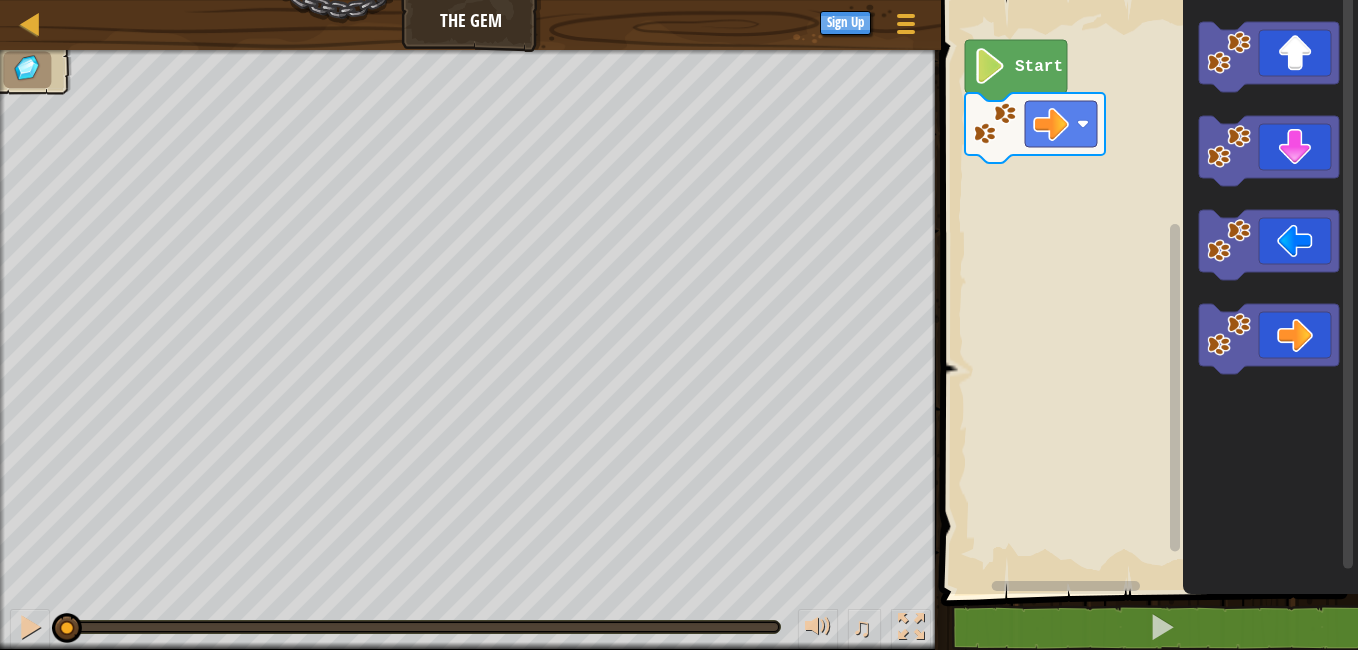 click 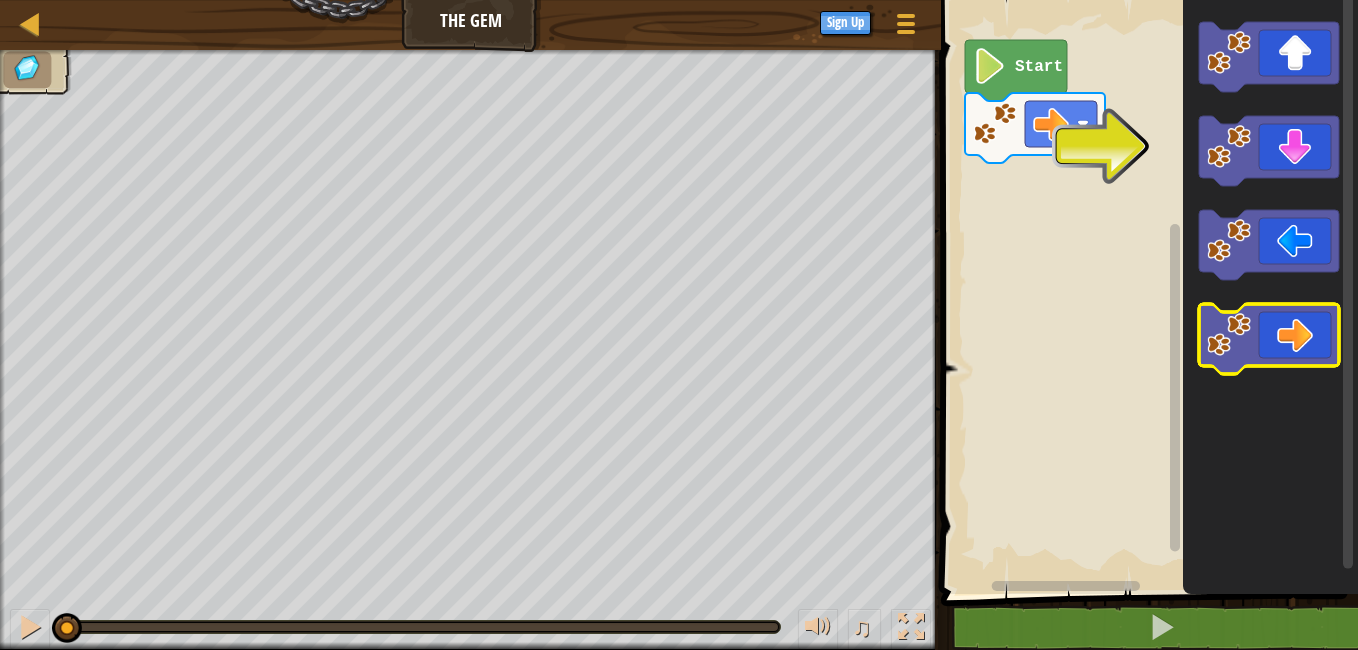 click 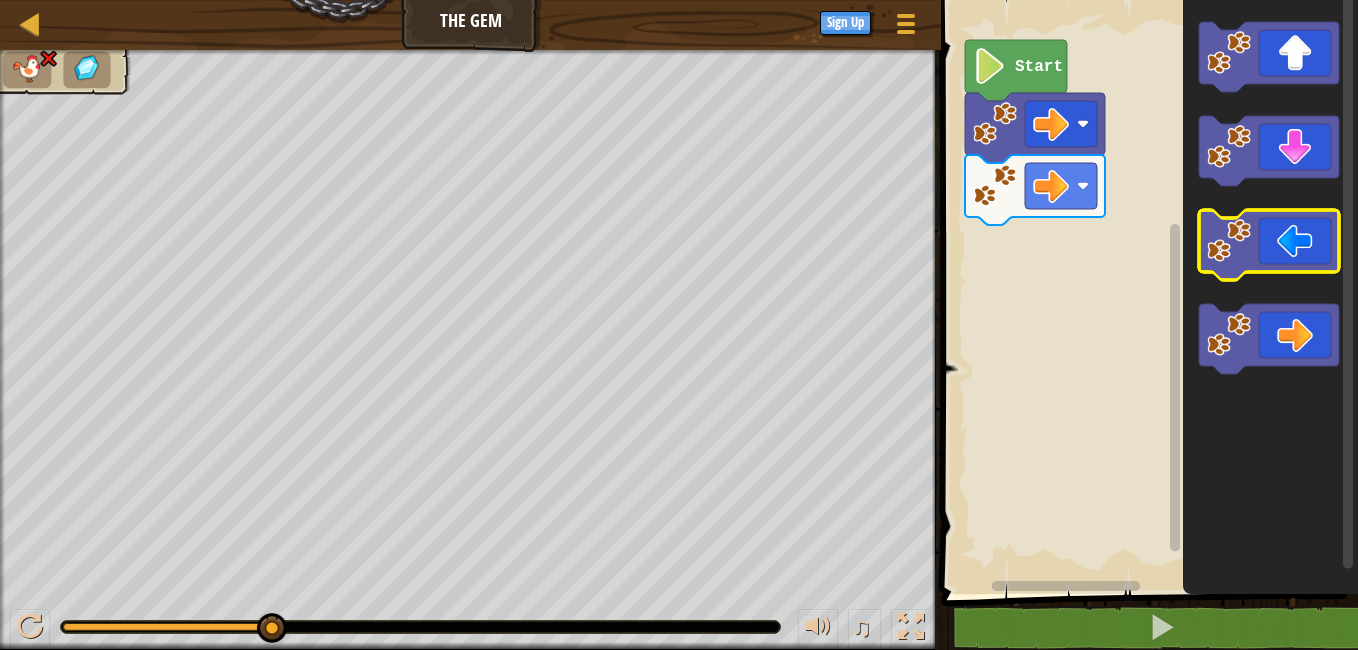 click 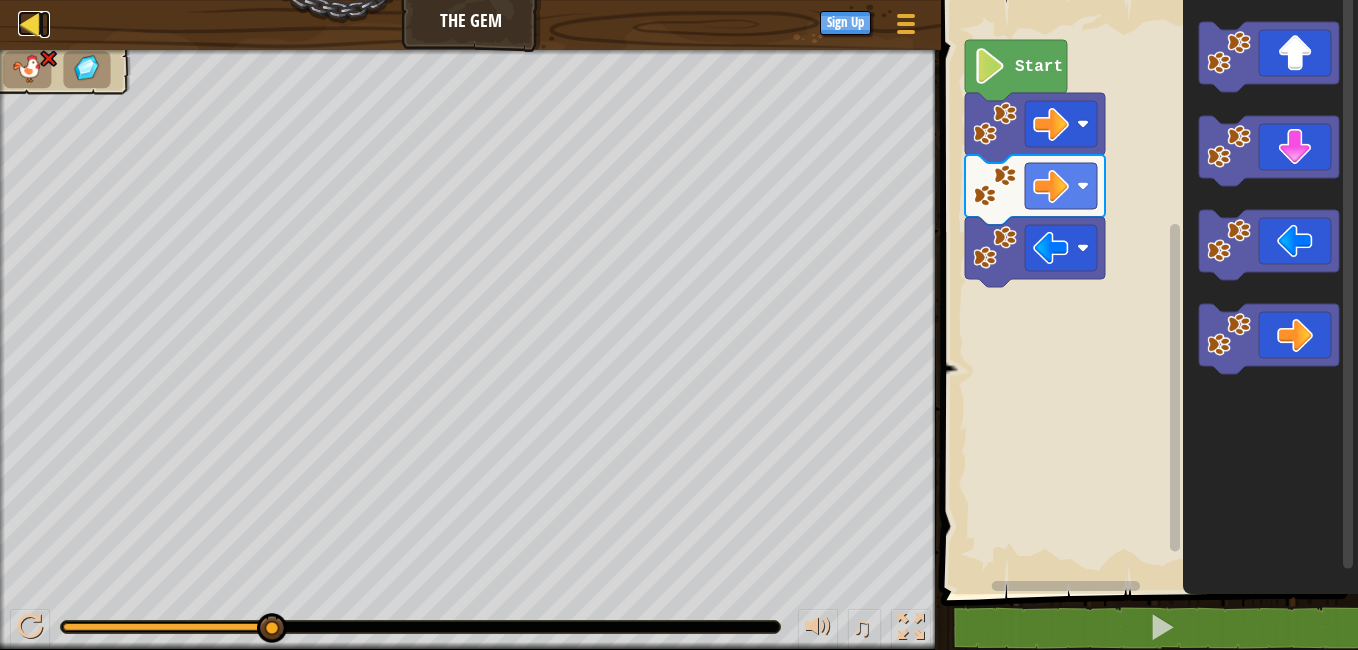click at bounding box center (30, 23) 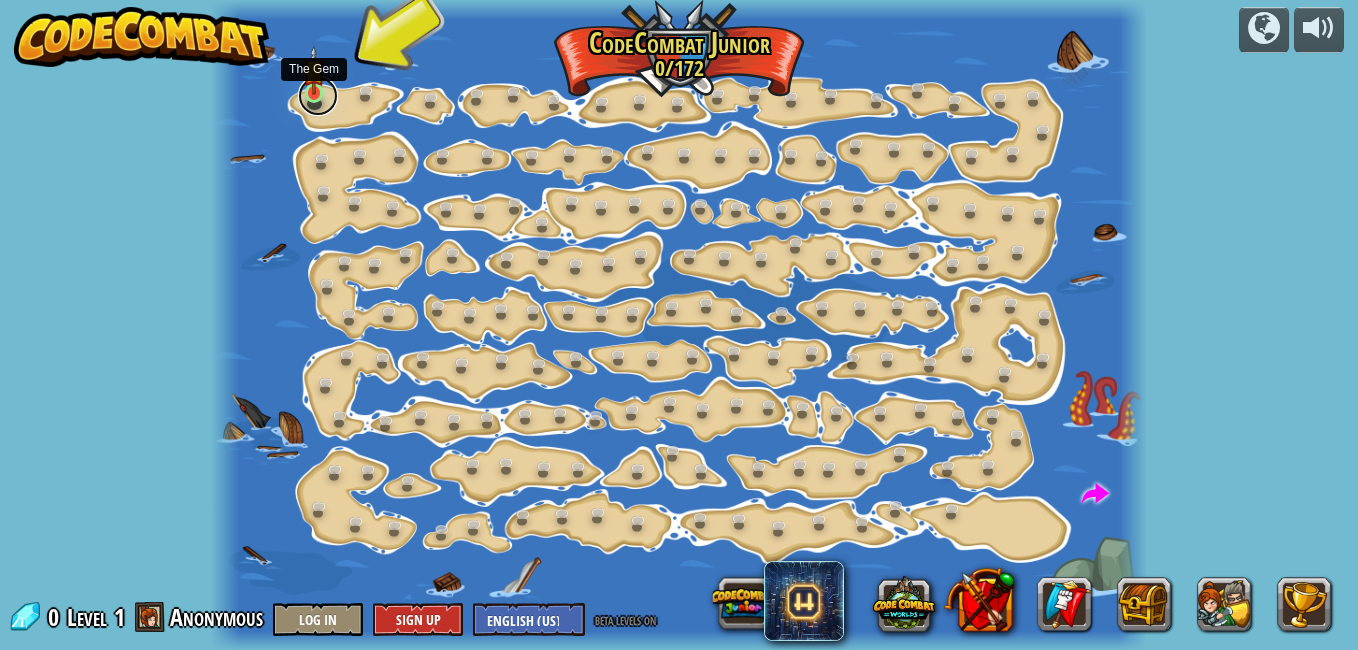 click at bounding box center [318, 96] 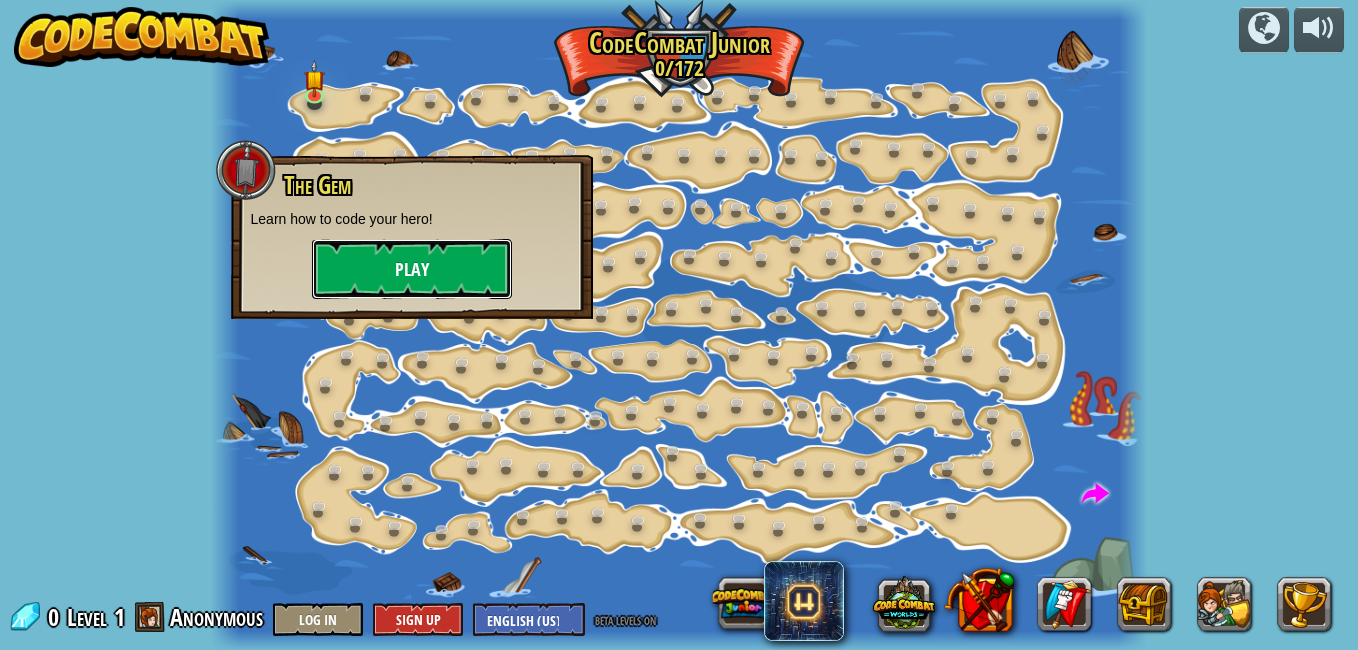 click on "Play" at bounding box center (412, 269) 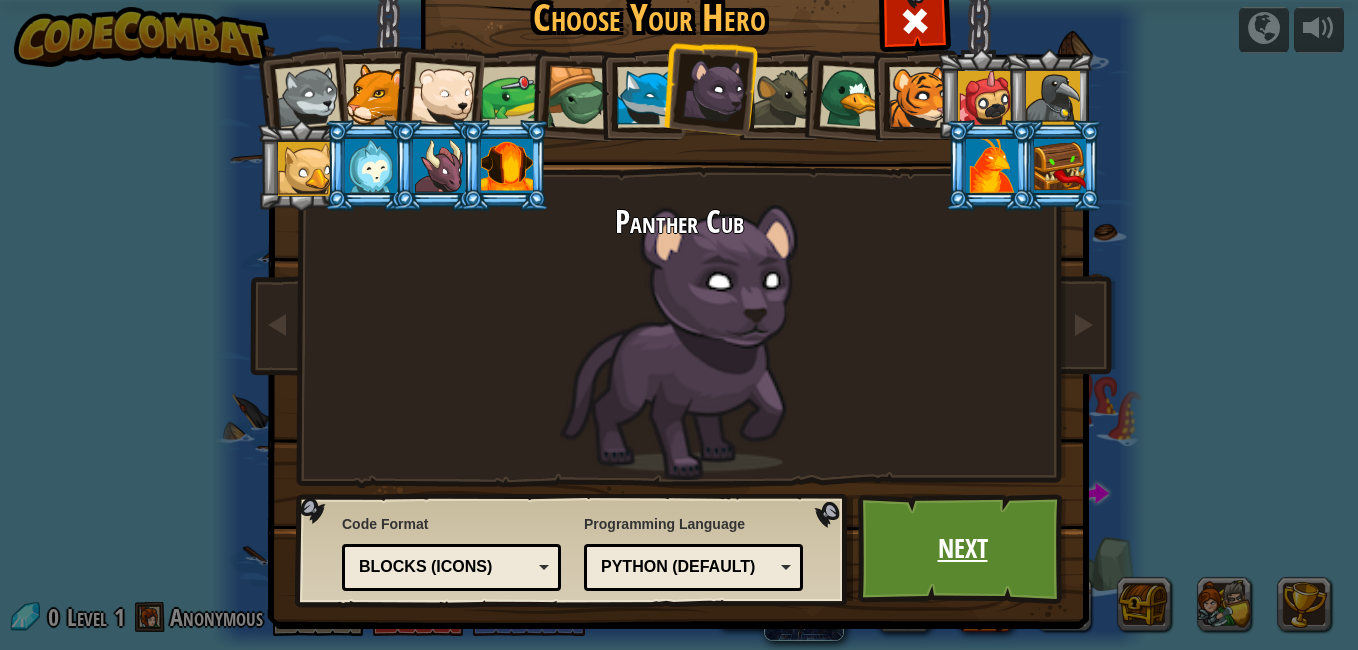 click on "Next" at bounding box center (962, 549) 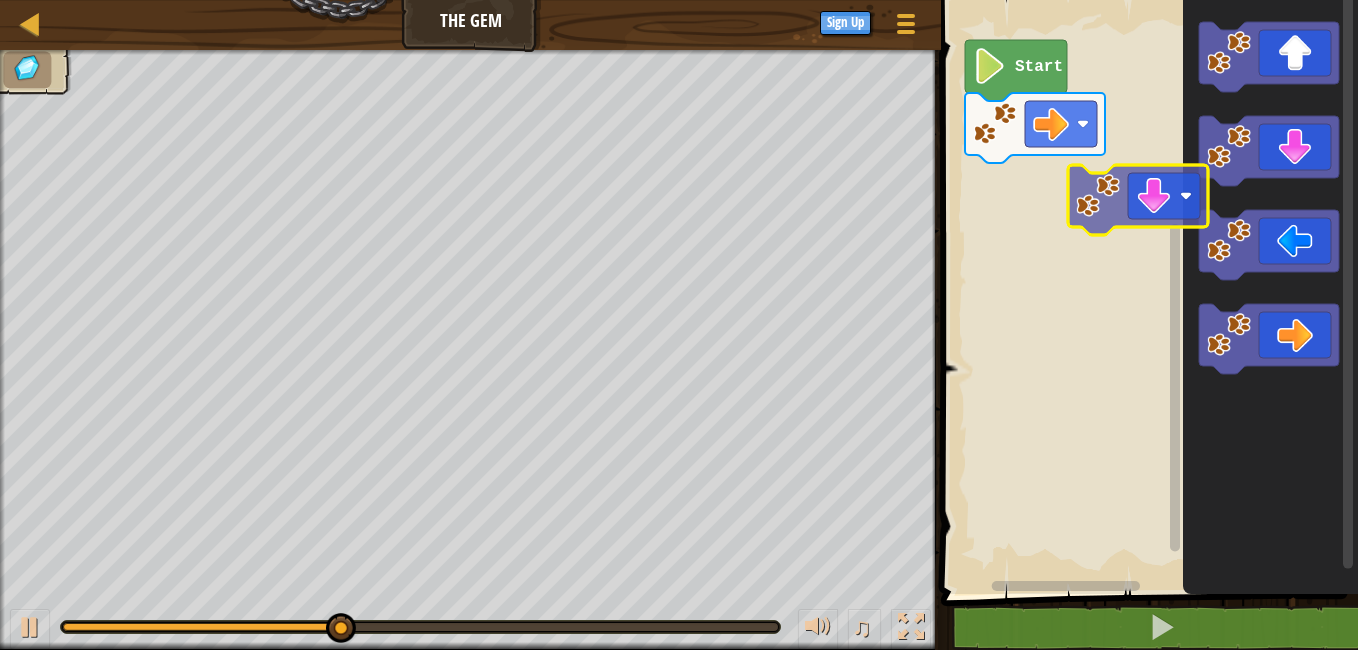 click on "Start" at bounding box center [1146, 292] 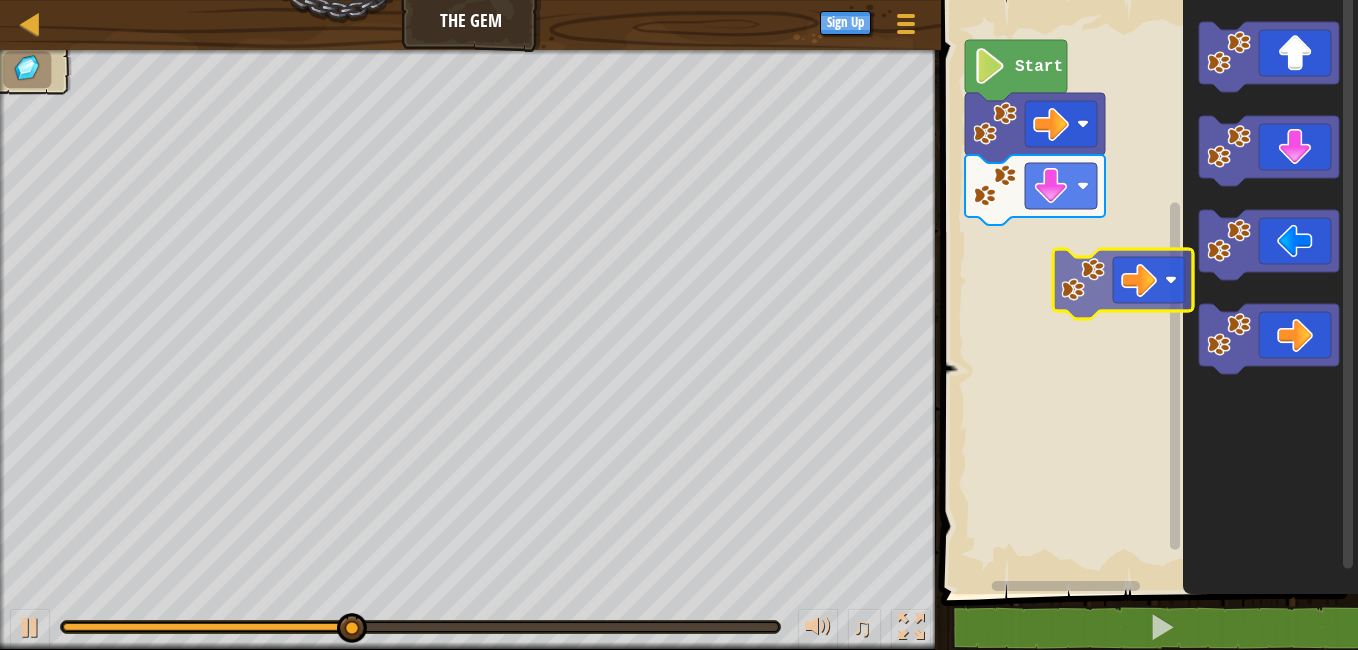 click on "Start" at bounding box center [1146, 292] 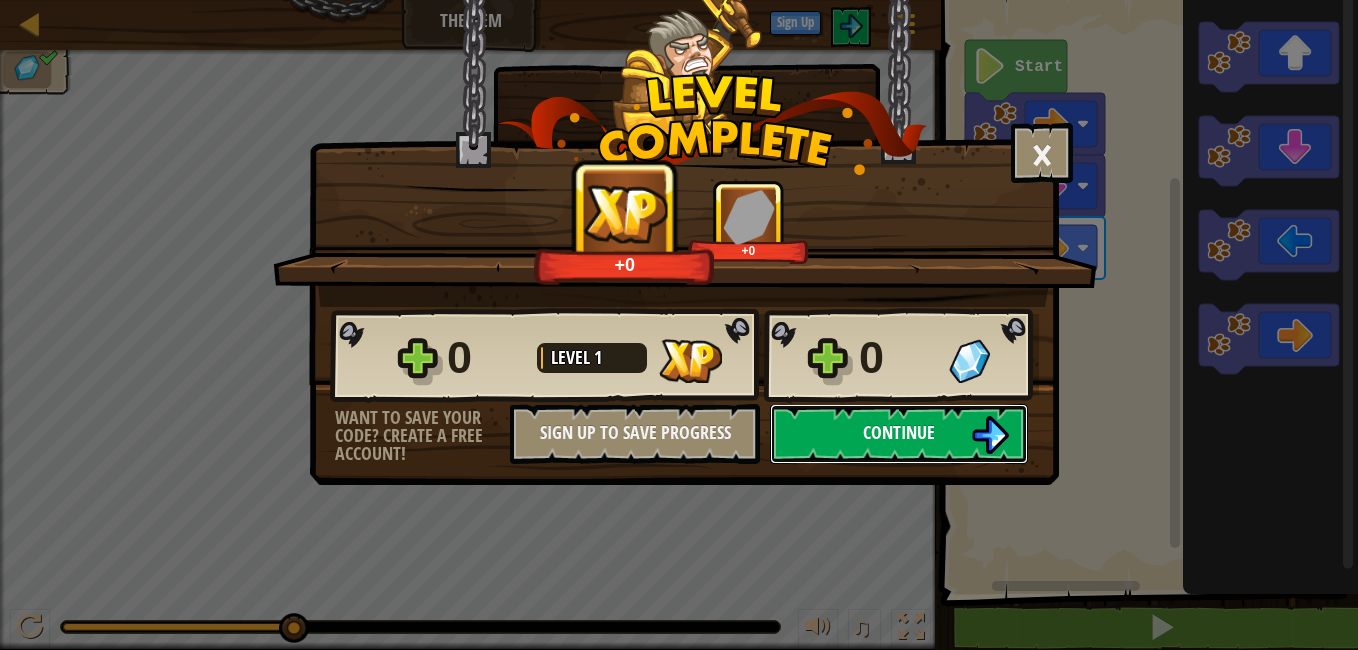 click on "Continue" at bounding box center (899, 432) 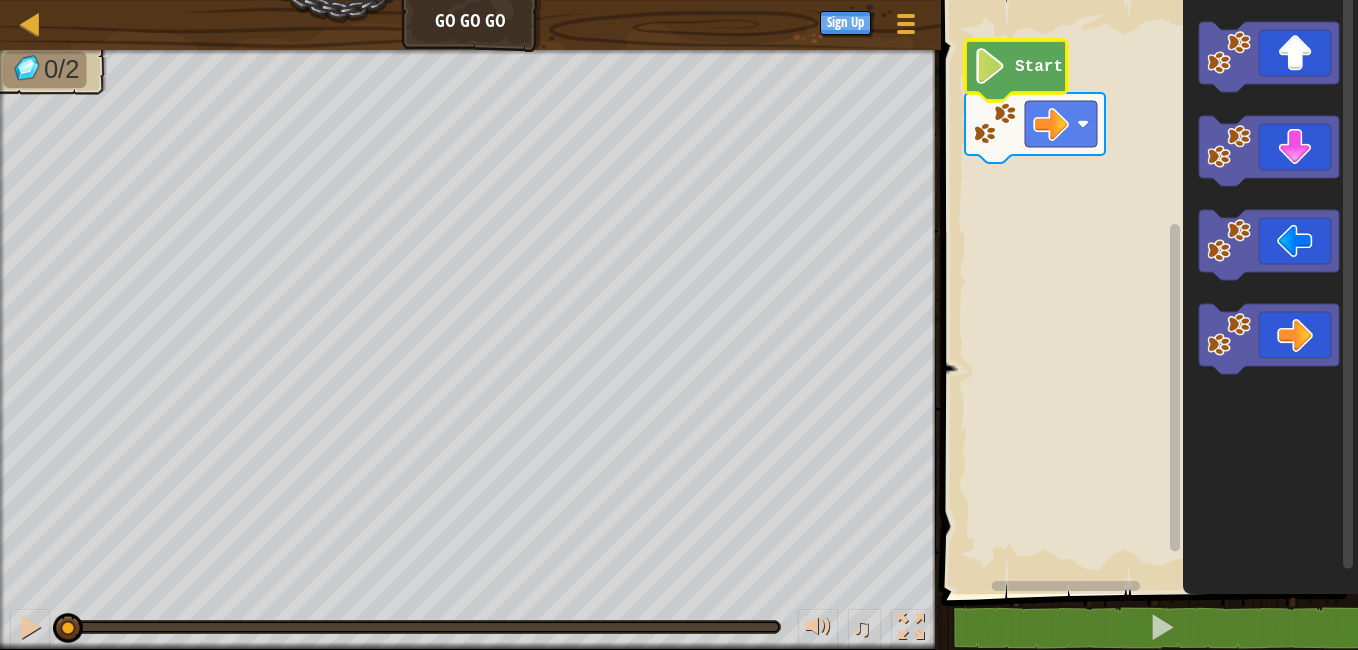 click on "Start" 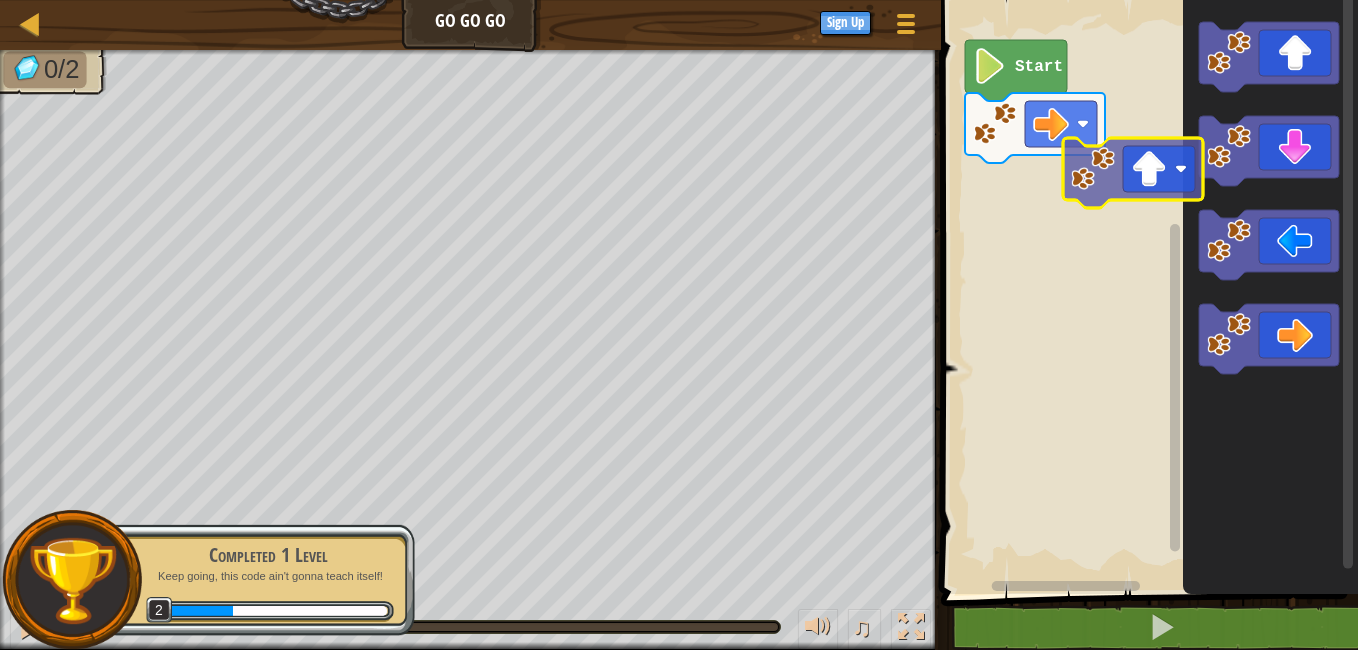 click on "Start" at bounding box center (1146, 292) 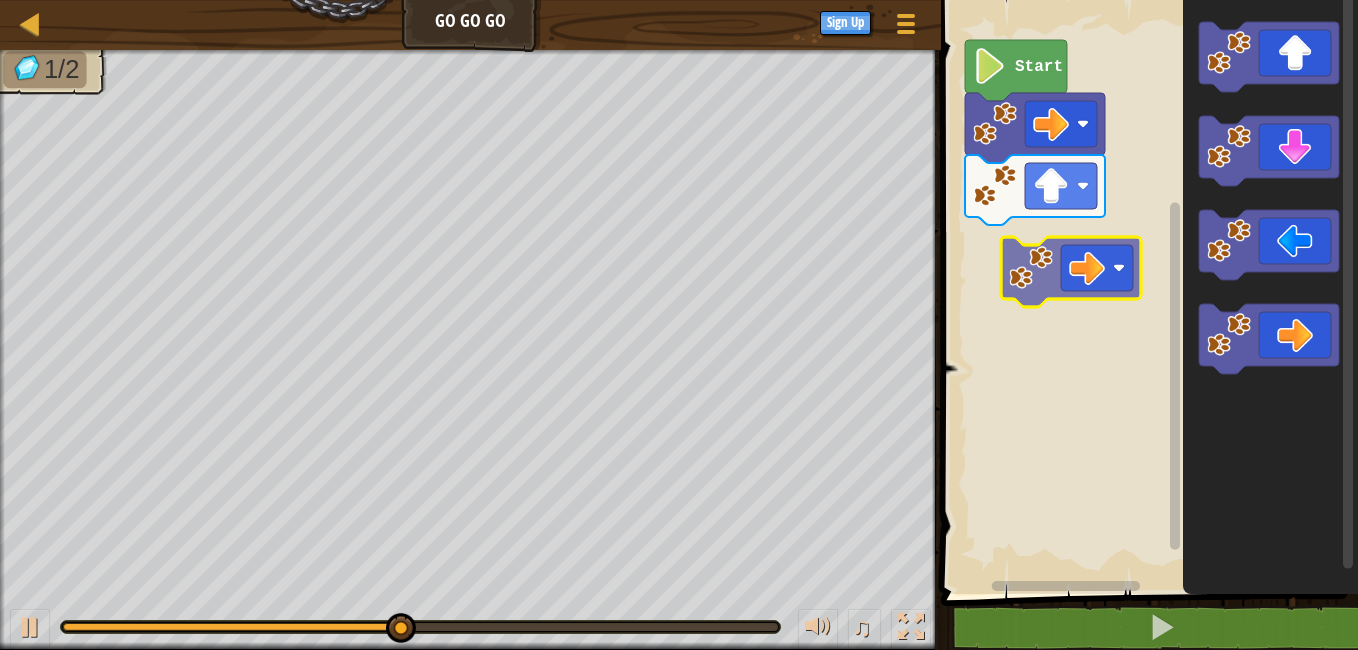 click on "Start" at bounding box center [1146, 292] 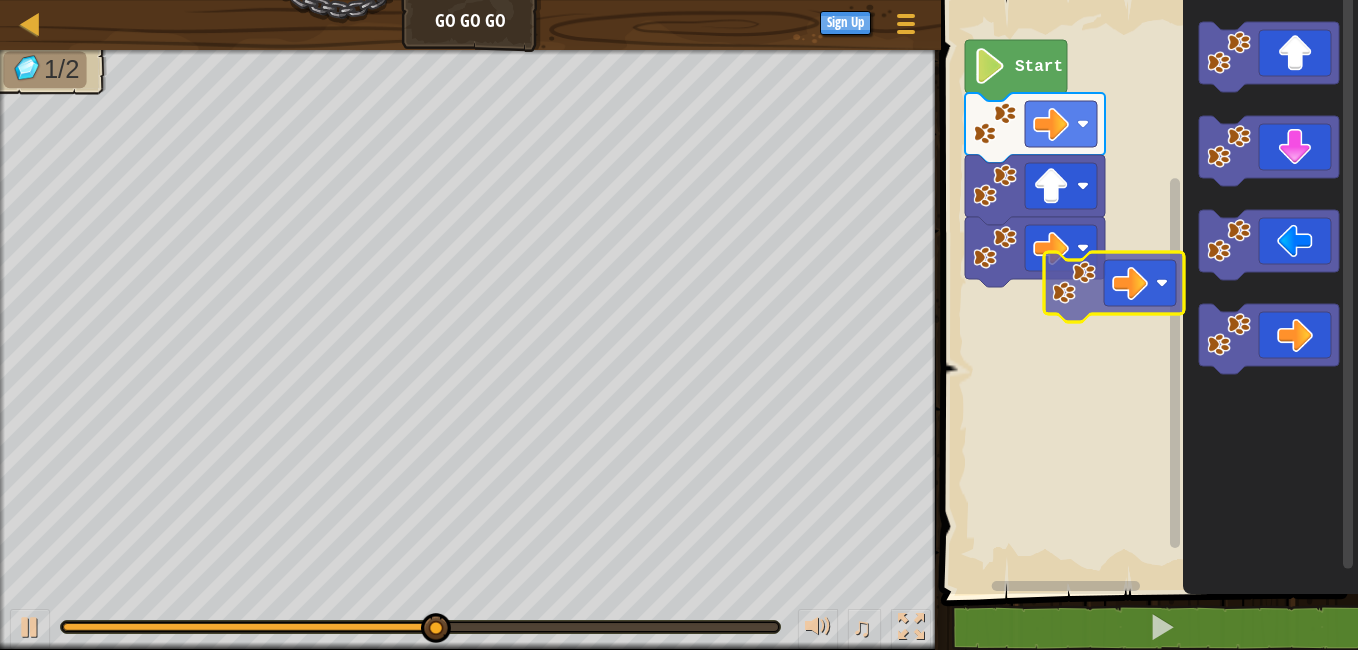 click on "Start" at bounding box center [1146, 292] 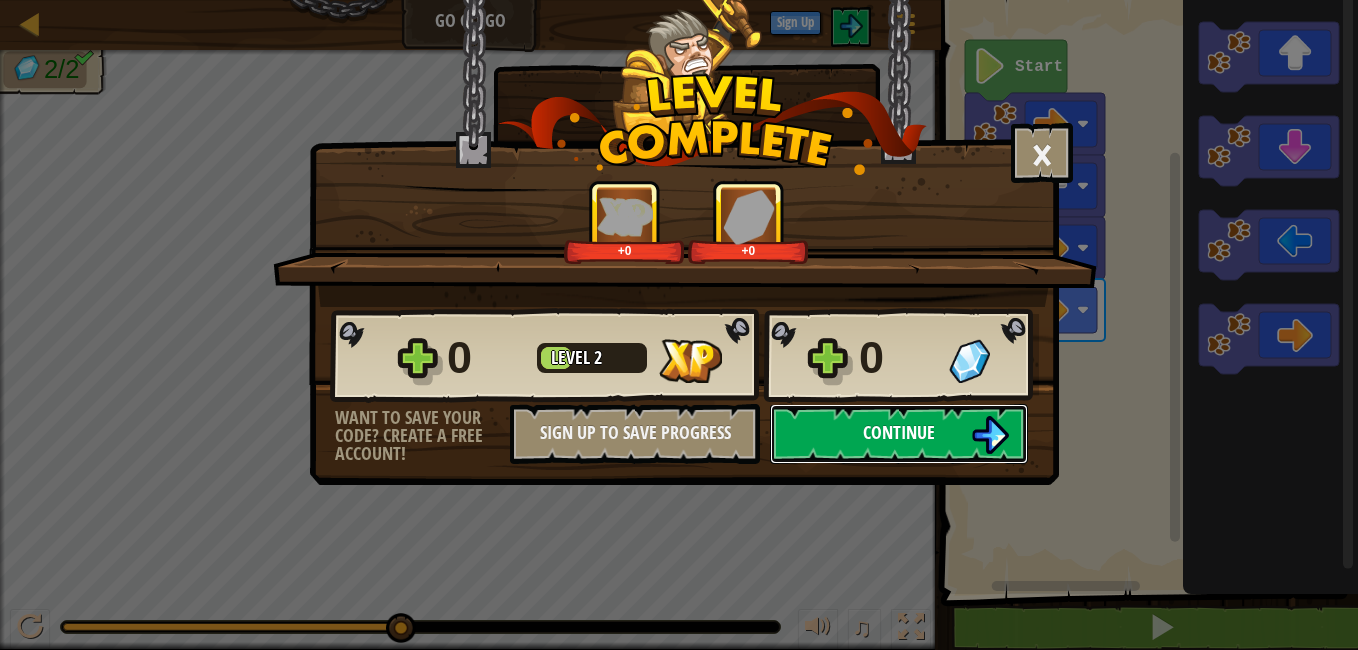 click on "Continue" at bounding box center (899, 432) 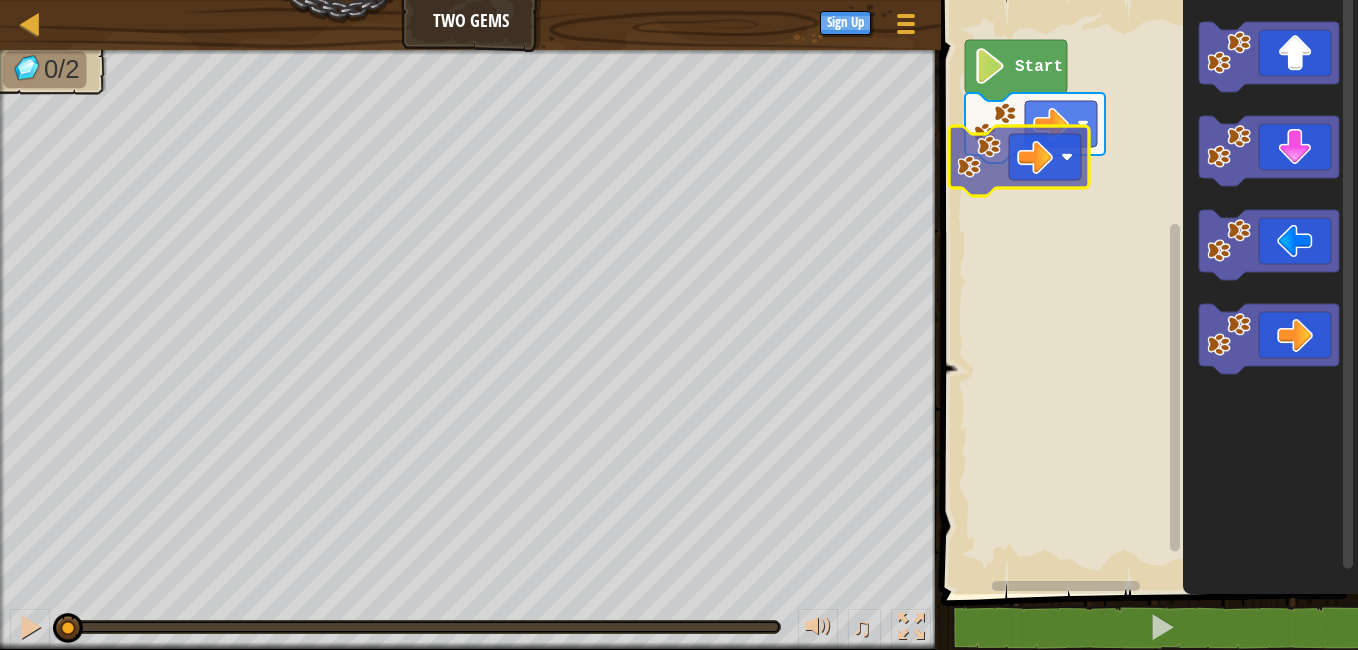 click on "Start" at bounding box center [1146, 292] 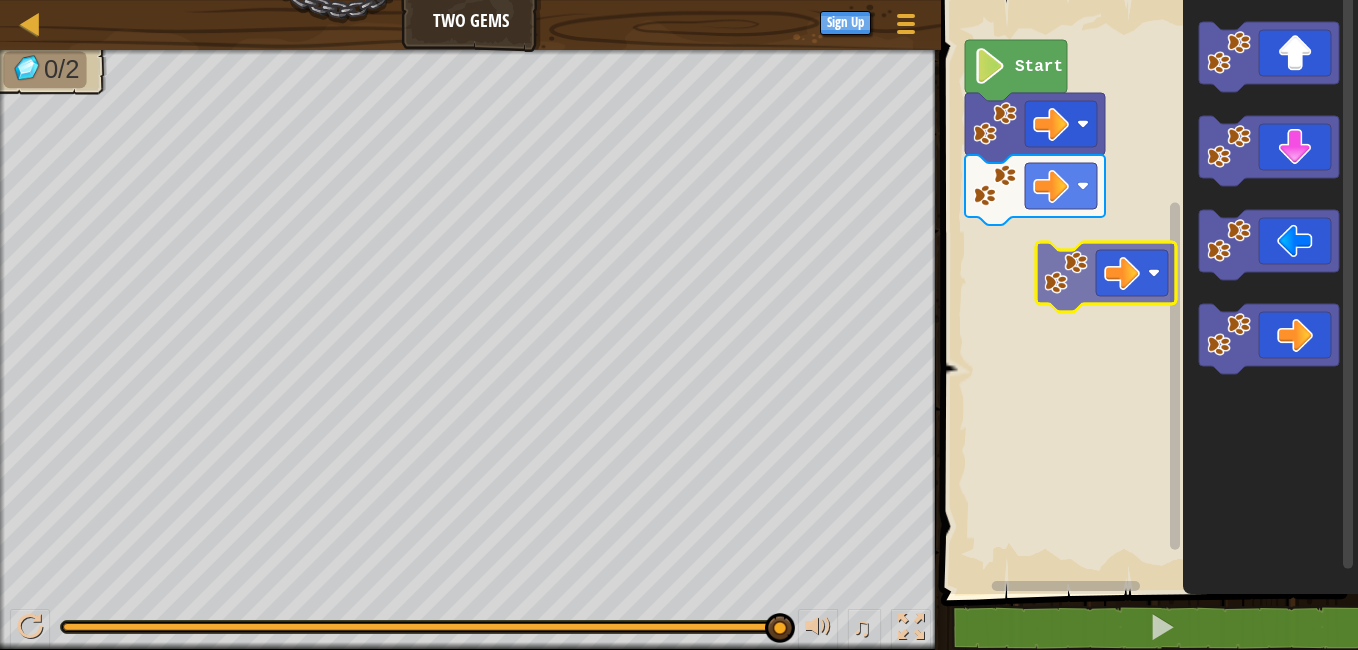 click on "Start" at bounding box center (1146, 292) 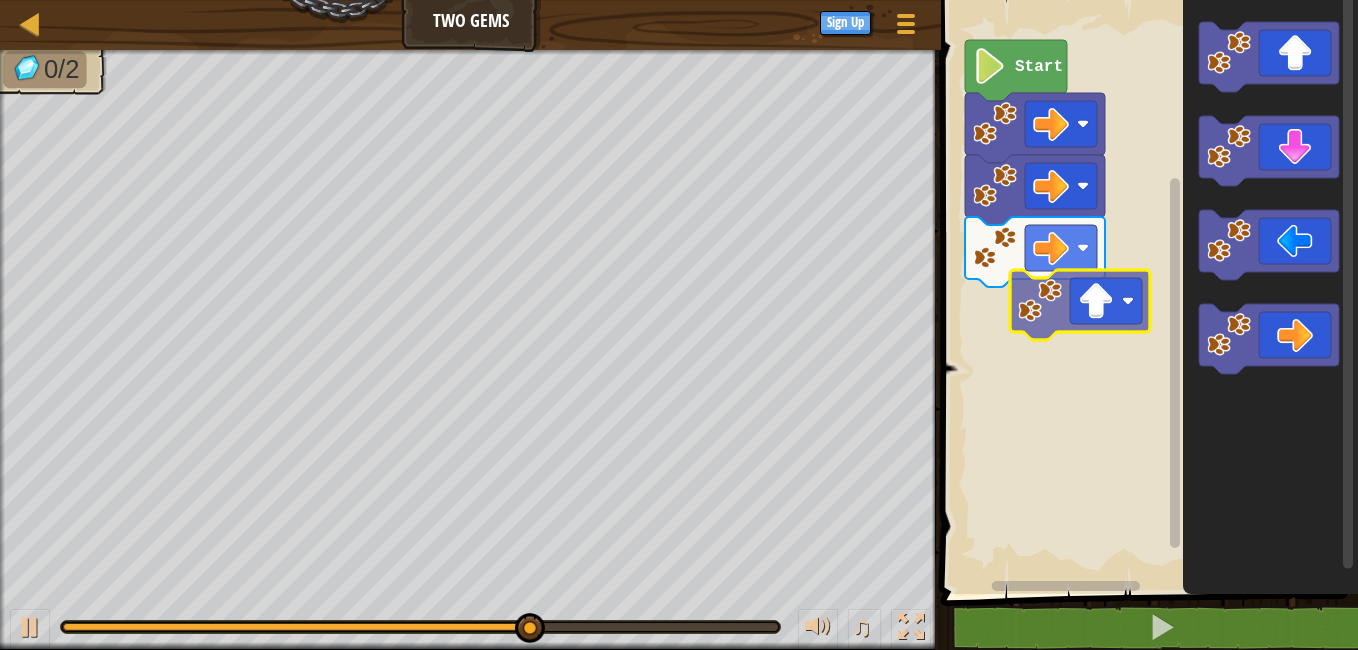 click on "Start" at bounding box center [1146, 292] 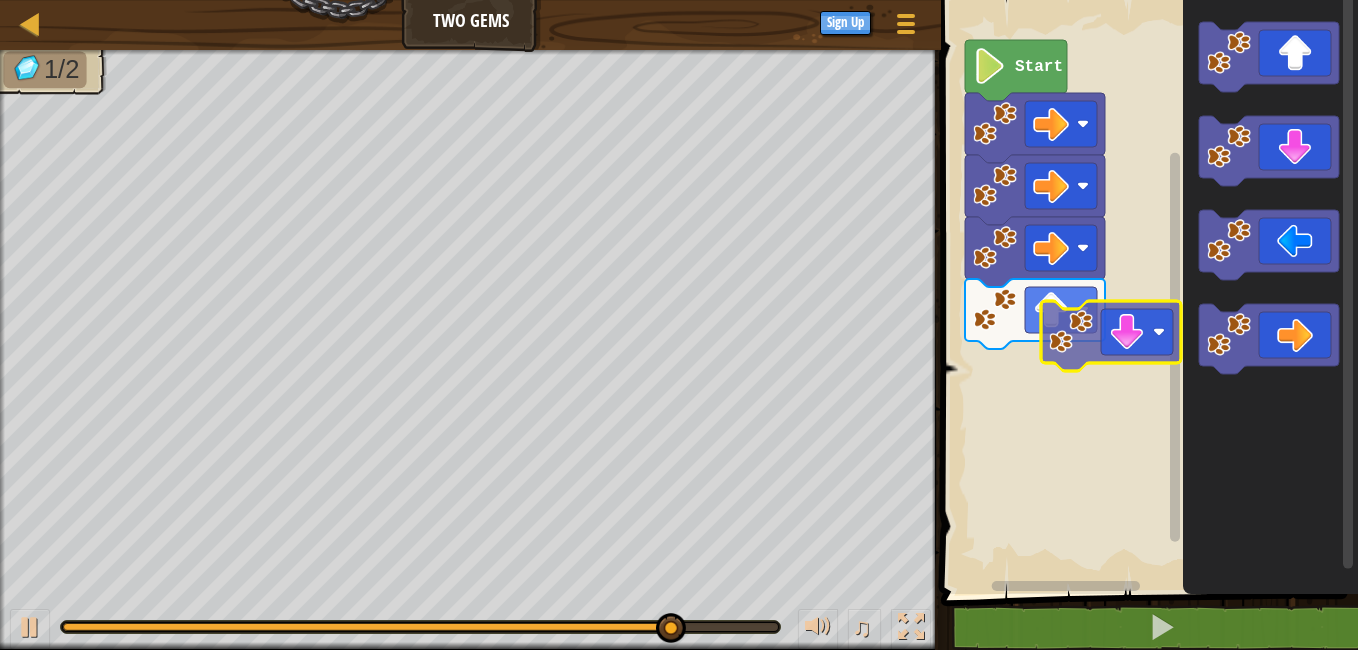click on "Start" at bounding box center [1146, 292] 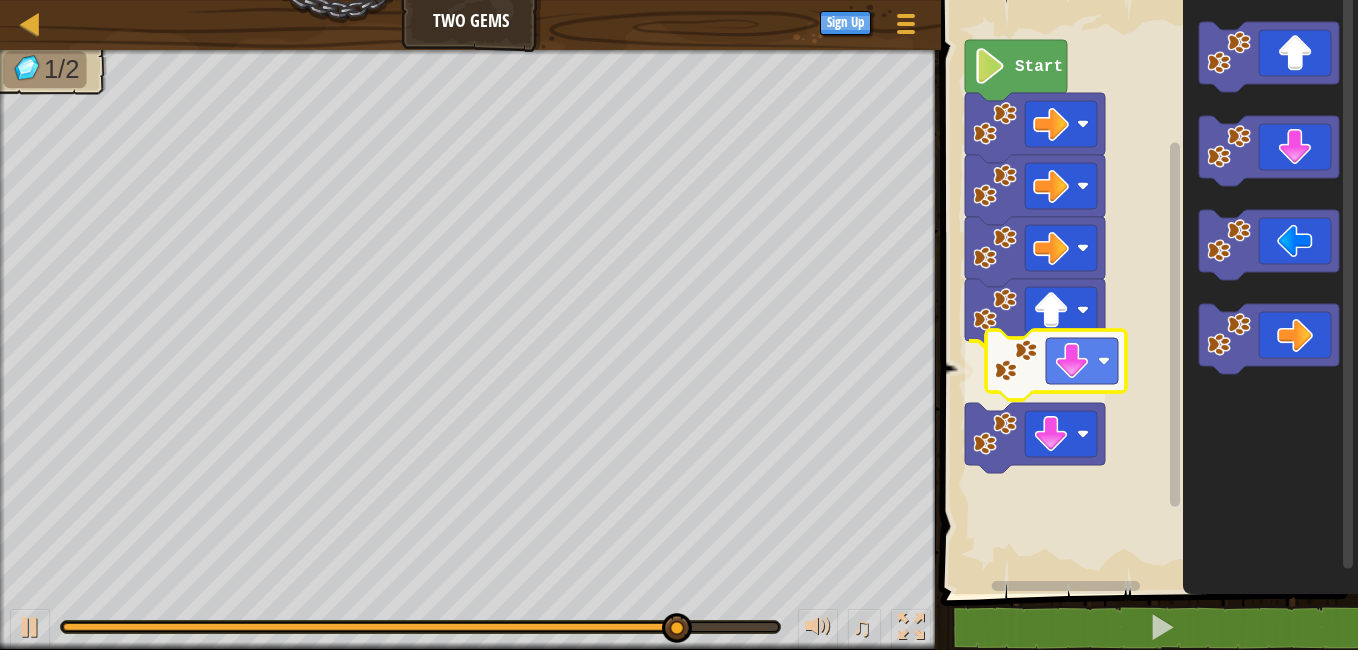 click on "Start" at bounding box center [1146, 292] 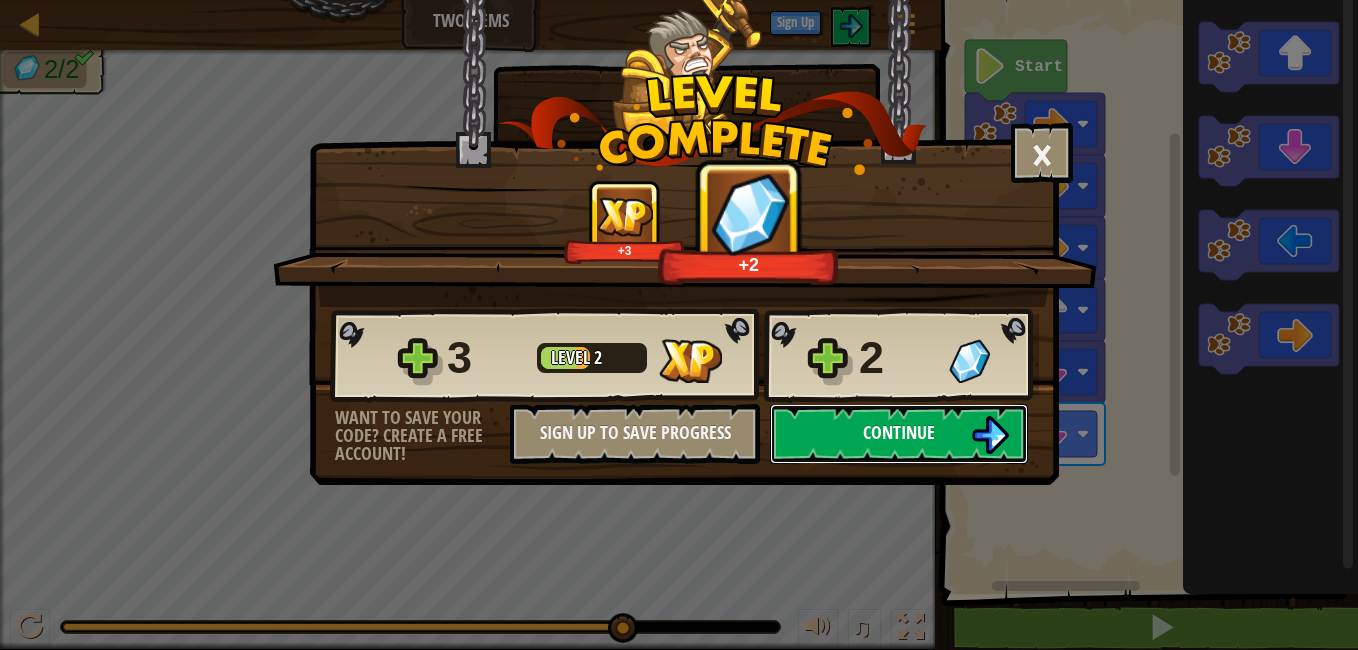 click on "Continue" at bounding box center [899, 432] 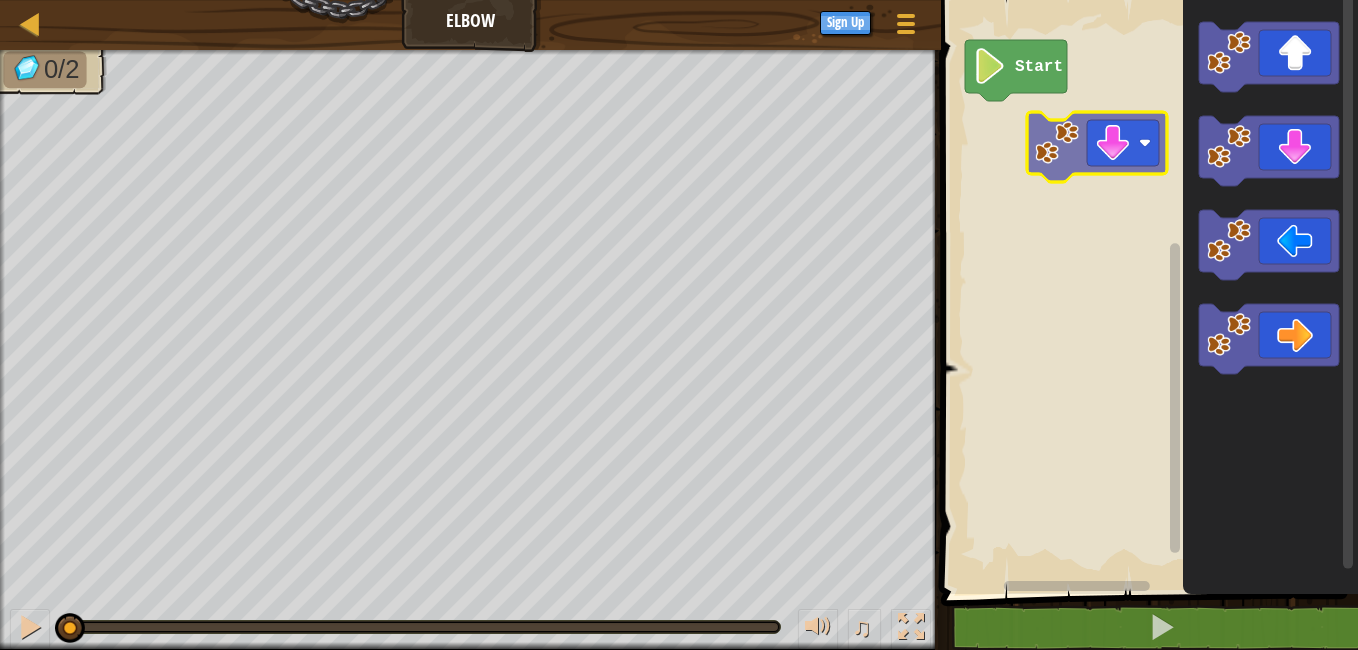 click on "Start" at bounding box center (1146, 292) 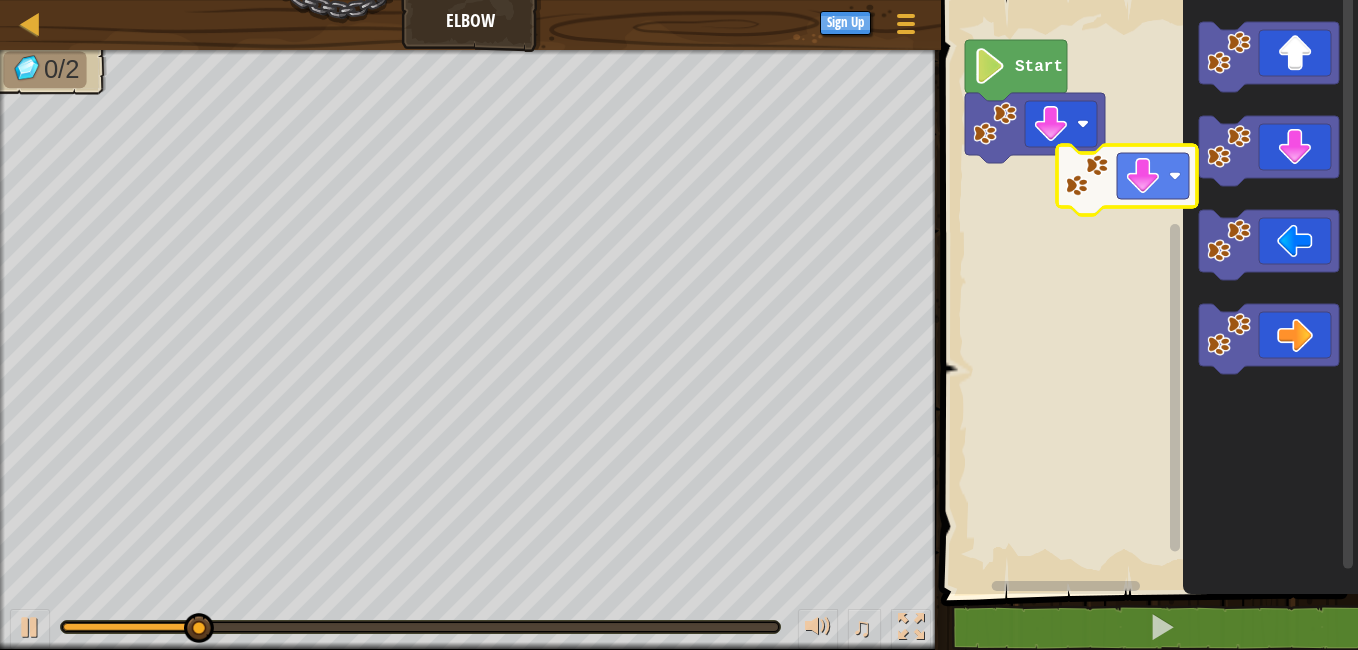 click on "Start" at bounding box center [1146, 292] 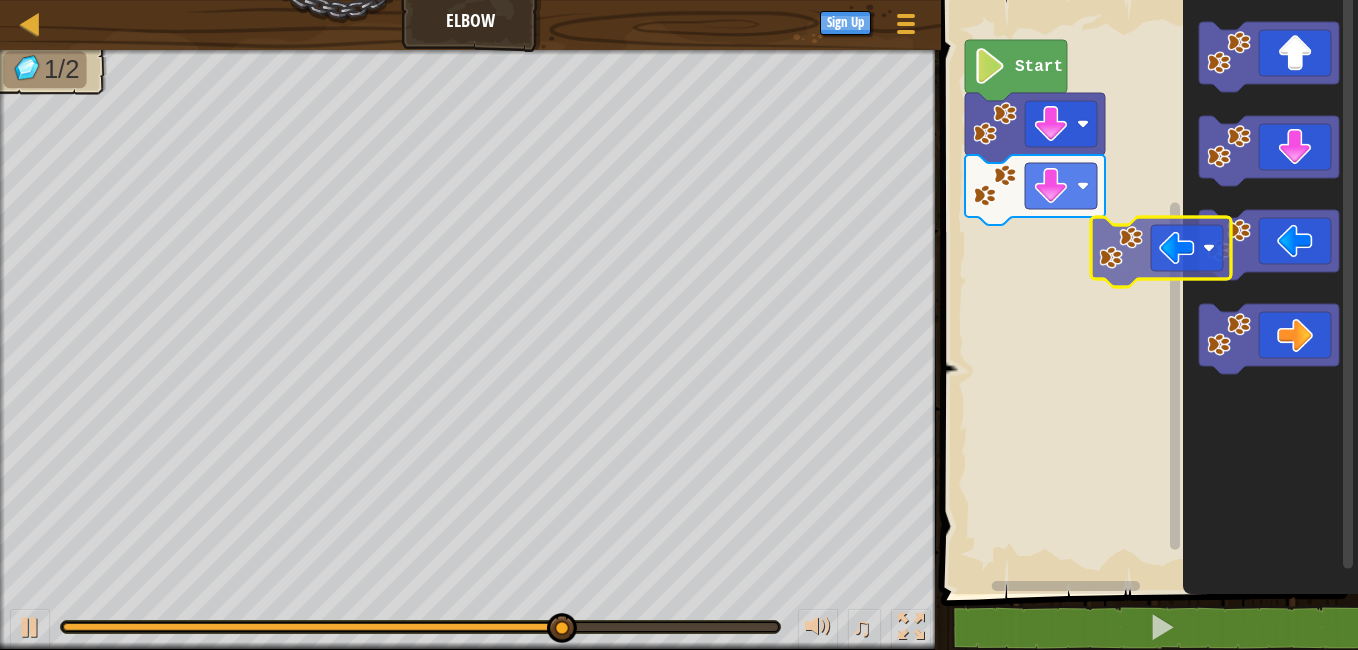 click on "Start" at bounding box center [1146, 292] 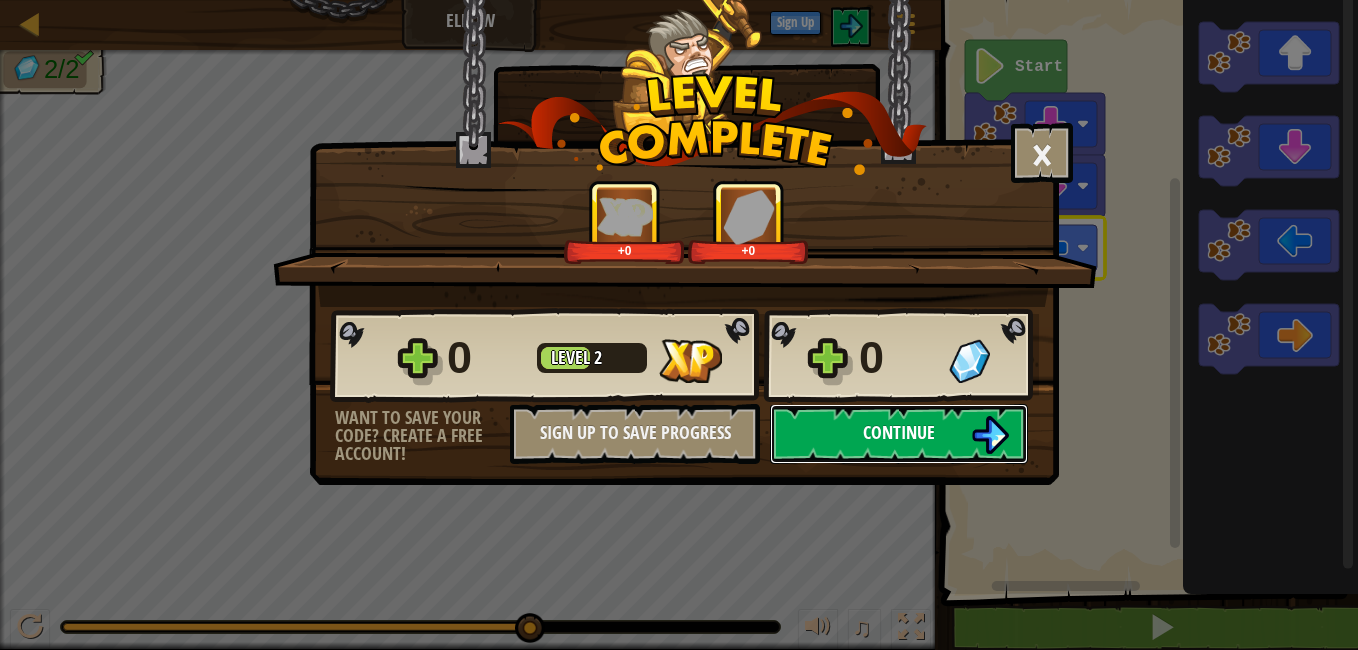 click on "Continue" at bounding box center [899, 434] 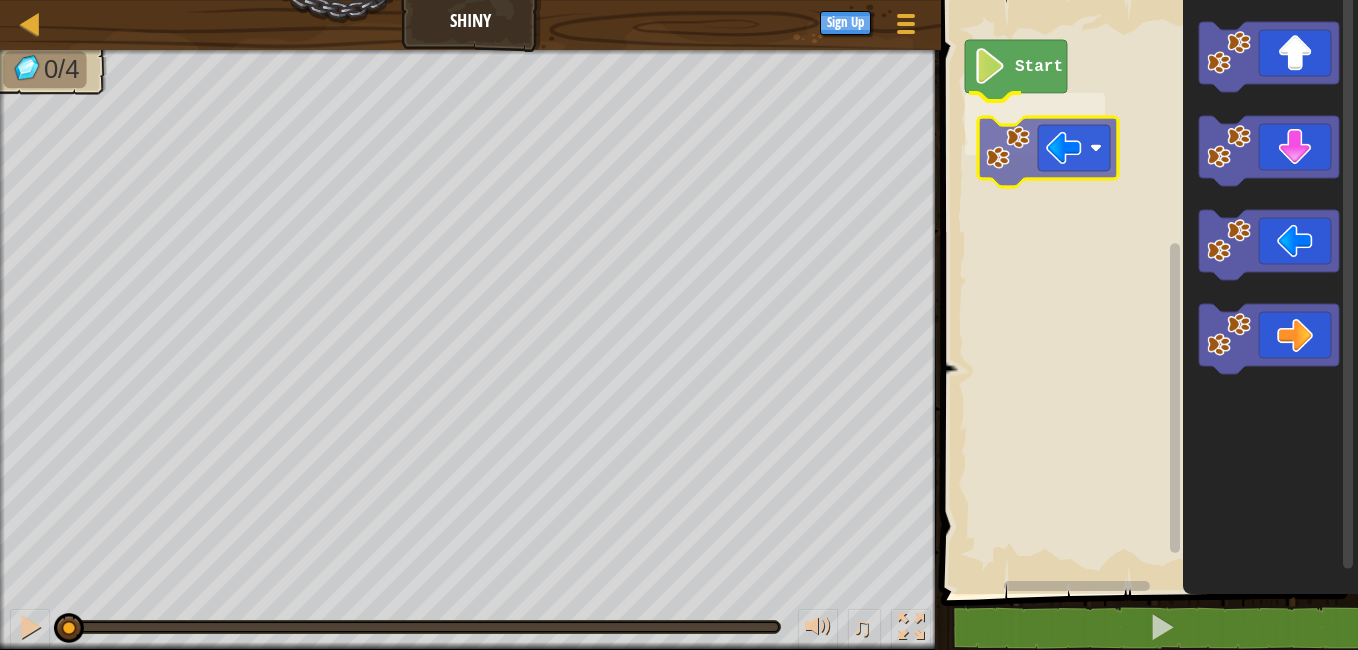 click on "Start" at bounding box center (1146, 292) 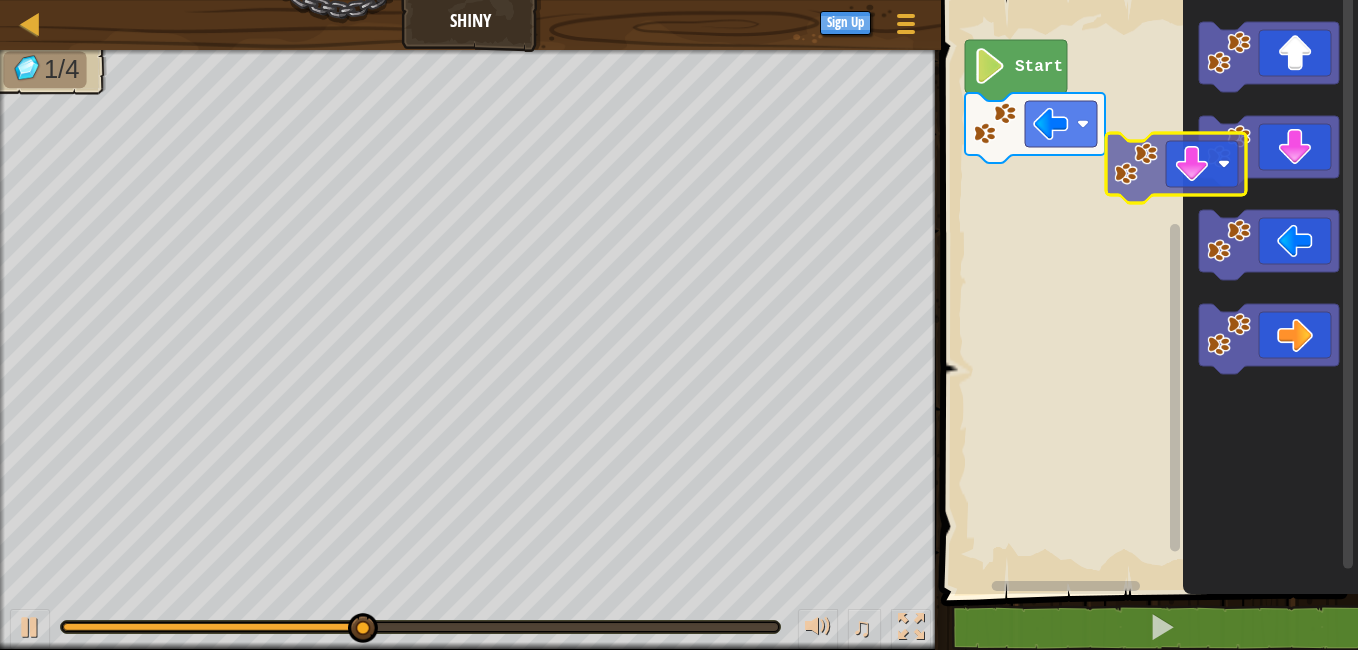 click on "Start" at bounding box center [1146, 292] 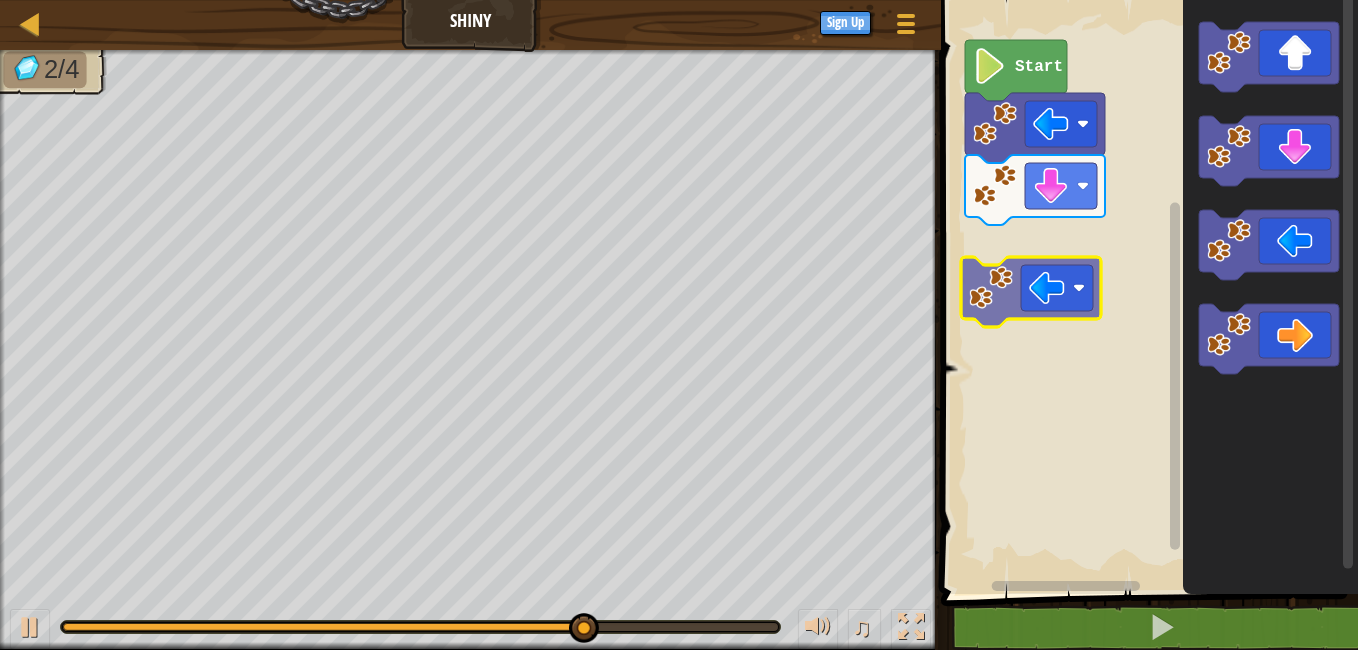 click on "Start" at bounding box center [1146, 292] 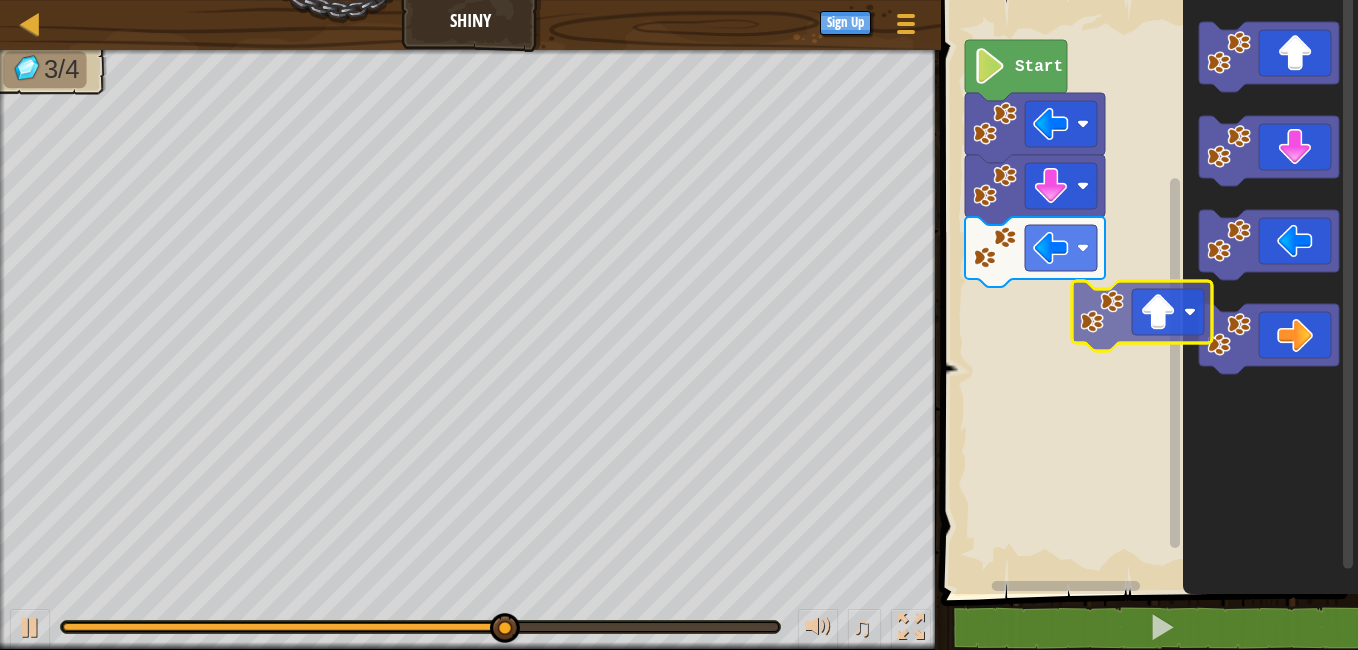 click on "Start" at bounding box center (1146, 292) 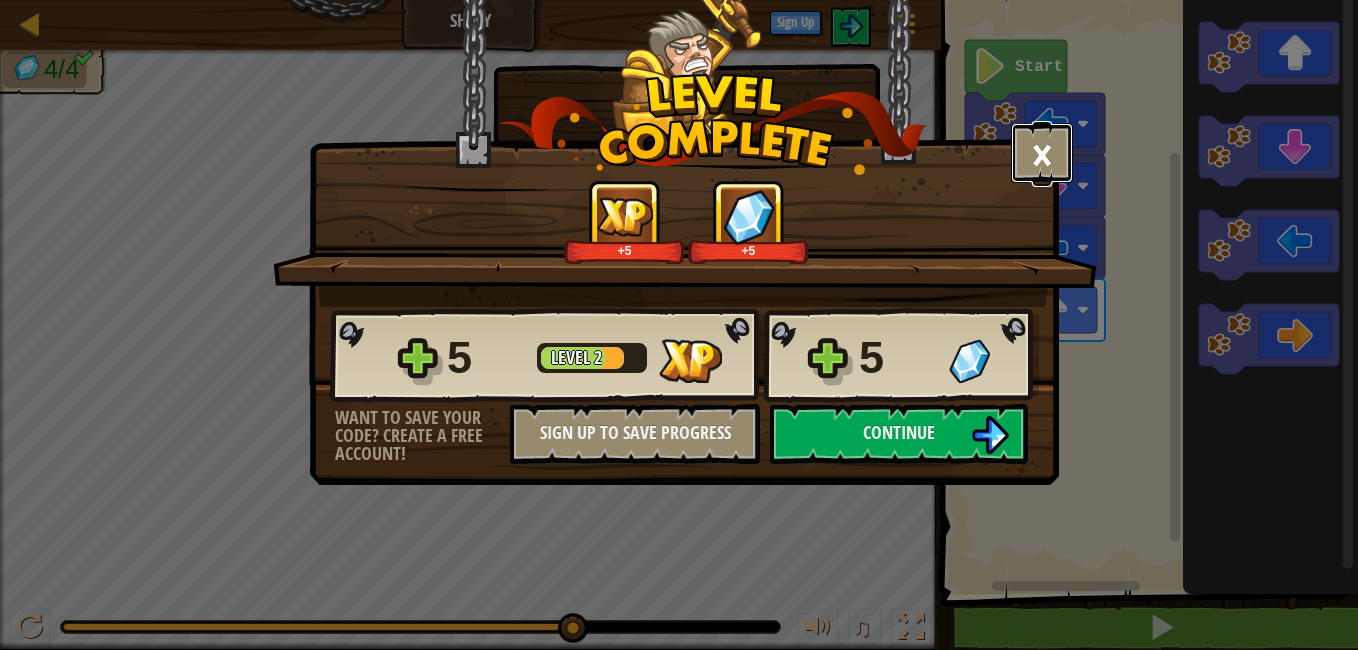 click on "×" at bounding box center (1042, 153) 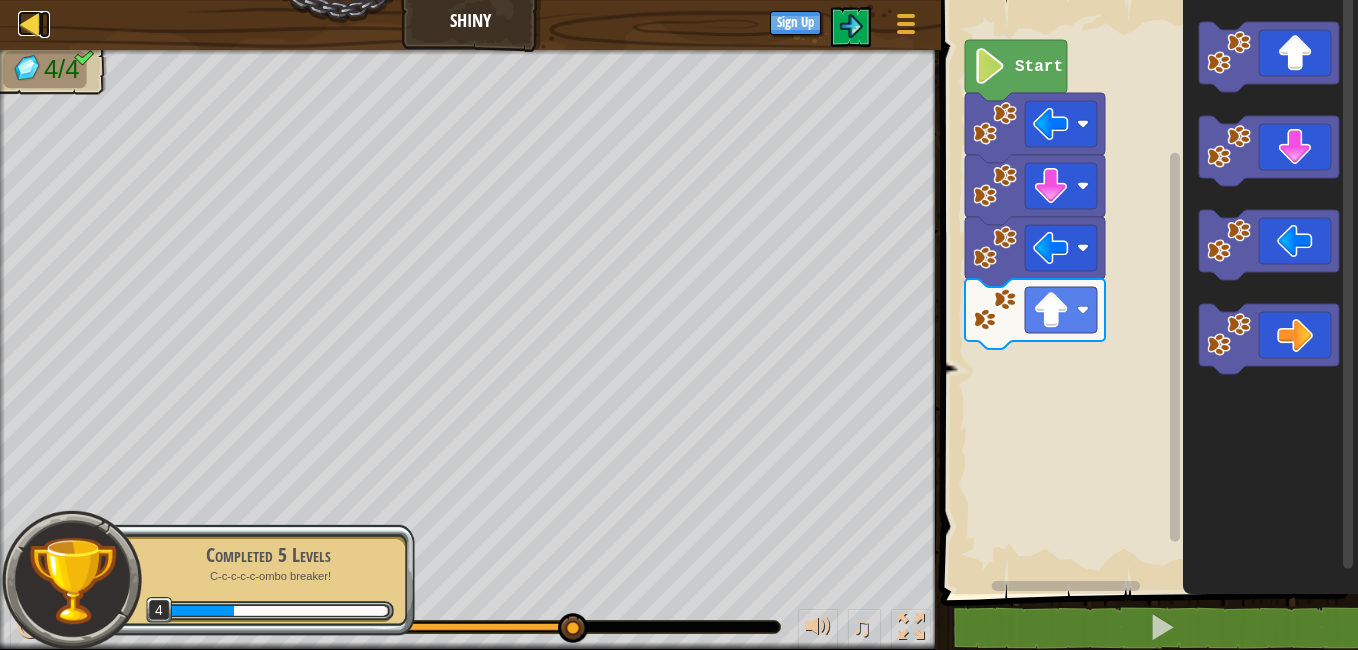 click at bounding box center (30, 23) 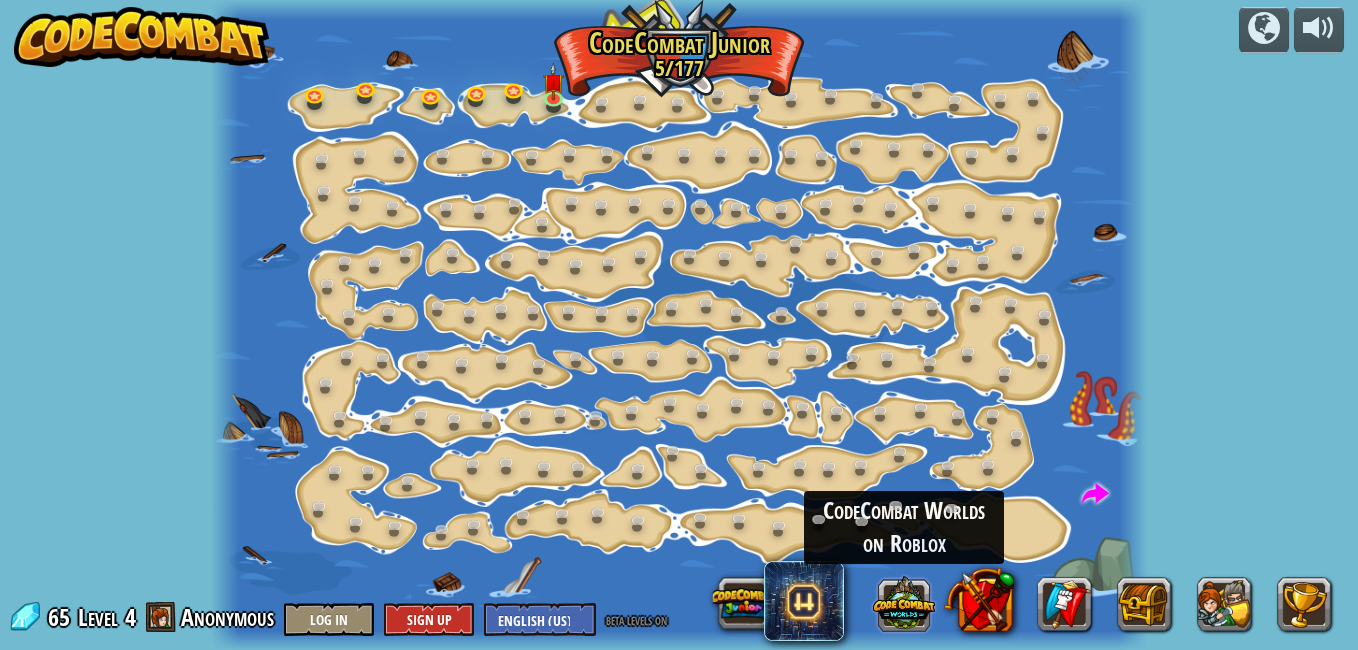 click at bounding box center [904, 603] 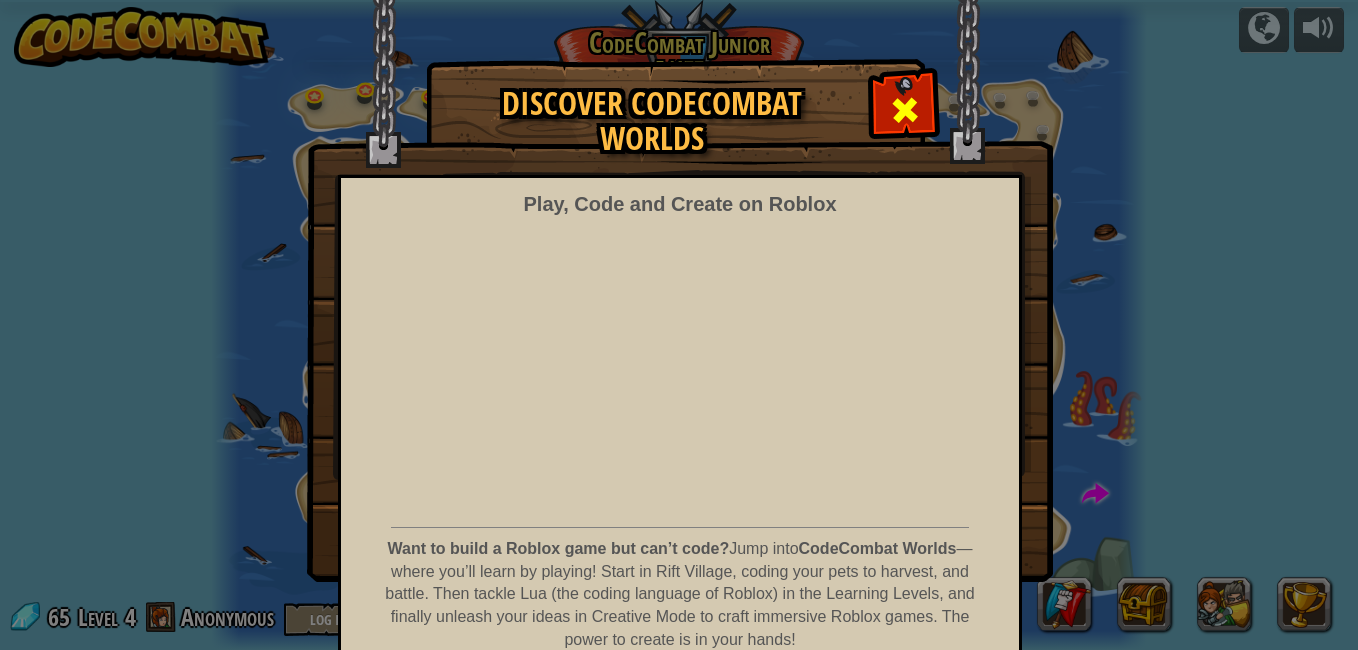 click at bounding box center [905, 110] 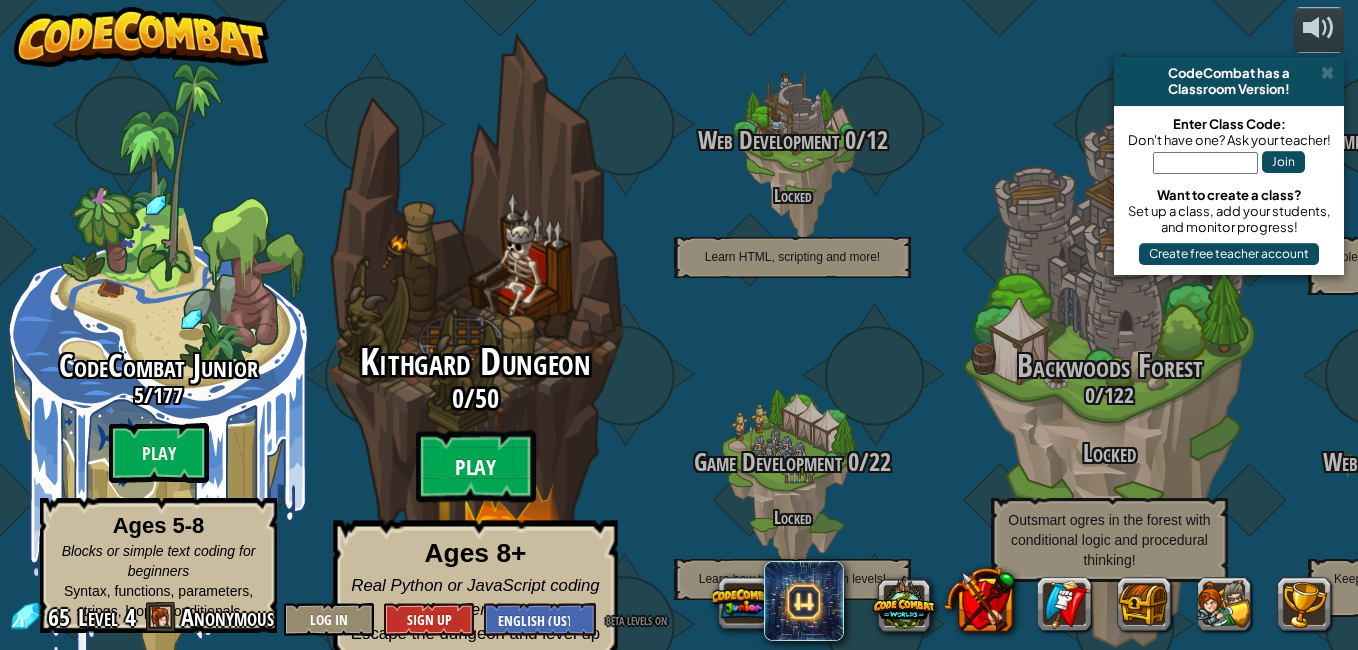 click on "Play" at bounding box center [476, 467] 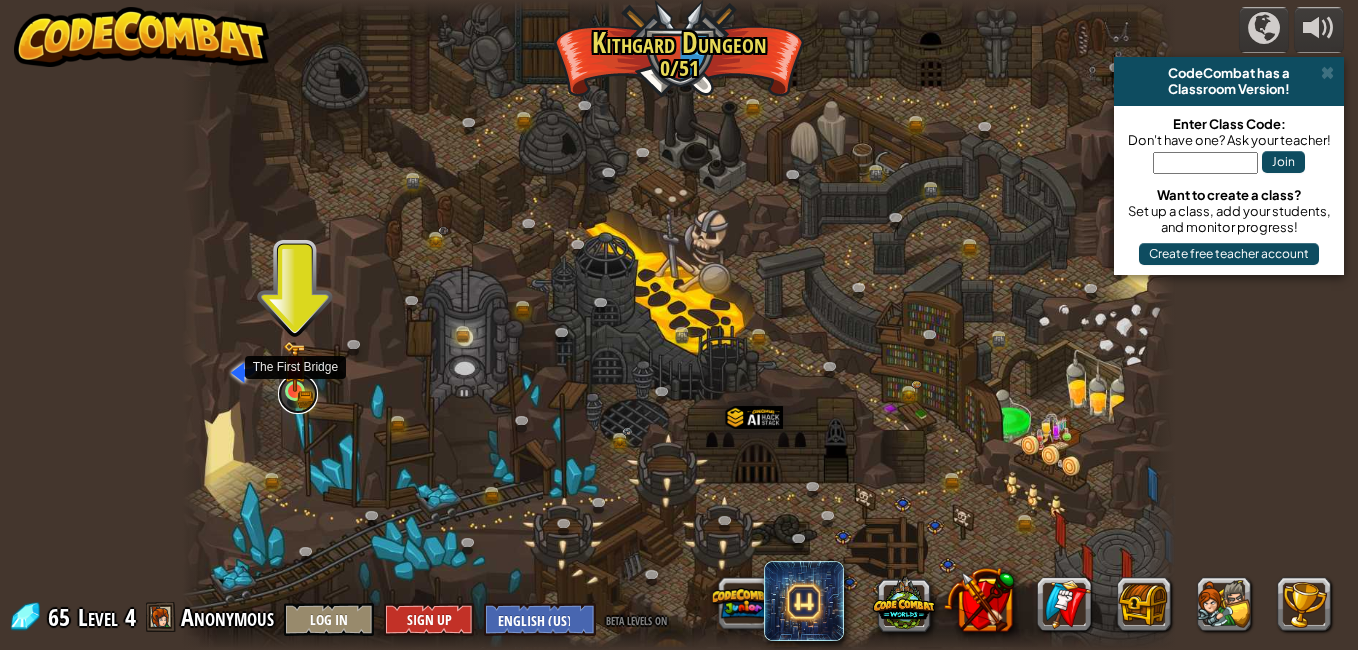 click at bounding box center [298, 394] 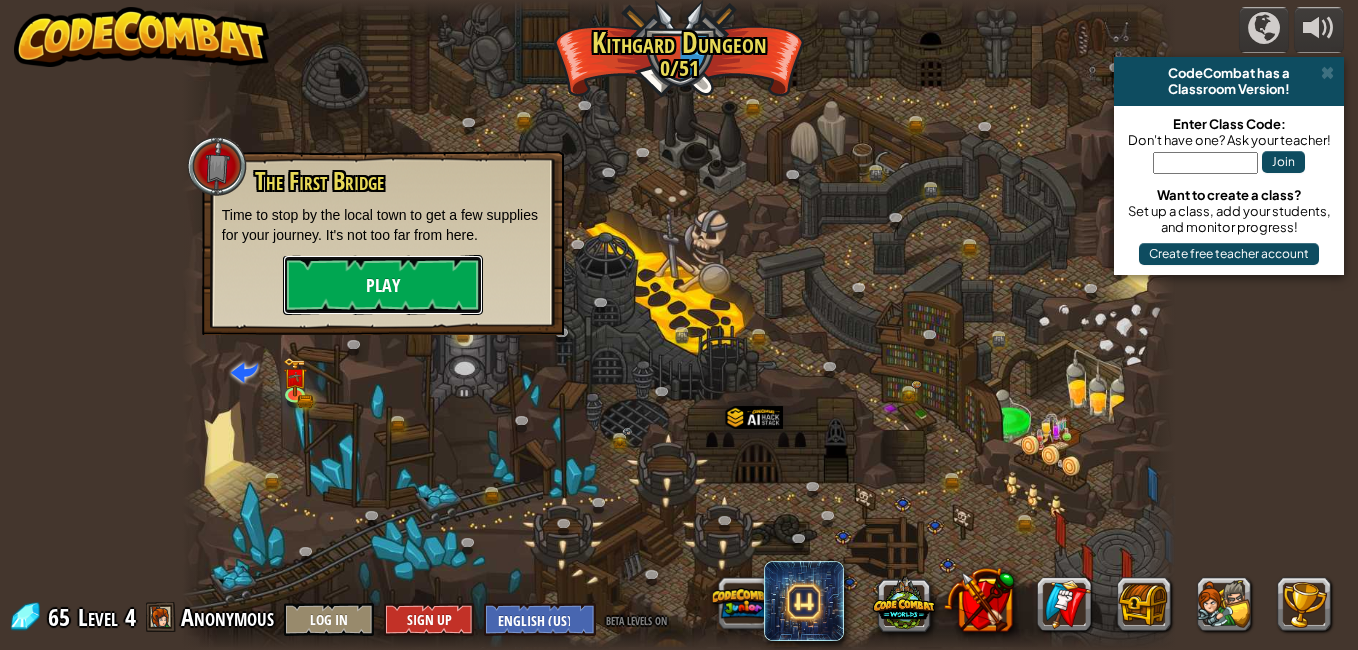 click on "Play" at bounding box center [383, 285] 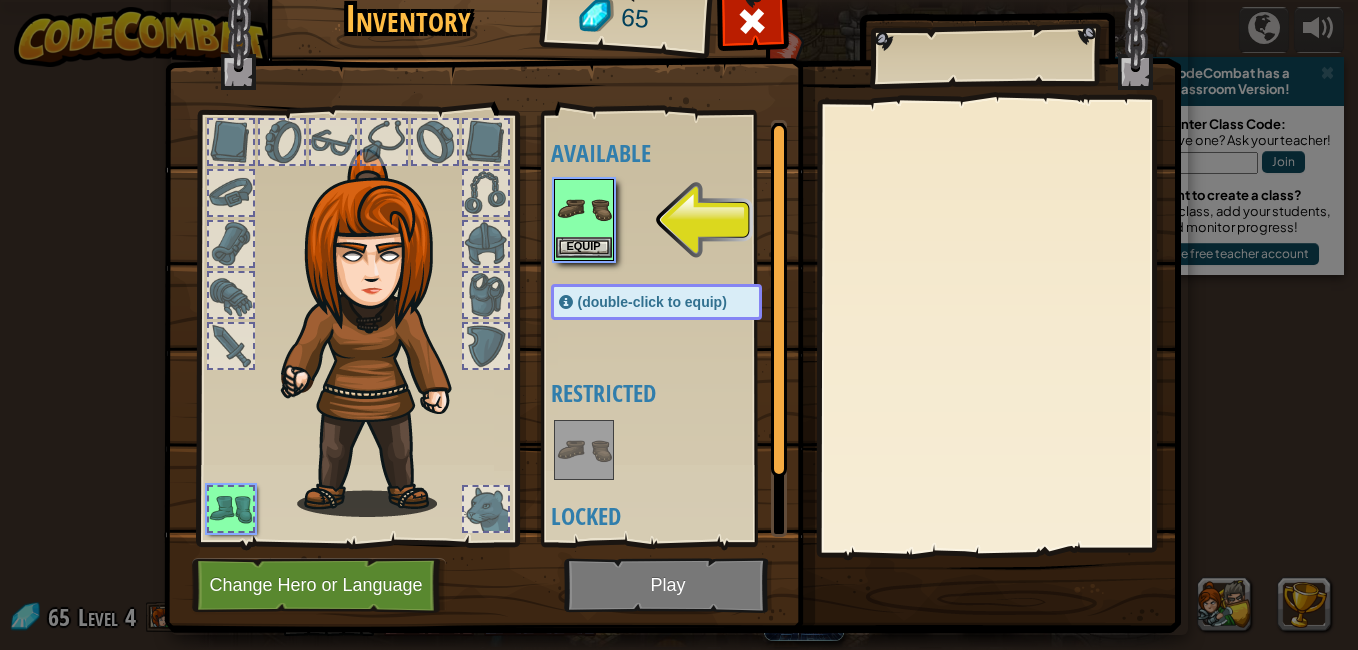 click at bounding box center [584, 209] 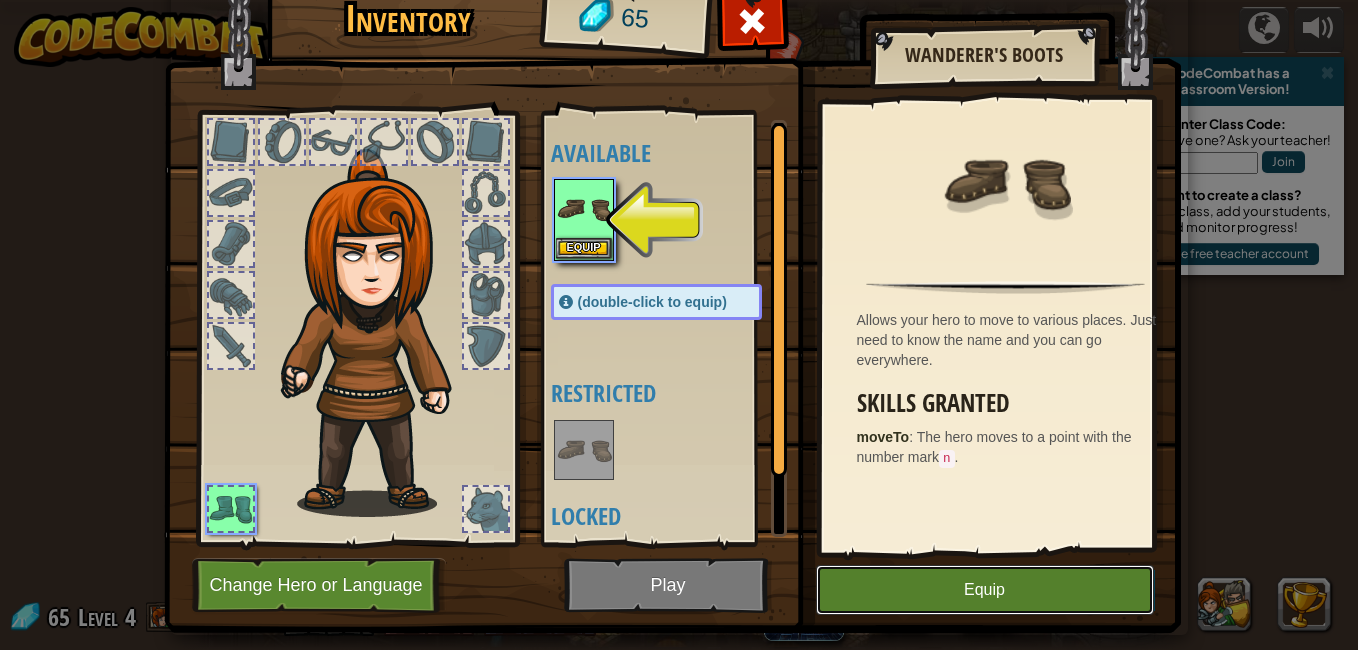 click on "Equip" at bounding box center (985, 590) 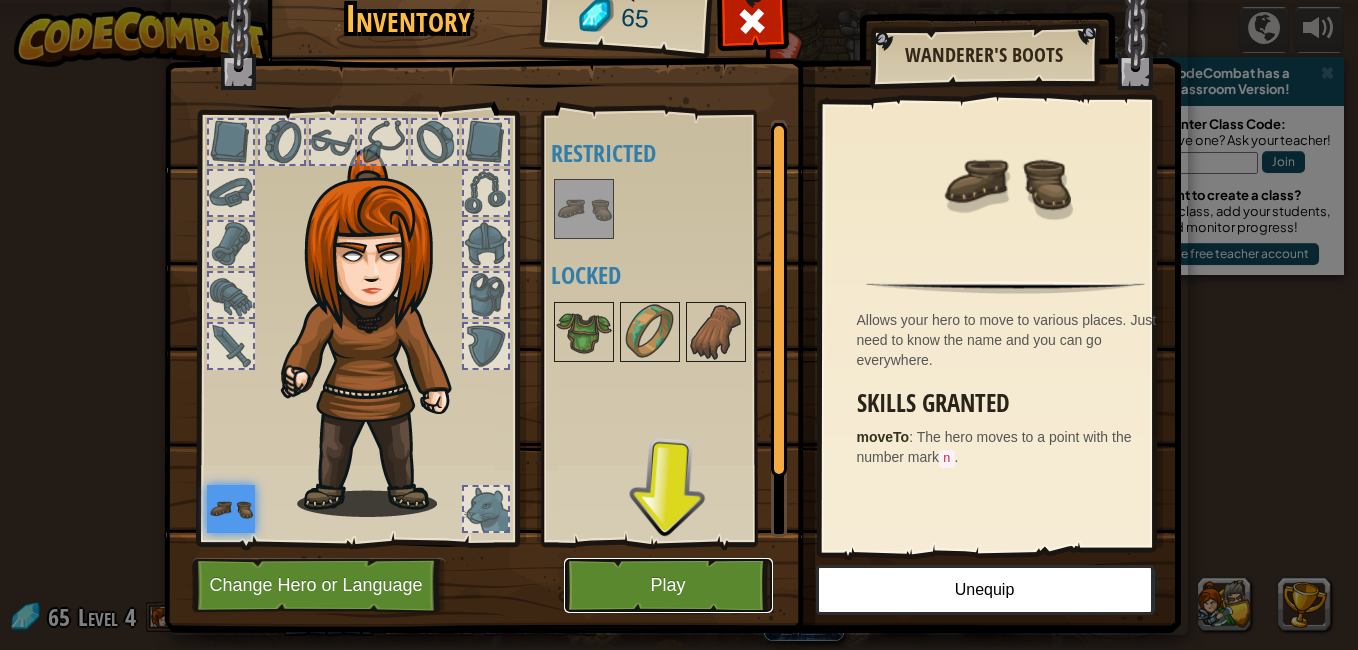 click on "Play" at bounding box center (668, 585) 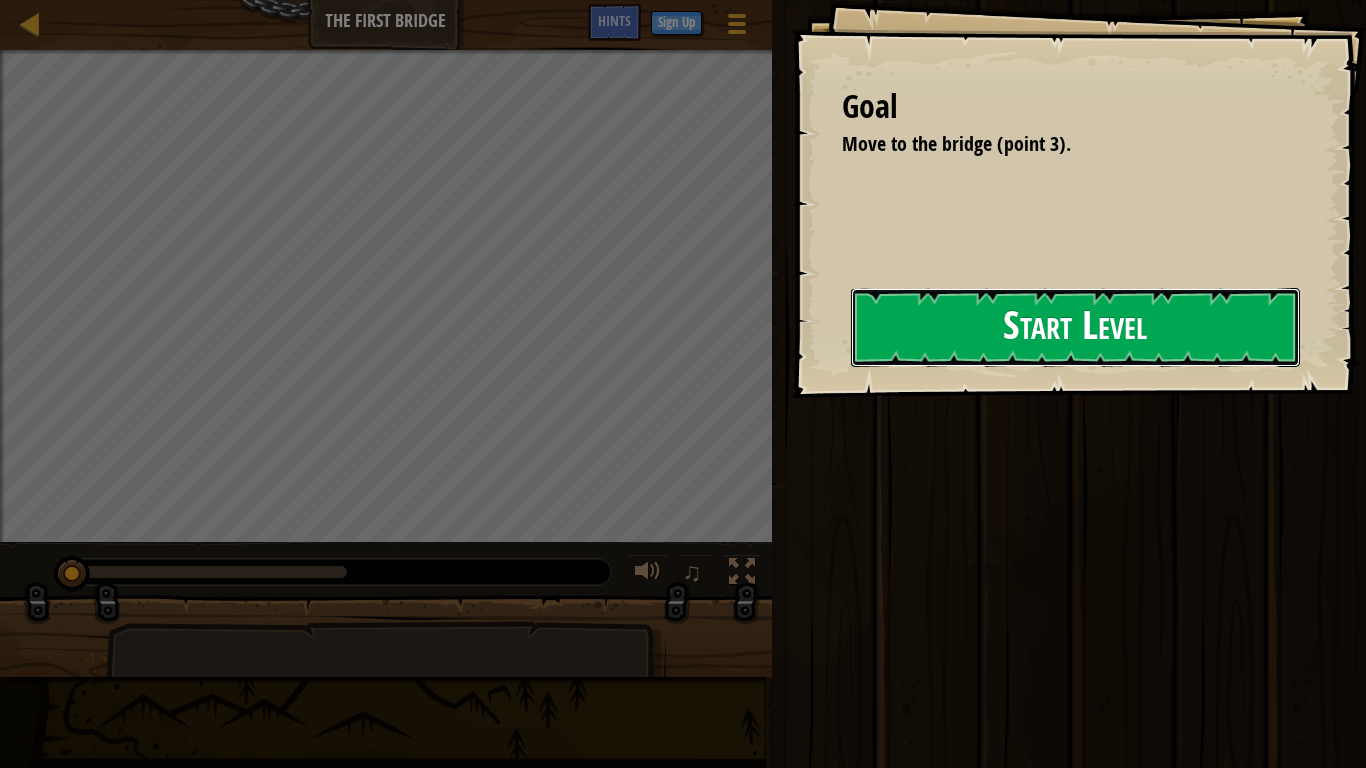 click on "Start Level" at bounding box center [1075, 327] 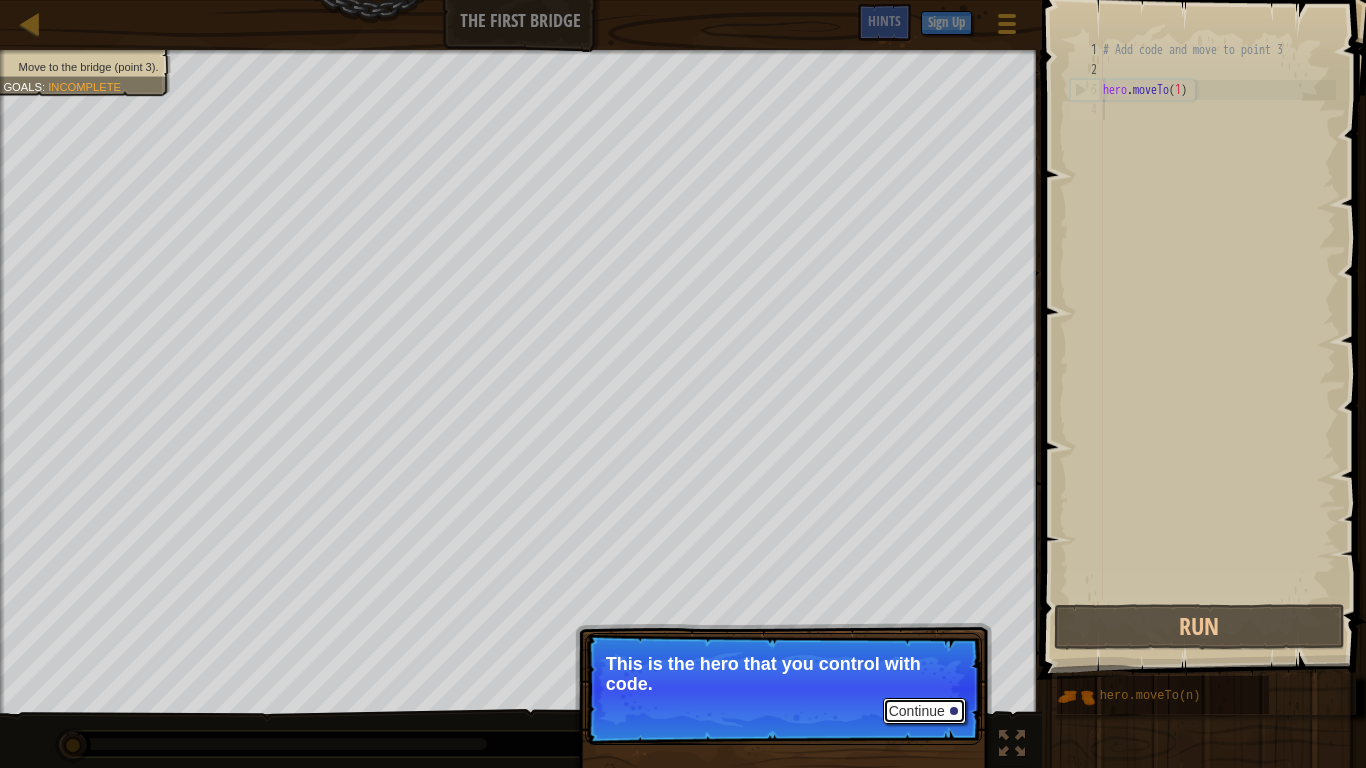 click on "Continue" at bounding box center (924, 711) 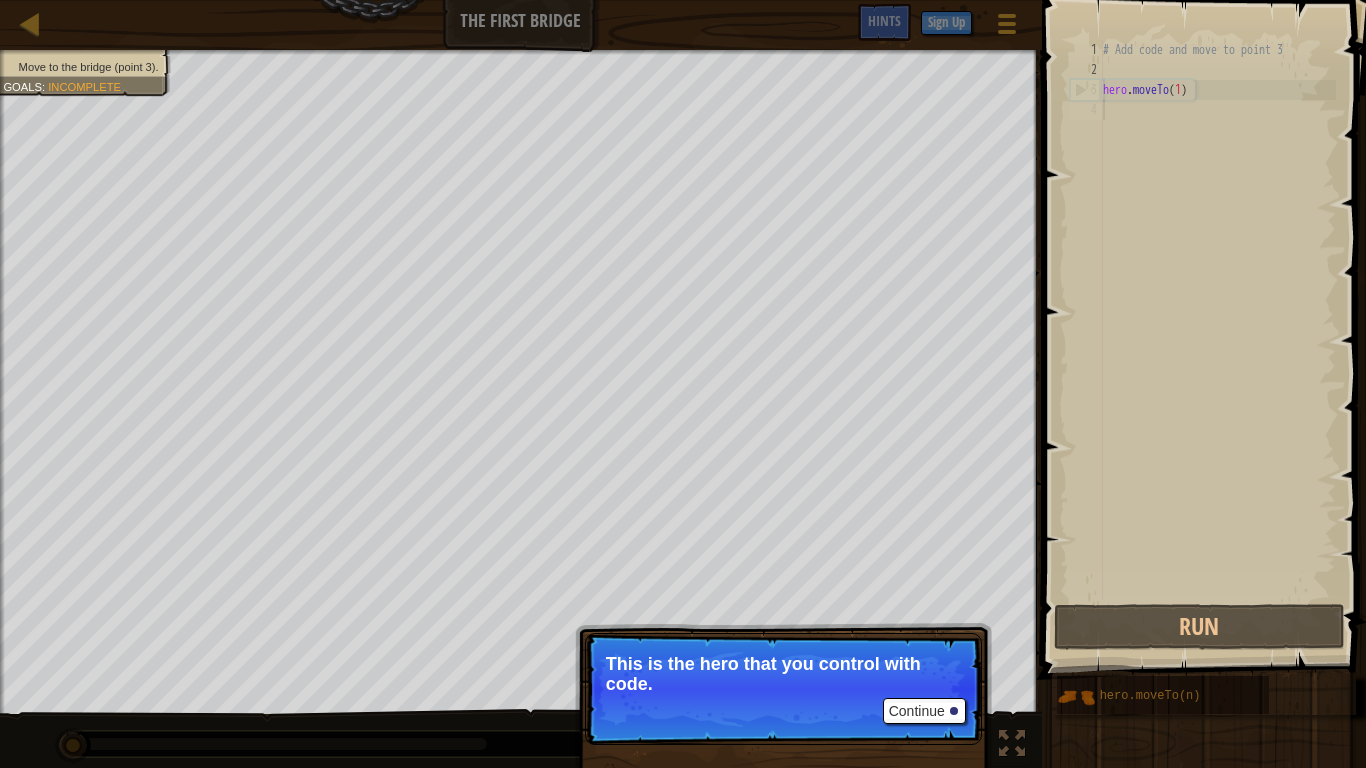 scroll, scrollTop: 9, scrollLeft: 0, axis: vertical 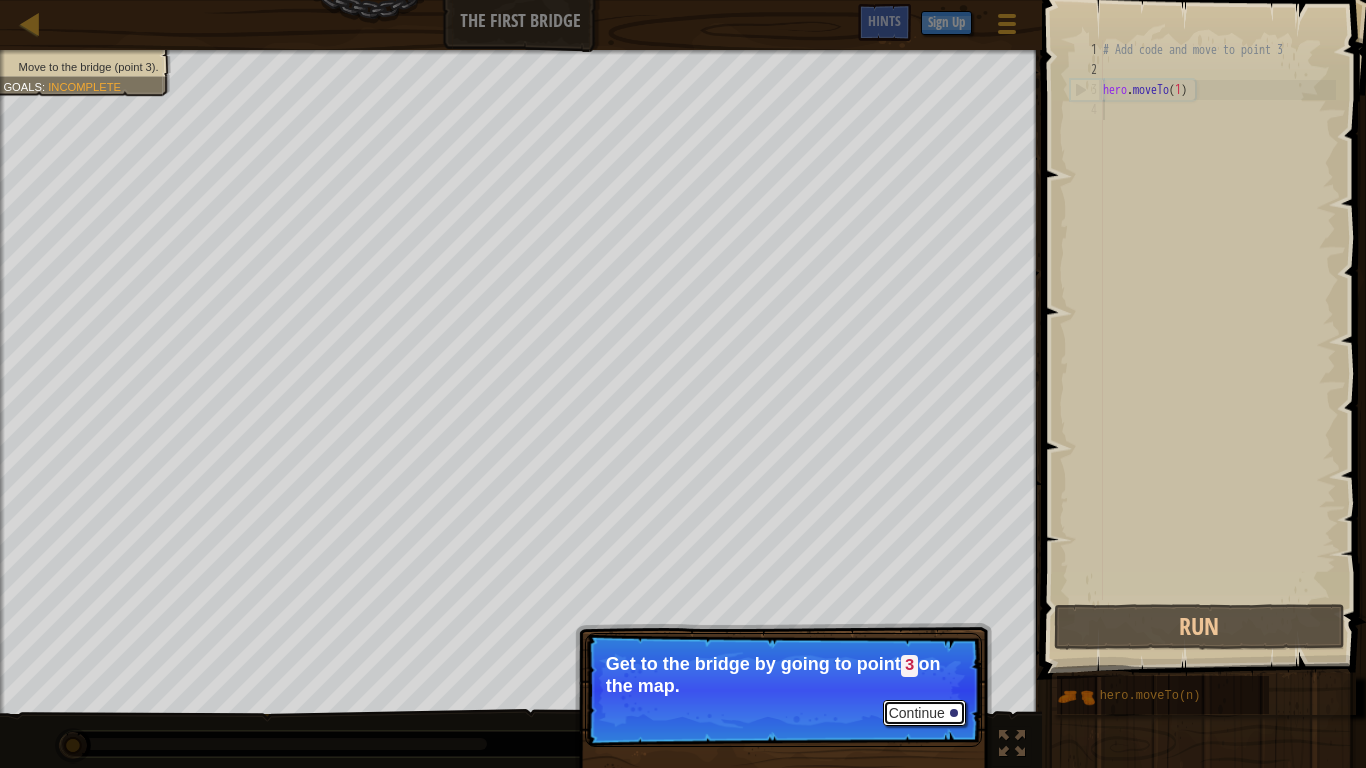 click on "Continue" at bounding box center [924, 713] 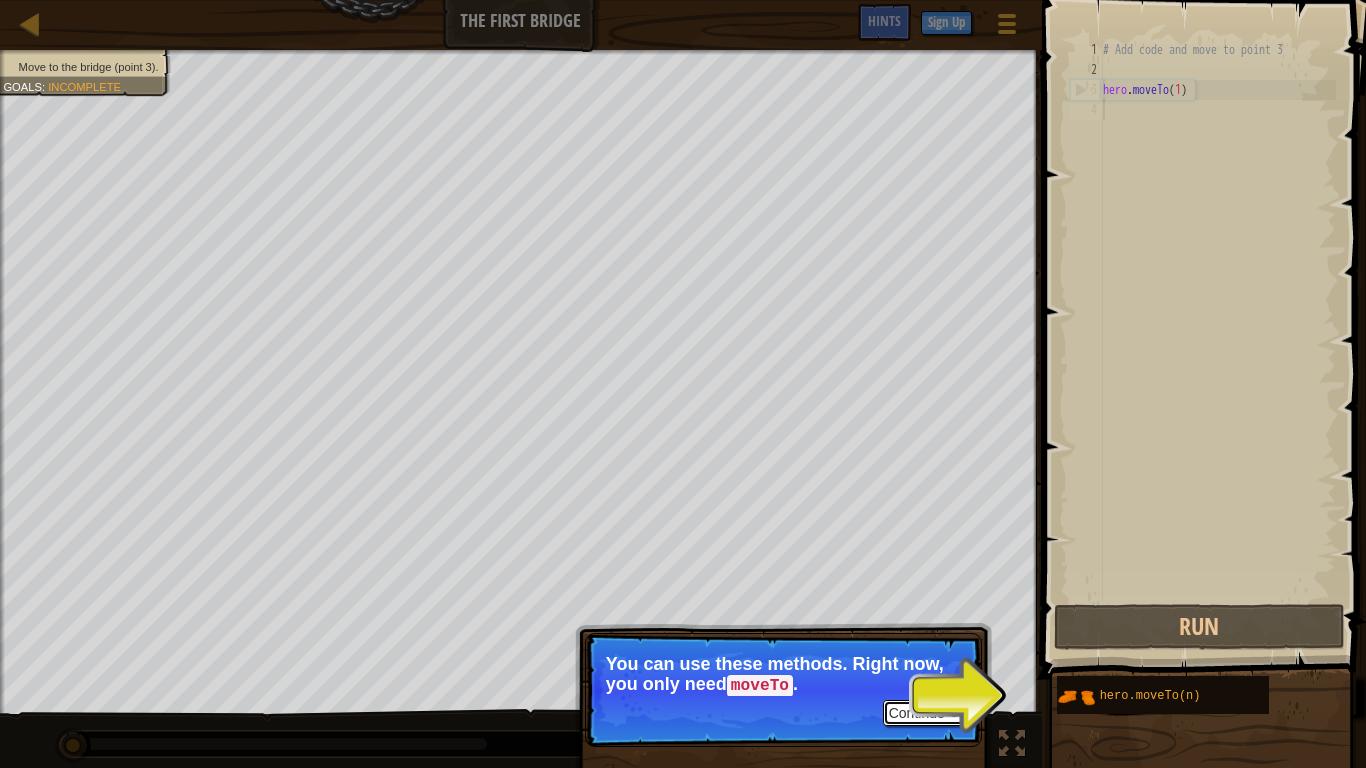 click on "Continue" at bounding box center (924, 713) 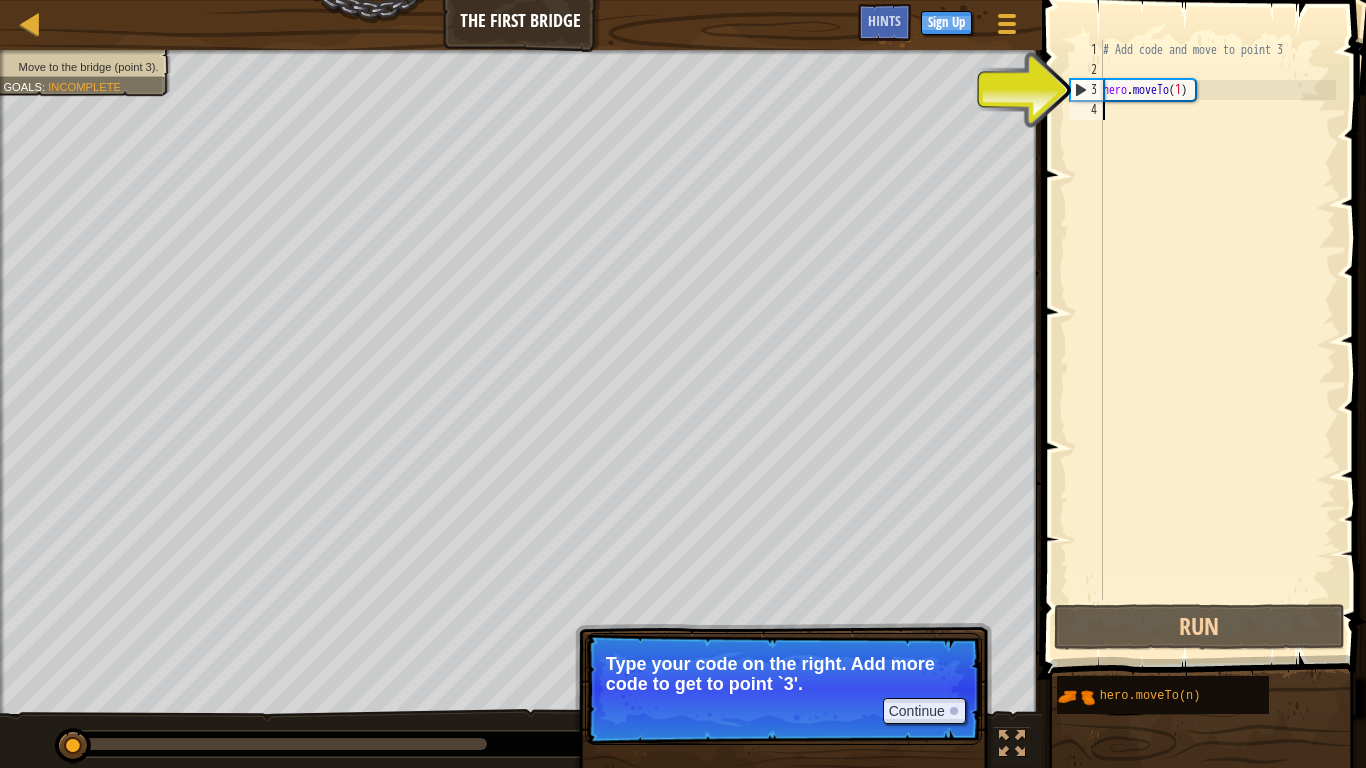click on "# Add code and move to point [NUMBER] hero . moveTo ( [NUMBER] )" at bounding box center (1217, 340) 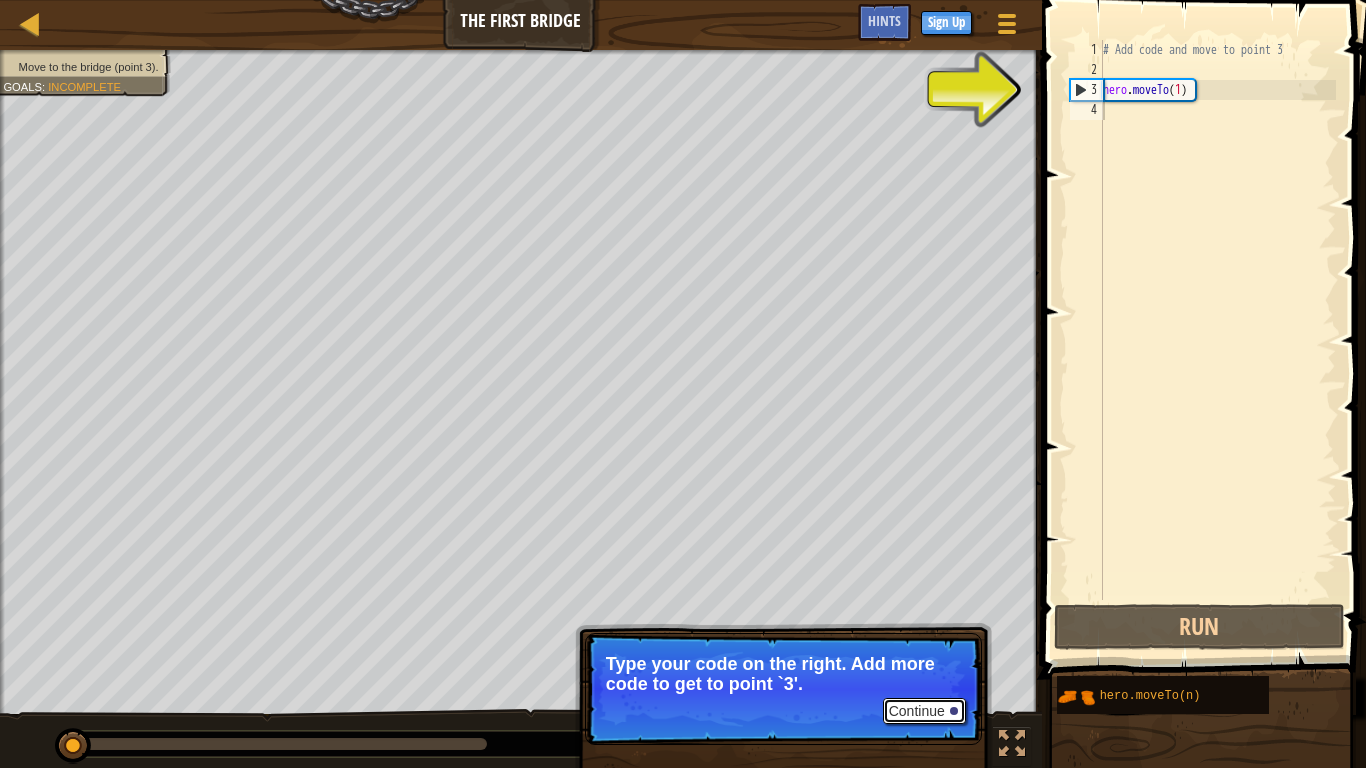 click on "Continue" at bounding box center [924, 711] 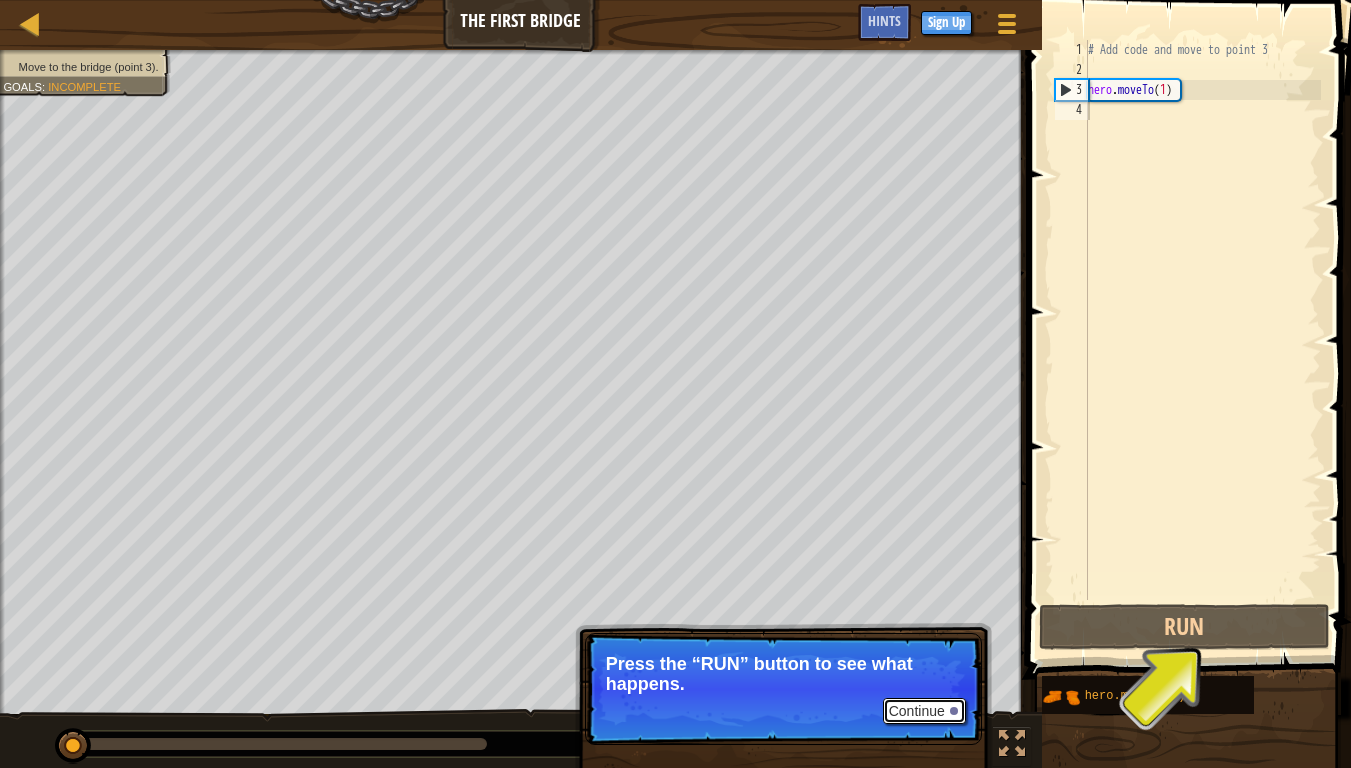 click on "Continue" at bounding box center (924, 711) 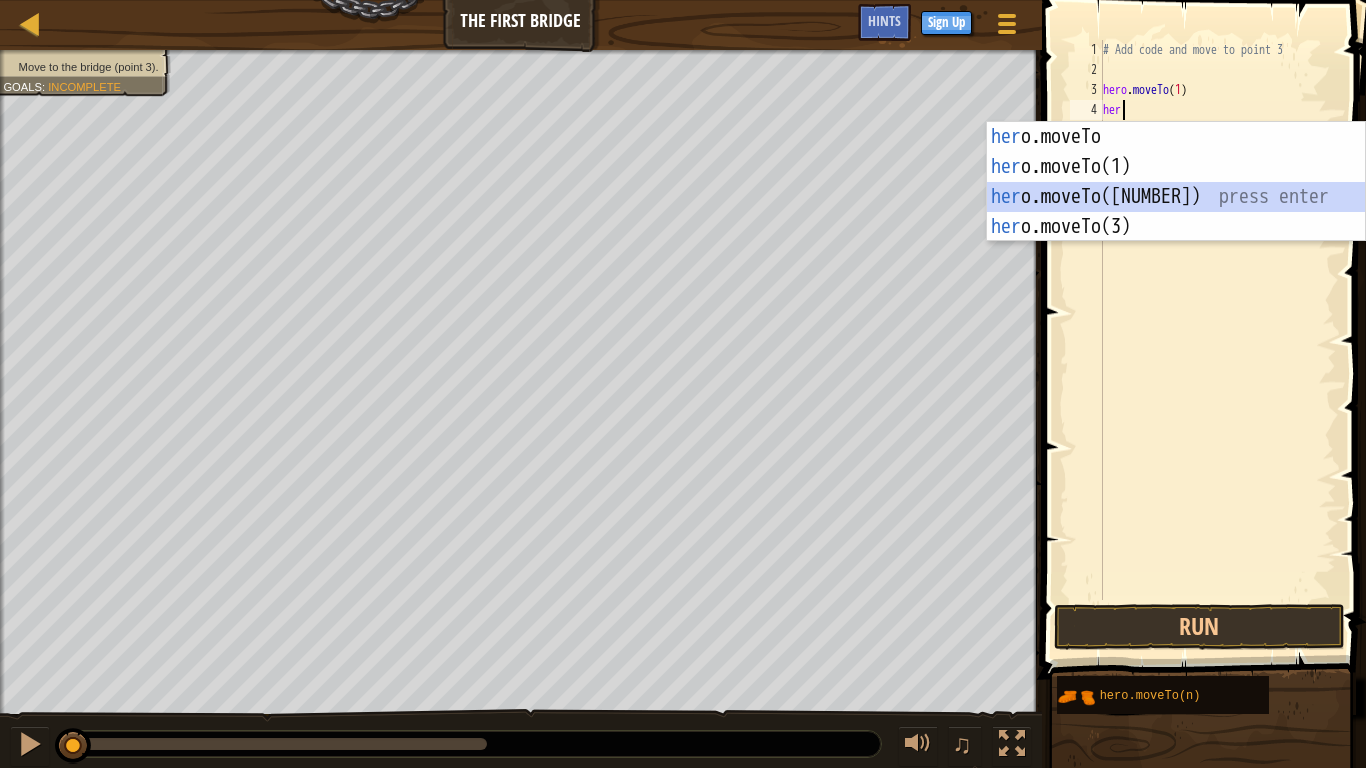 click on "her o.moveTo press enter her o.moveTo(1) press enter her o.moveTo(2) press enter her o.moveTo(3) press enter" at bounding box center [1176, 212] 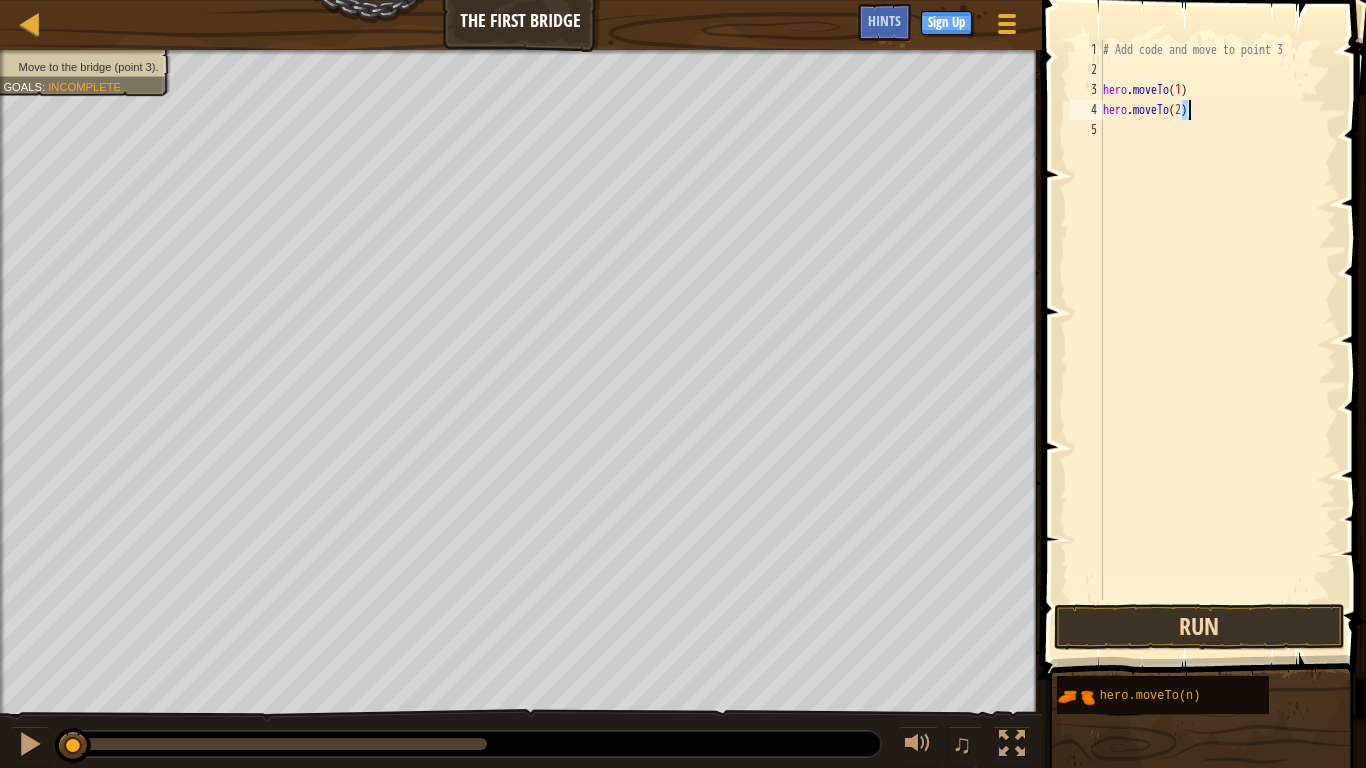 type on "hero.moveTo(2)" 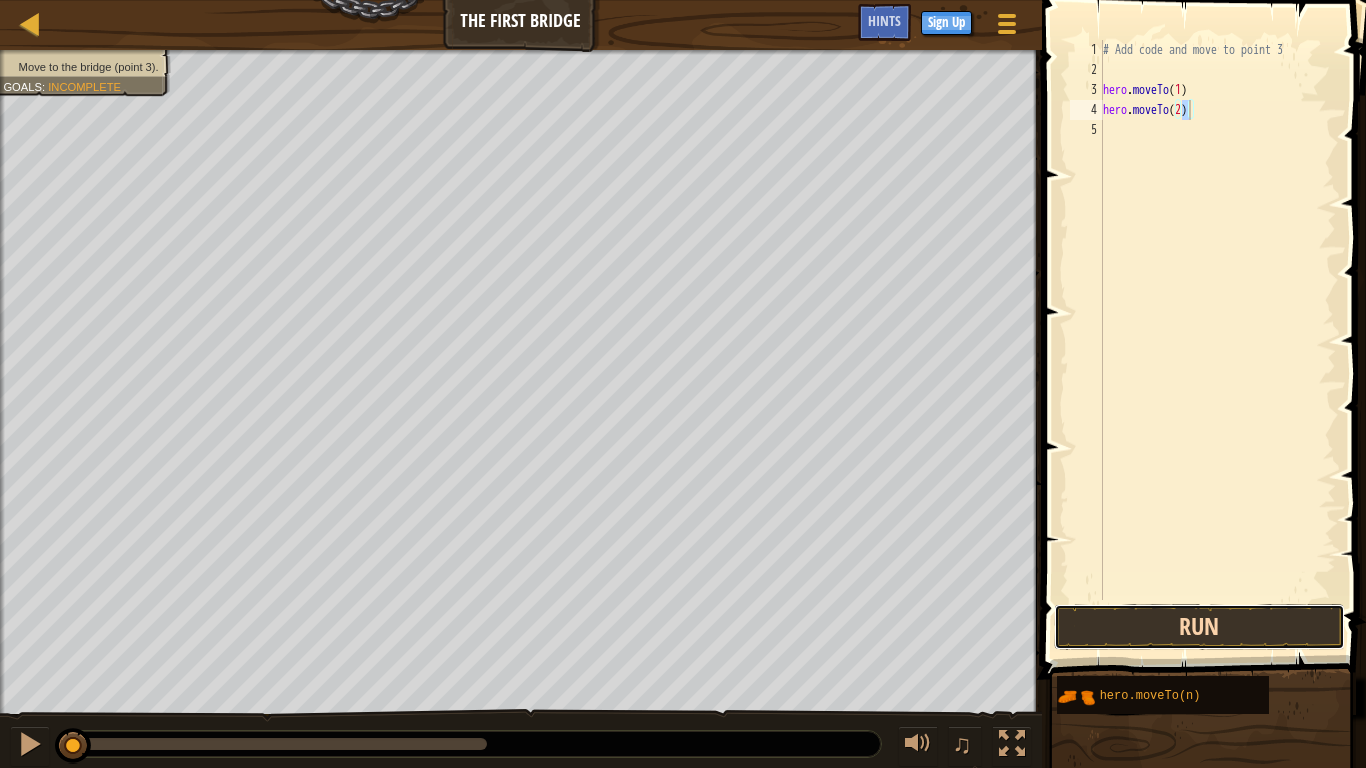 click on "Run" at bounding box center [1199, 627] 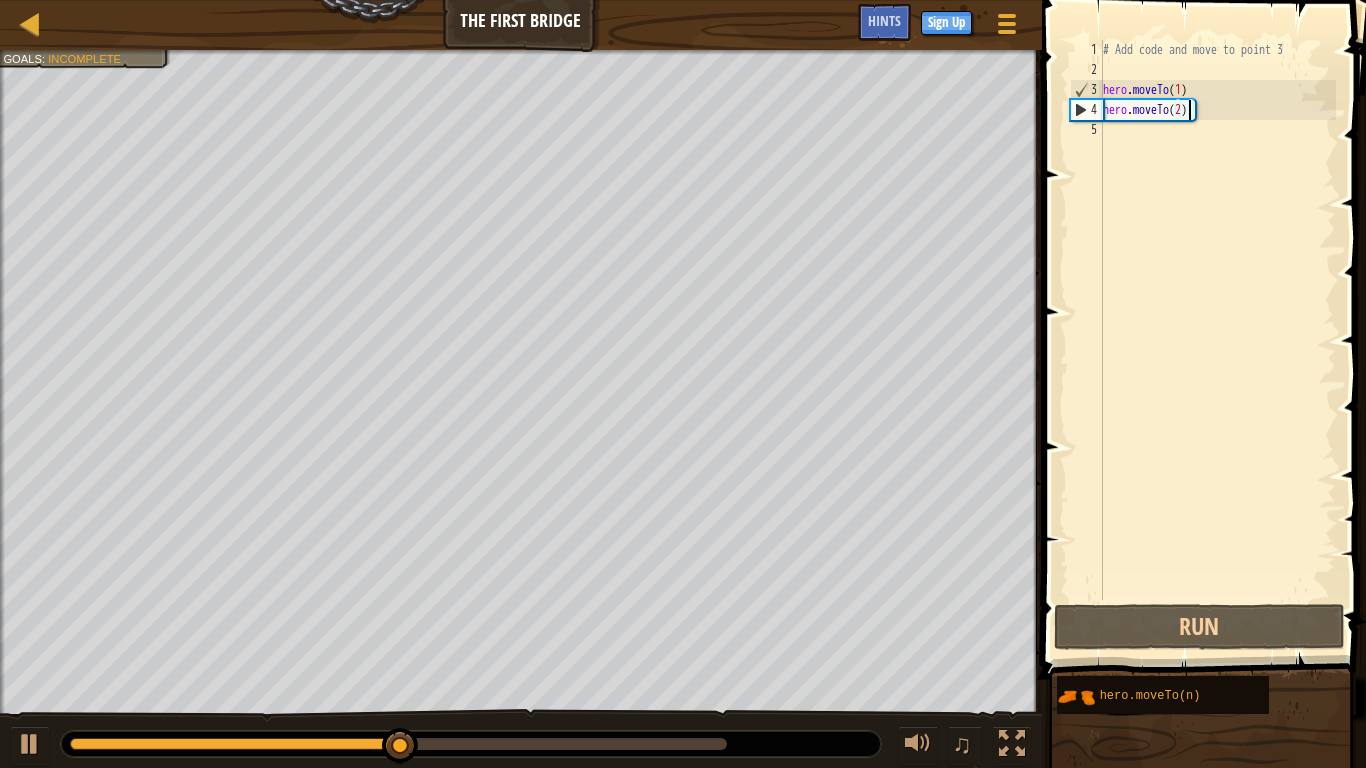 click on "# Add code and move to point 3 hero . moveTo ( 1 ) hero . moveTo ( 2 )" at bounding box center (1217, 340) 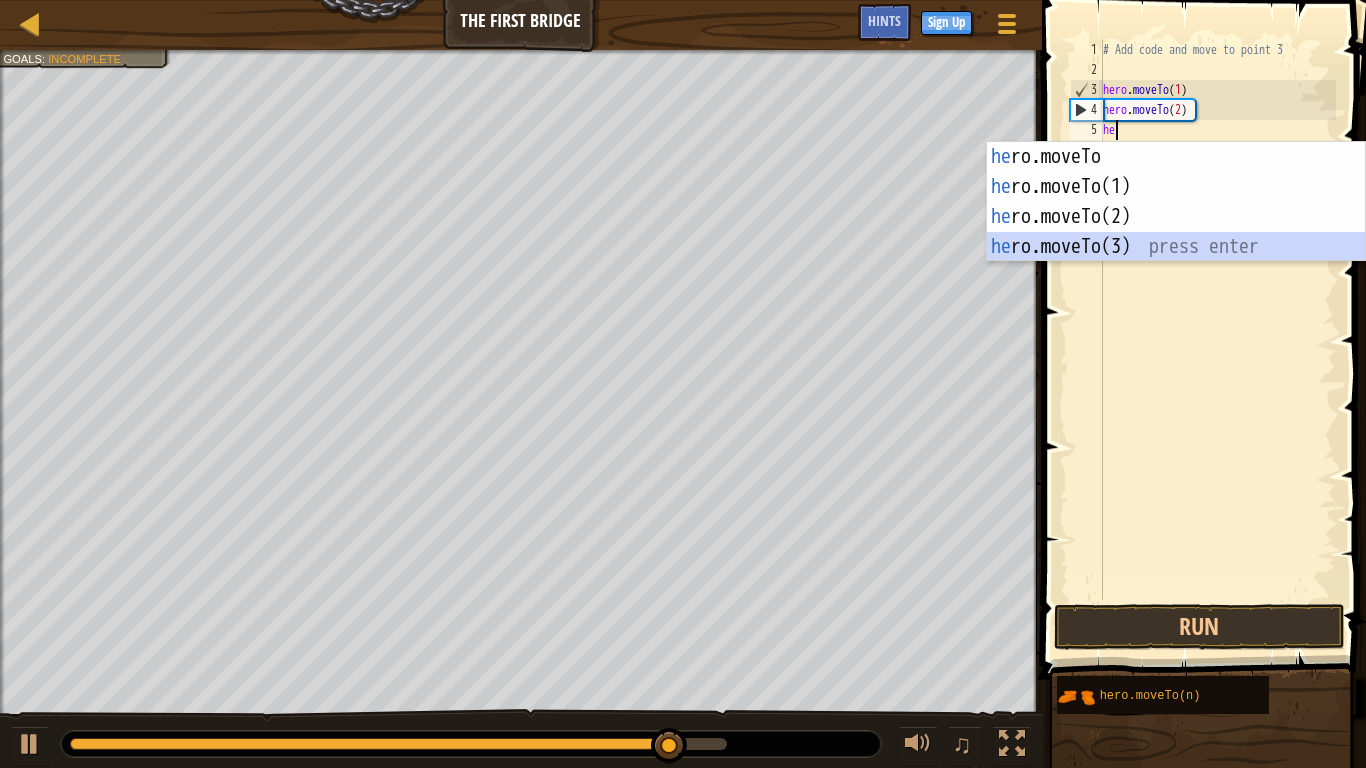 click on "he ro.moveTo press enter he ro.moveTo(1) press enter he ro.moveTo(2) press enter he ro.moveTo(3) press enter" at bounding box center (1176, 232) 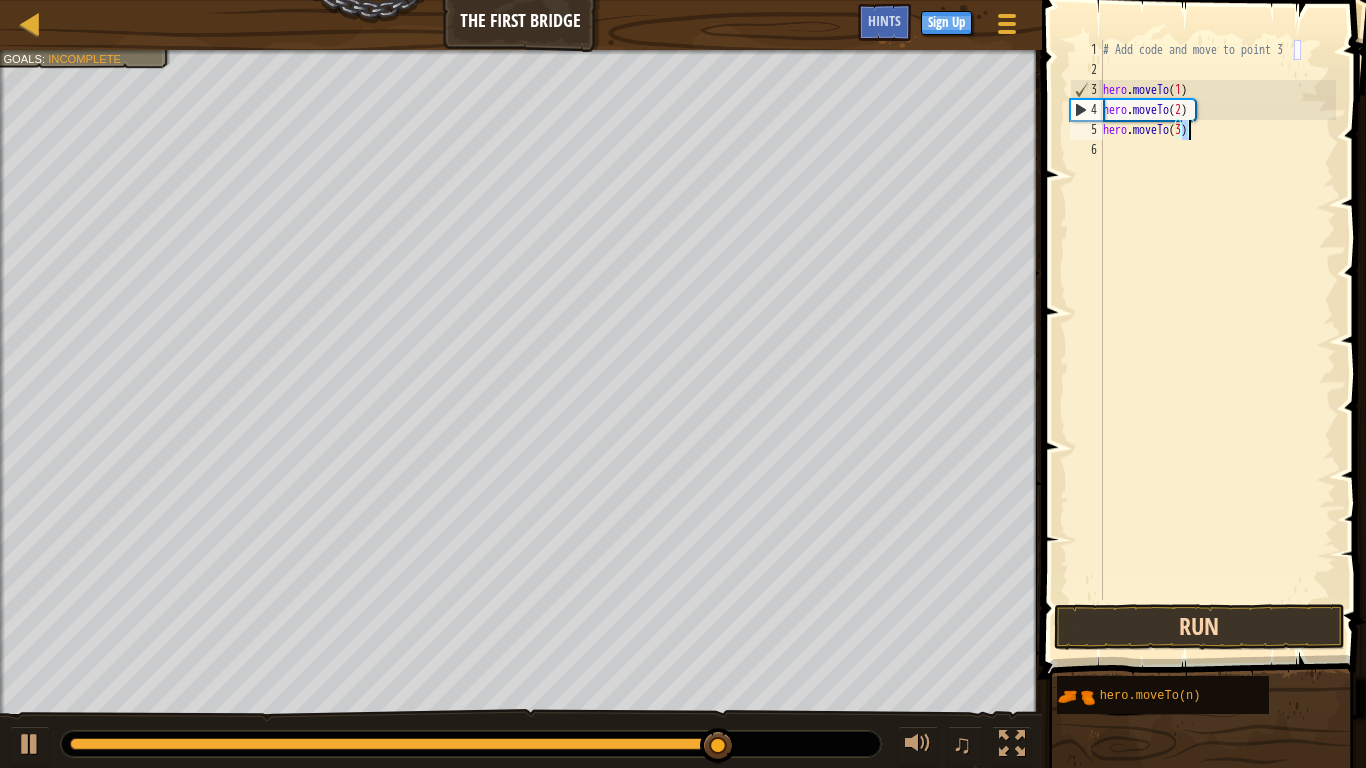 type on "hero.moveTo(3)" 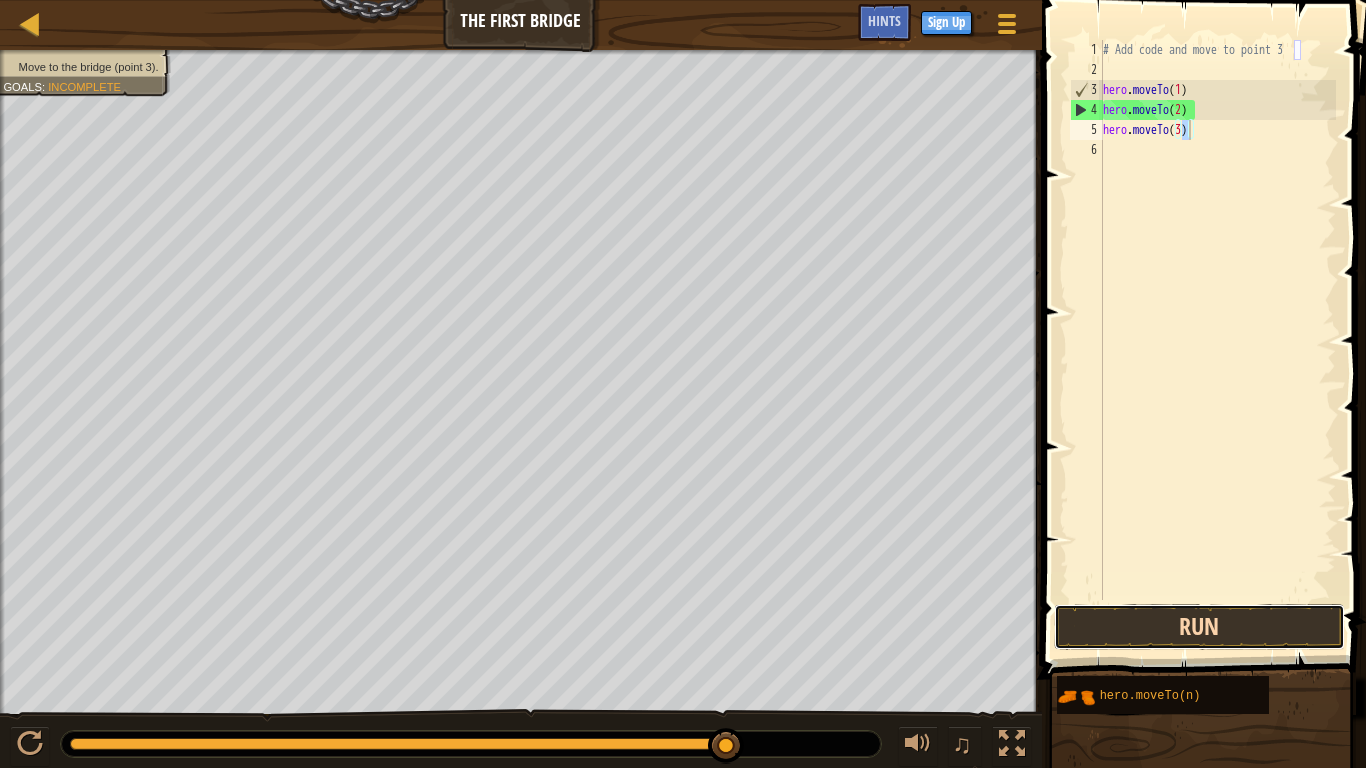 click on "Run" at bounding box center (1199, 627) 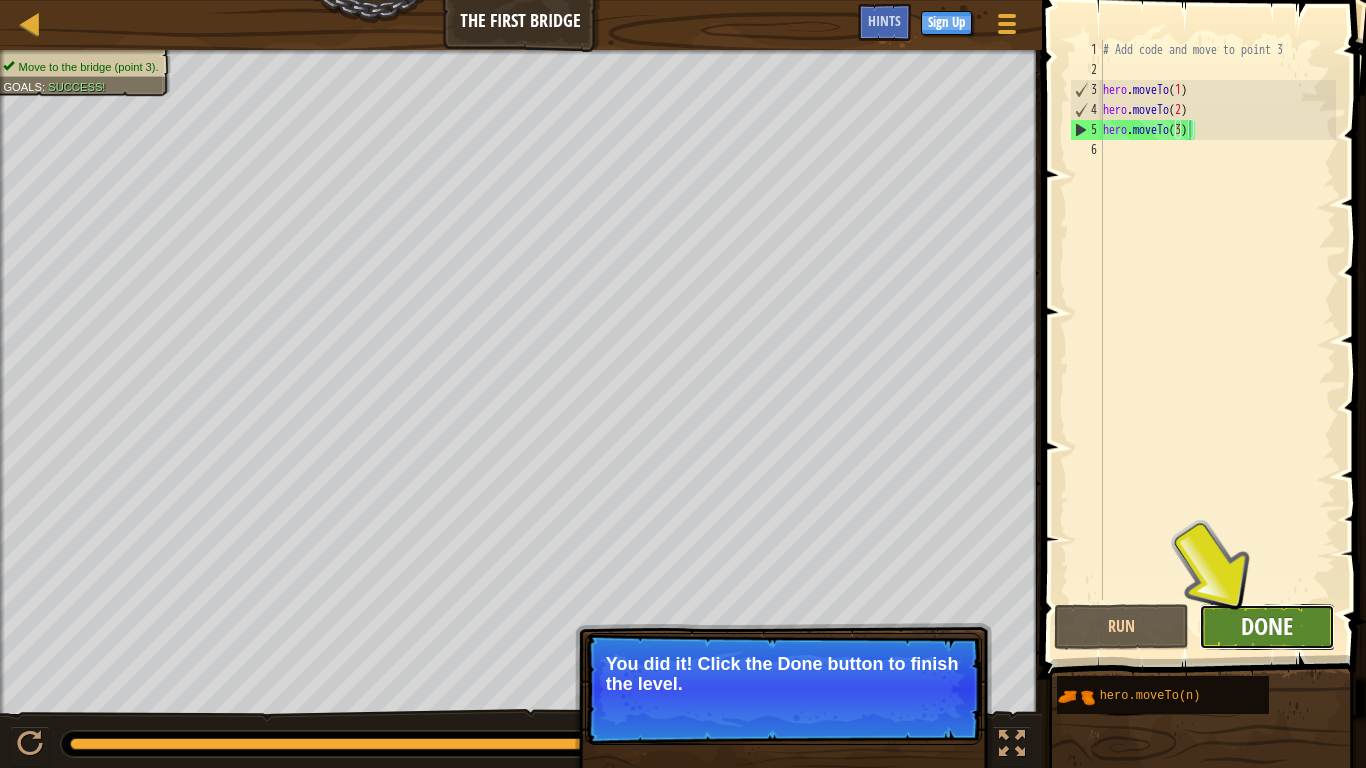 click on "Done" at bounding box center [1267, 627] 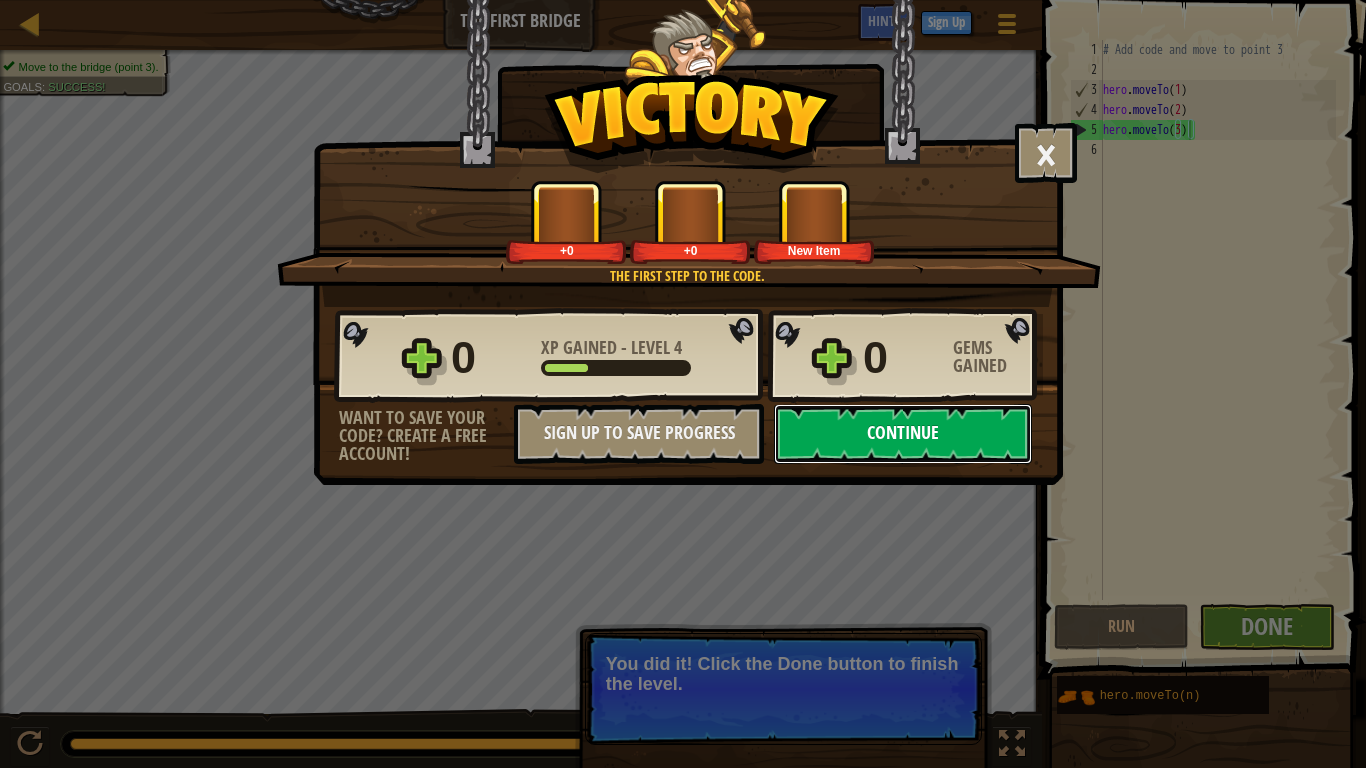 click on "Continue" at bounding box center [903, 434] 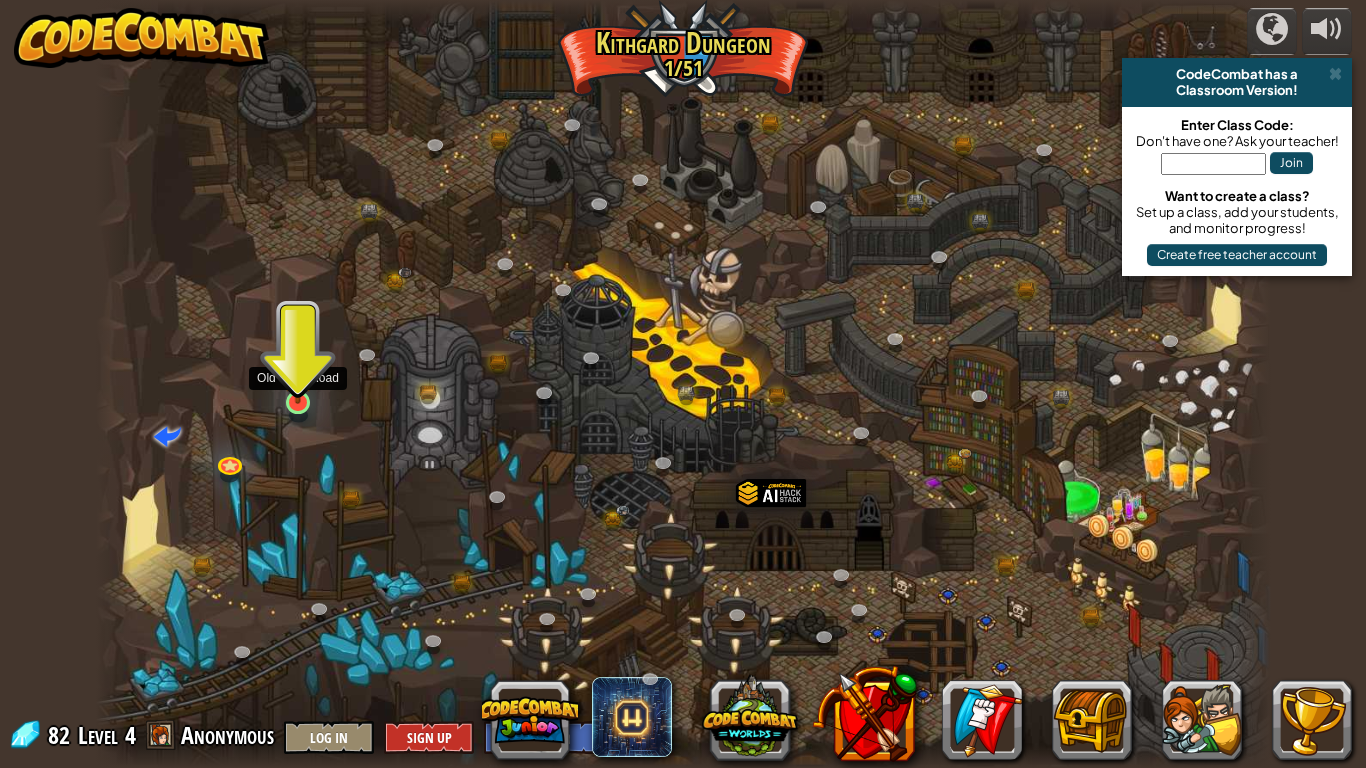 click at bounding box center (298, 370) 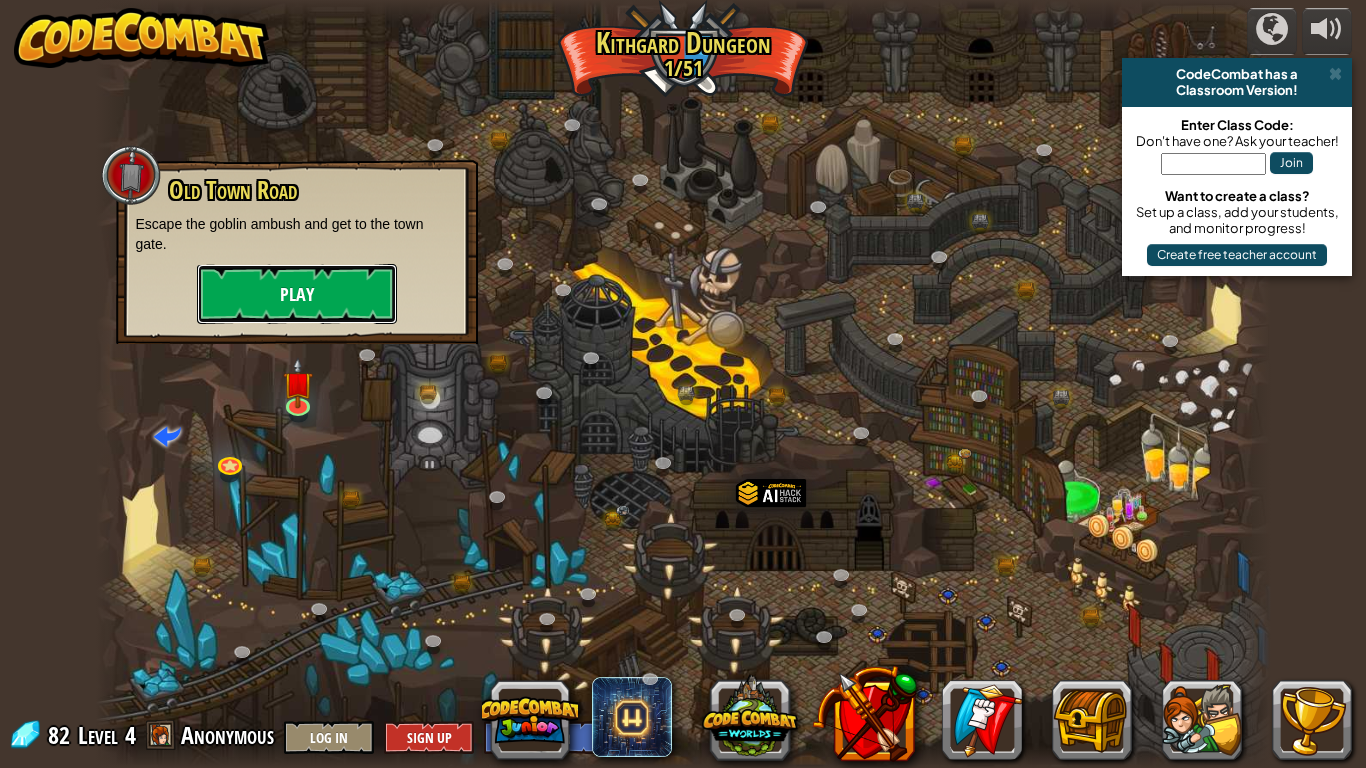 click on "Play" at bounding box center [297, 294] 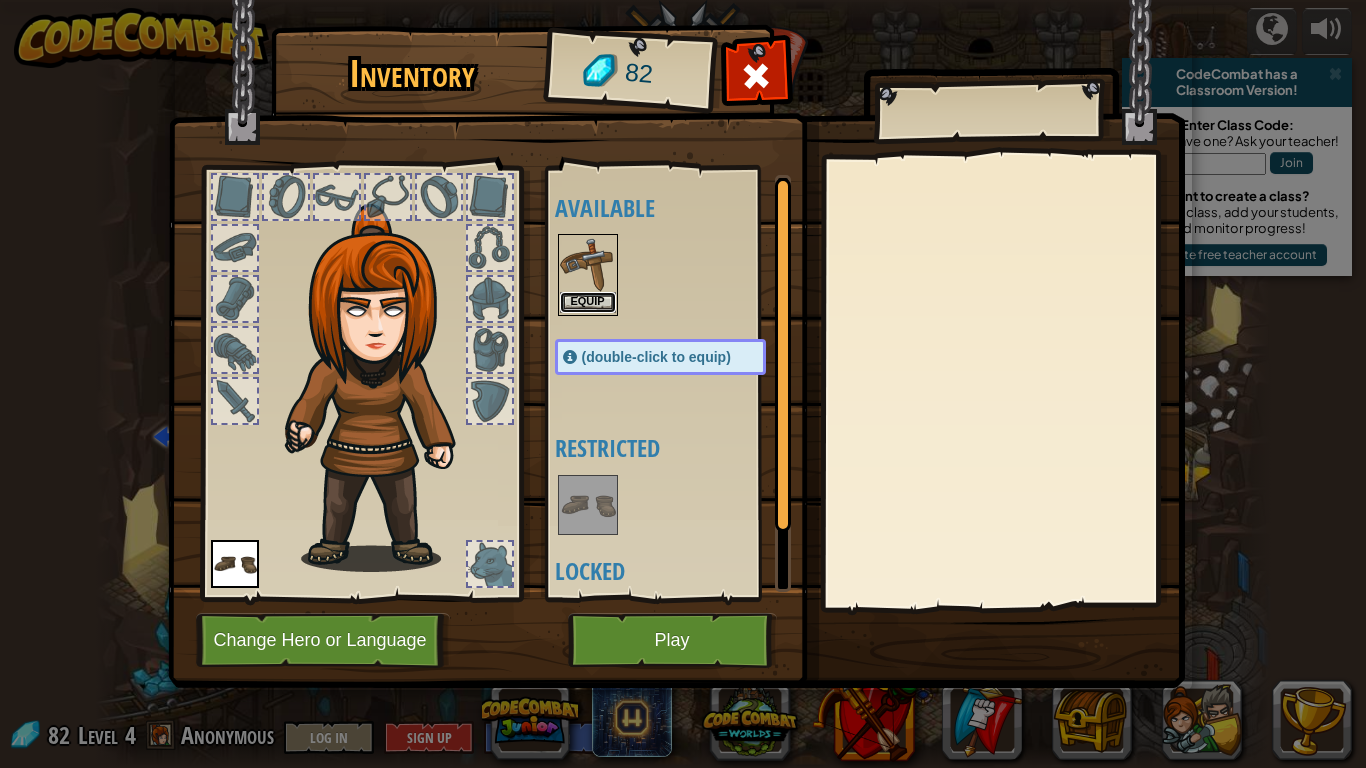 click on "Equip" at bounding box center [588, 302] 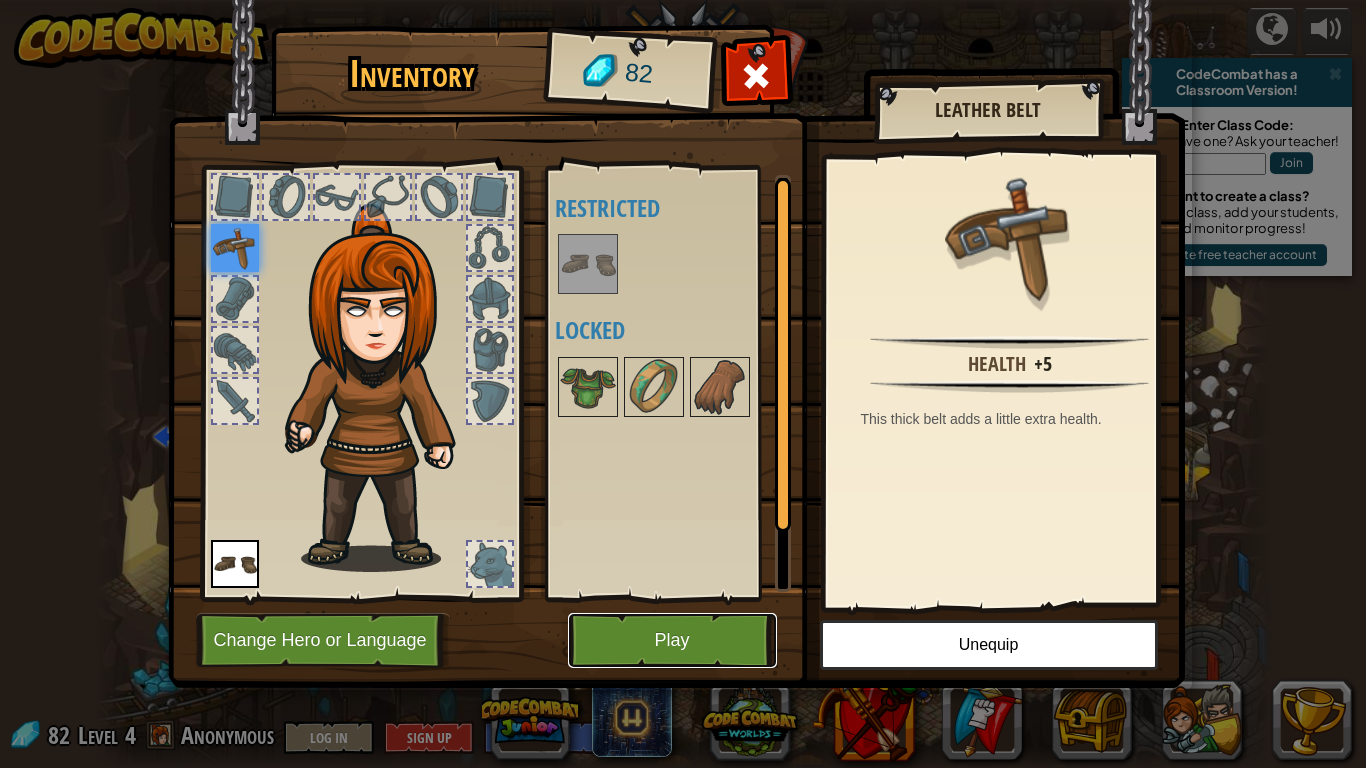 click on "Play" at bounding box center [672, 640] 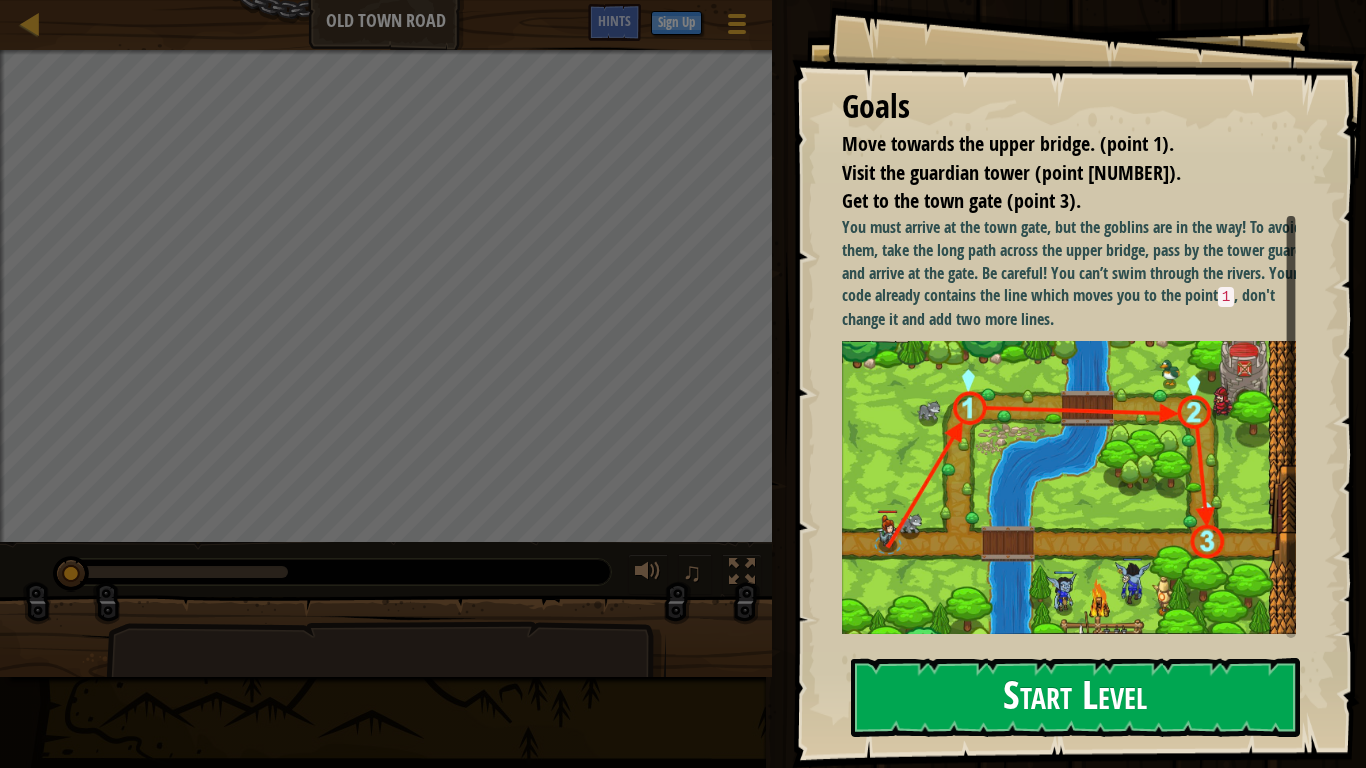 drag, startPoint x: 921, startPoint y: 648, endPoint x: 912, endPoint y: 724, distance: 76.53104 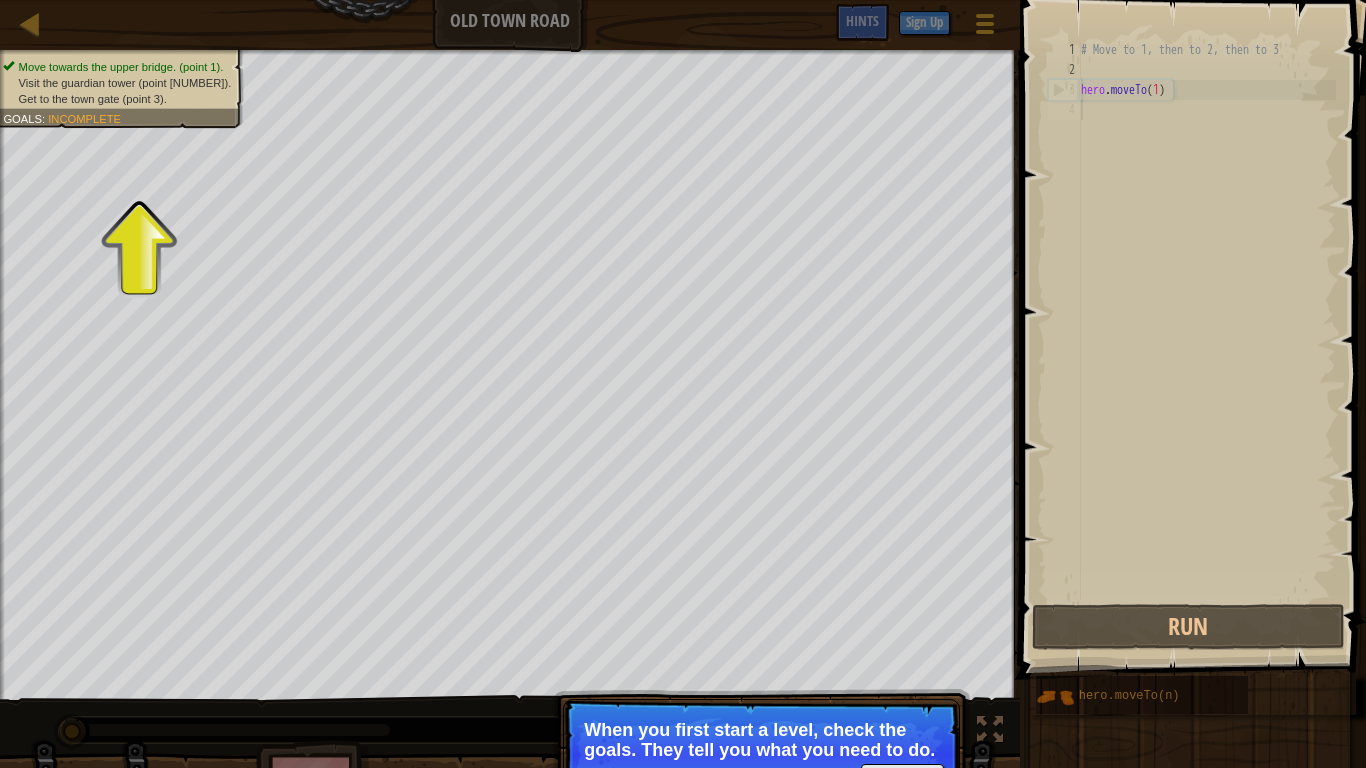 click on "Get to the town gate (point 3)." at bounding box center [93, 98] 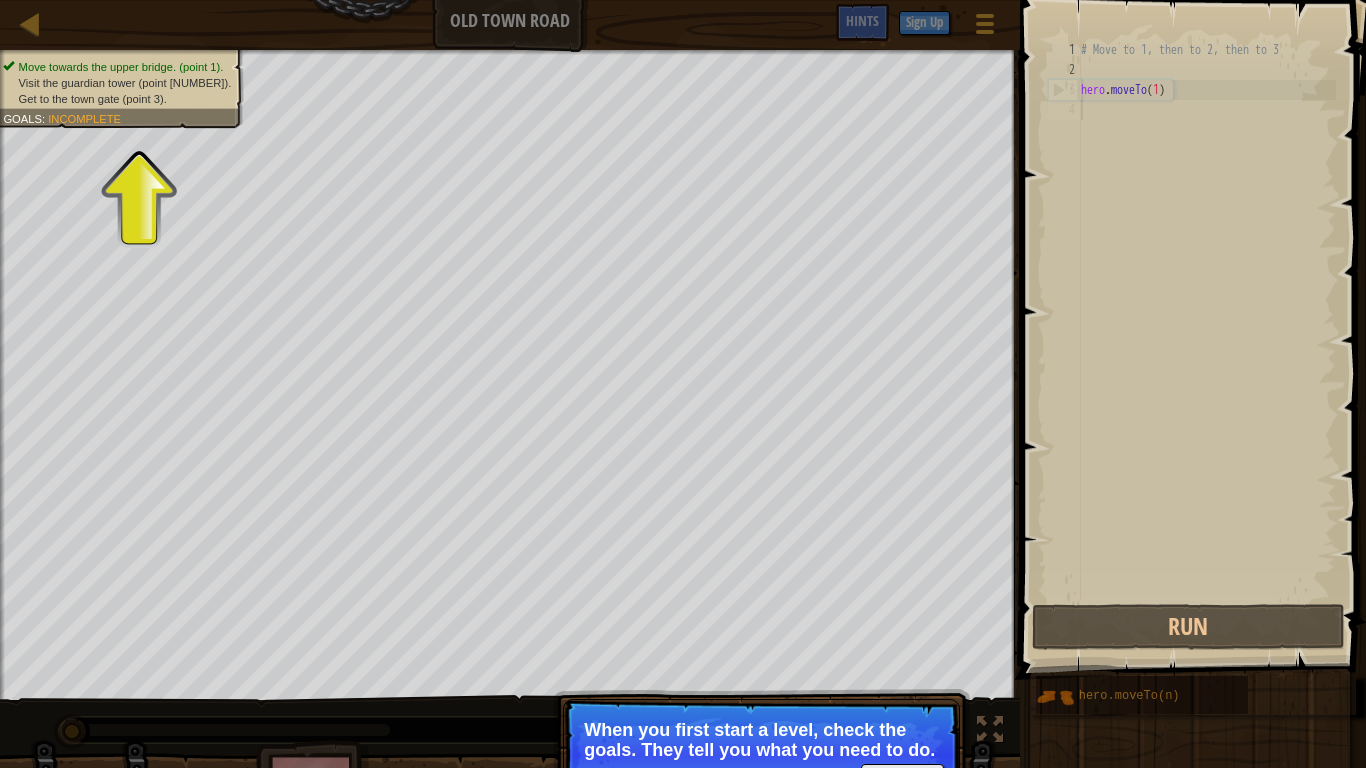 scroll, scrollTop: 9, scrollLeft: 0, axis: vertical 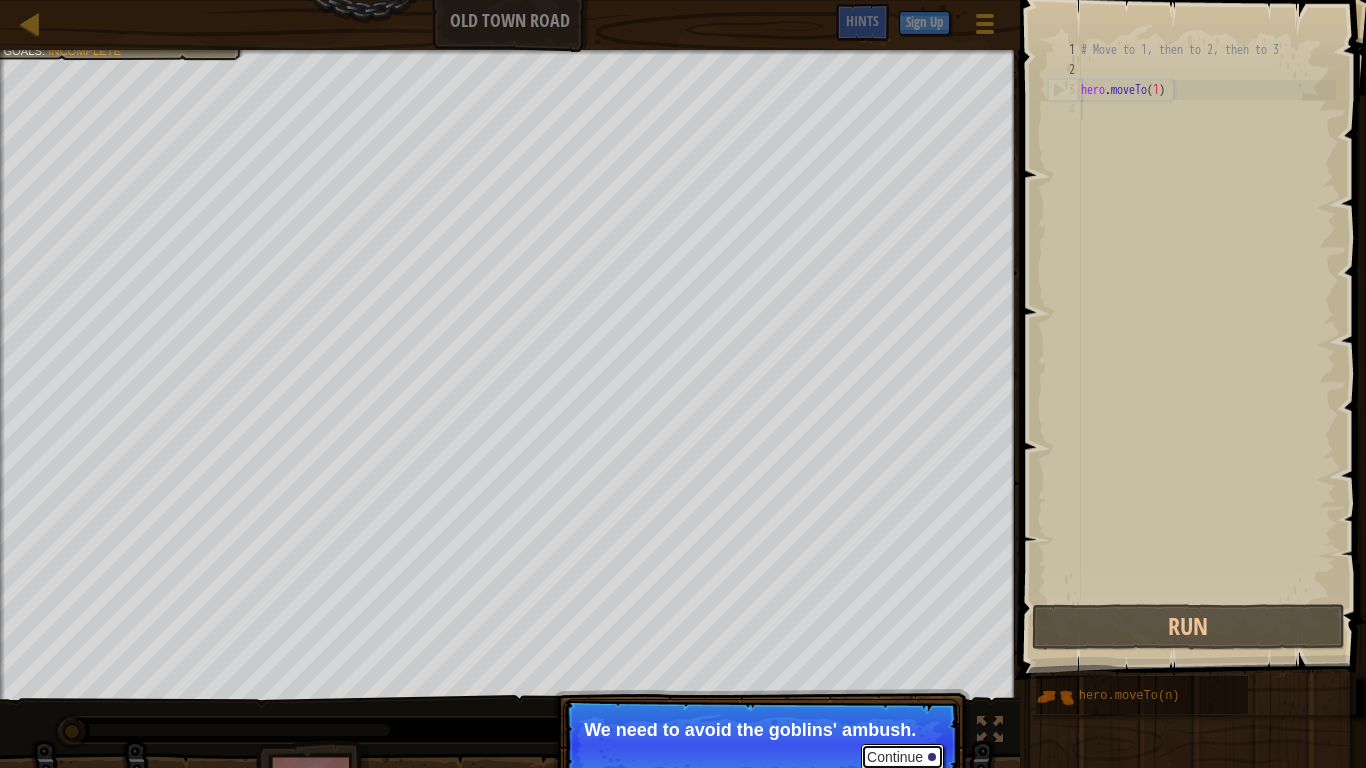 click on "Continue" at bounding box center (902, 757) 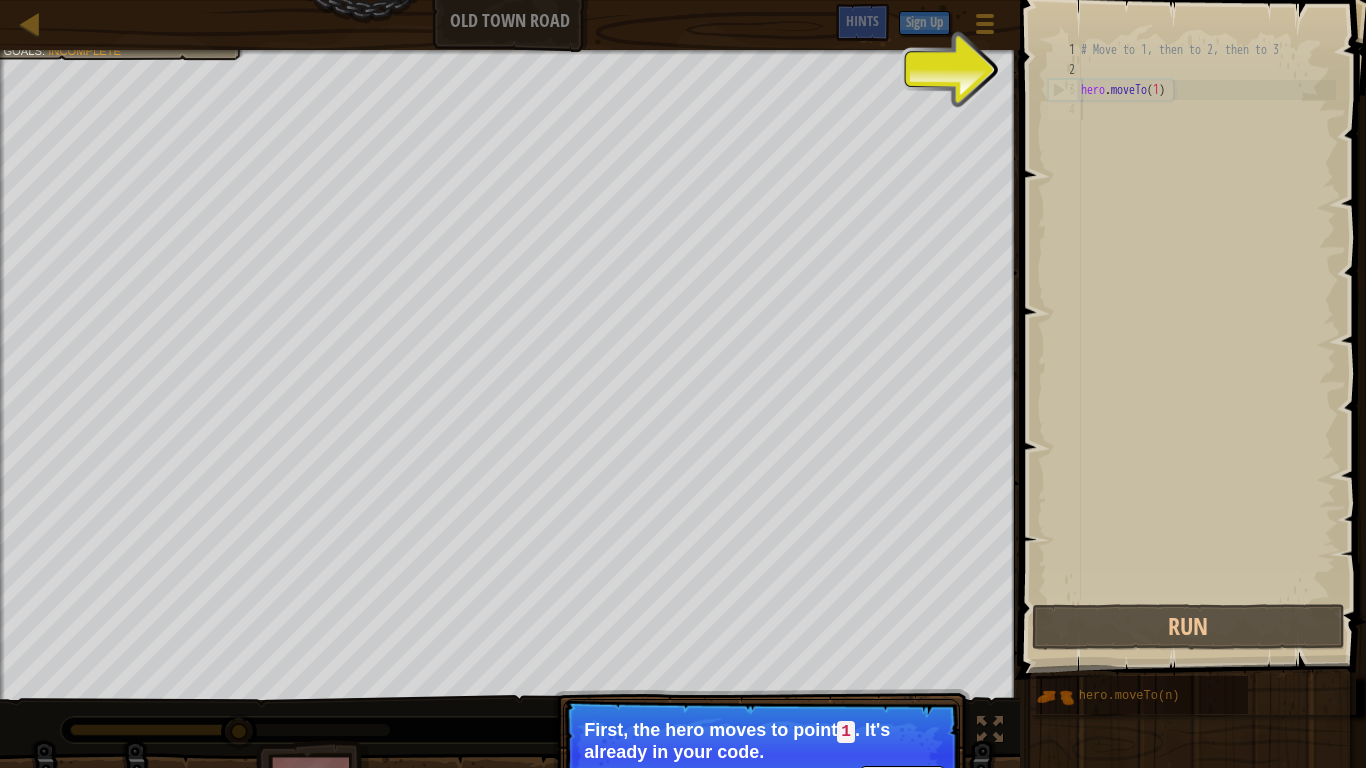 click on "# Move to 1, then to 2, then to 3 hero . moveTo ( [NUMBER] )" at bounding box center (1206, 340) 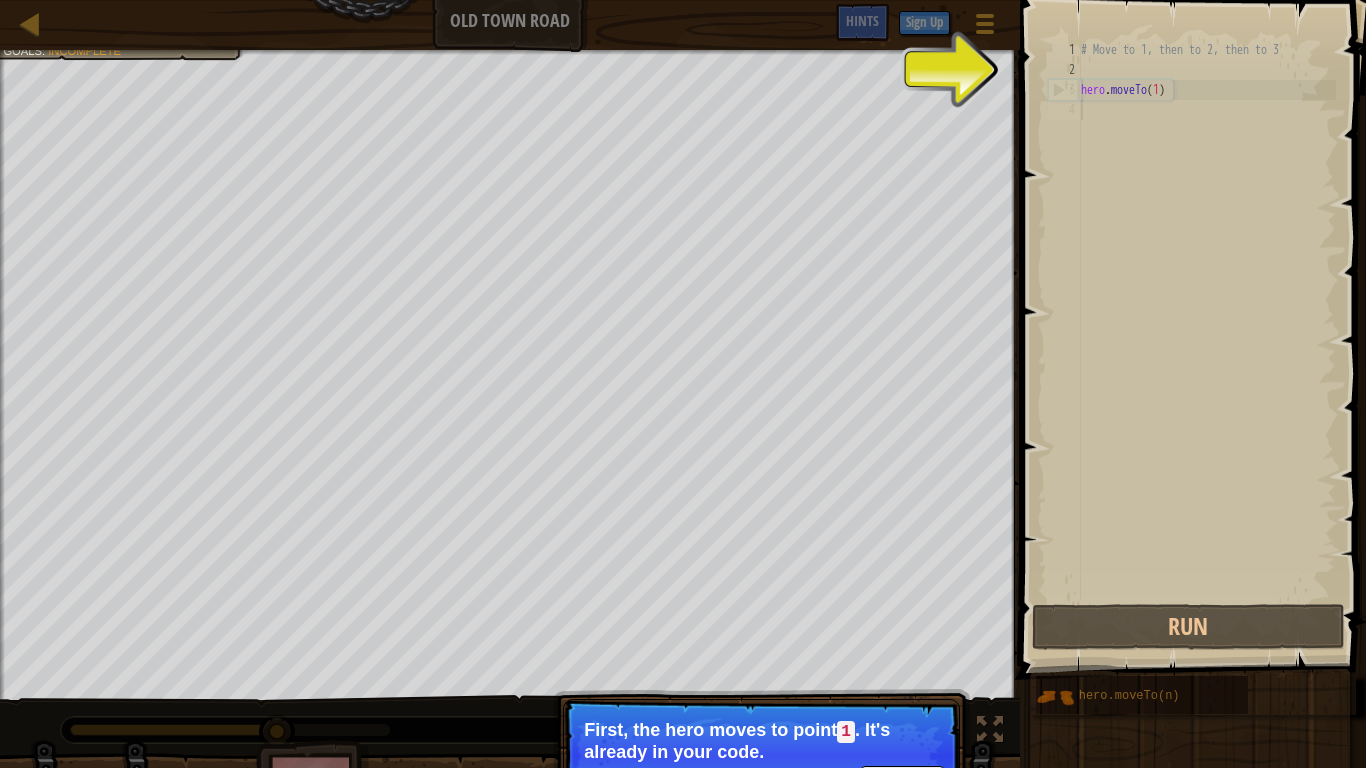 click on "# Move to 1, then to 2, then to 3 hero . moveTo ( [NUMBER] )" at bounding box center (1206, 340) 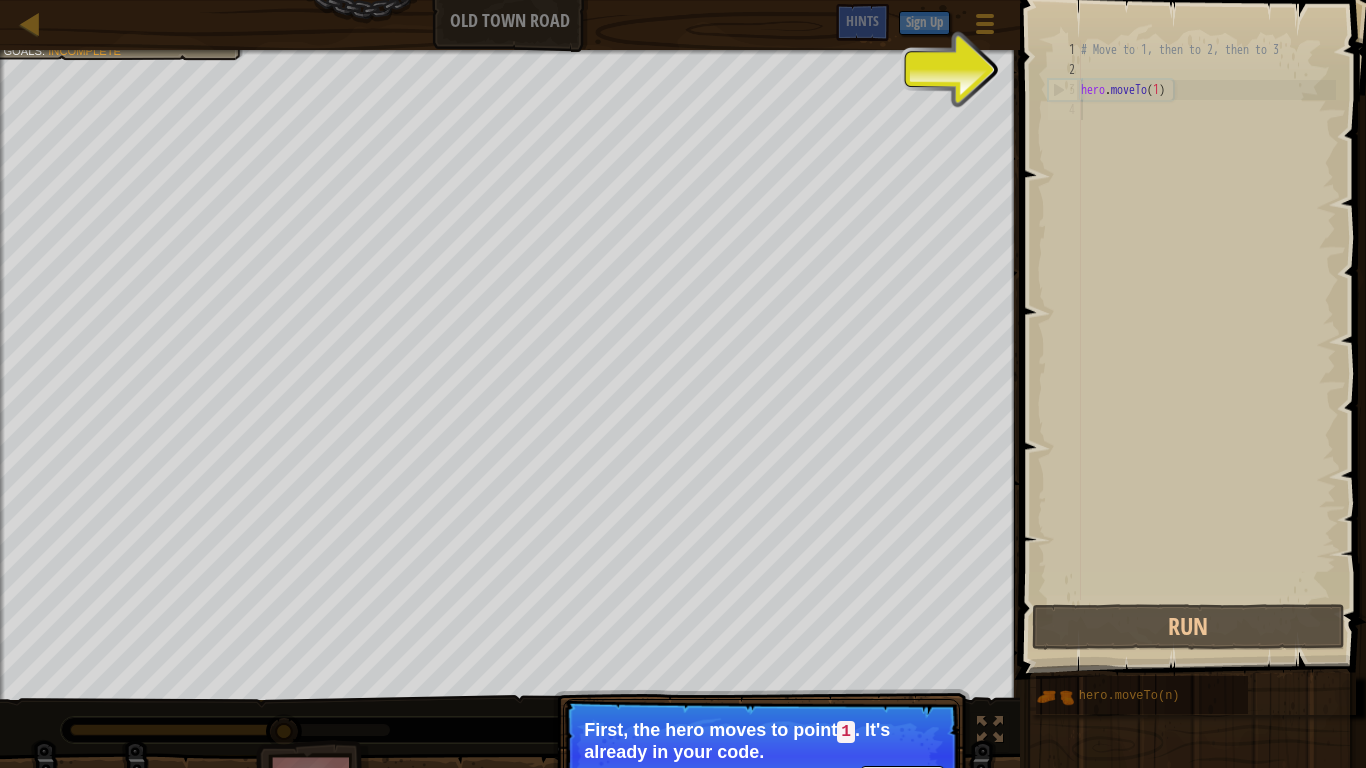 click on "# Move to 1, then to 2, then to 3 hero . moveTo ( [NUMBER] )" at bounding box center [1206, 340] 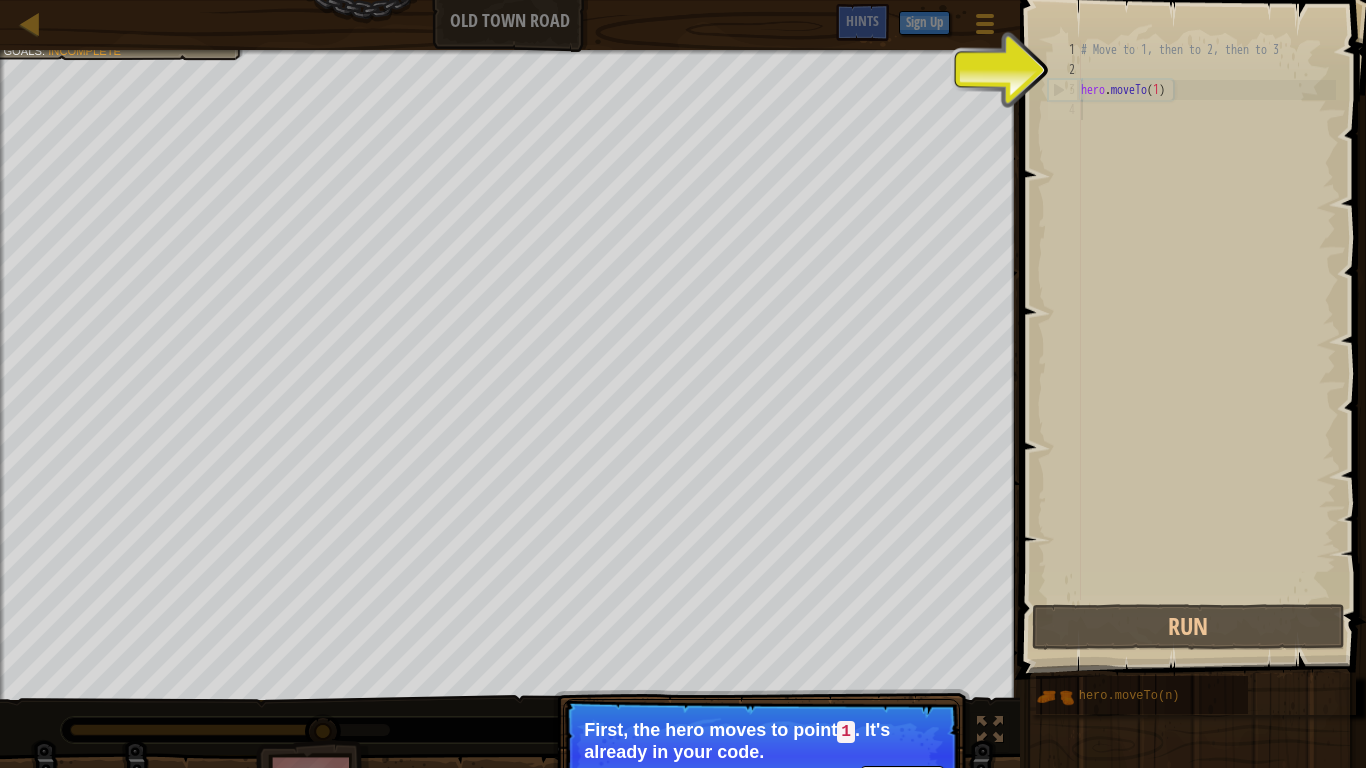 click on "# Move to 1, then to 2, then to 3 hero . moveTo ( [NUMBER] )" at bounding box center [1206, 340] 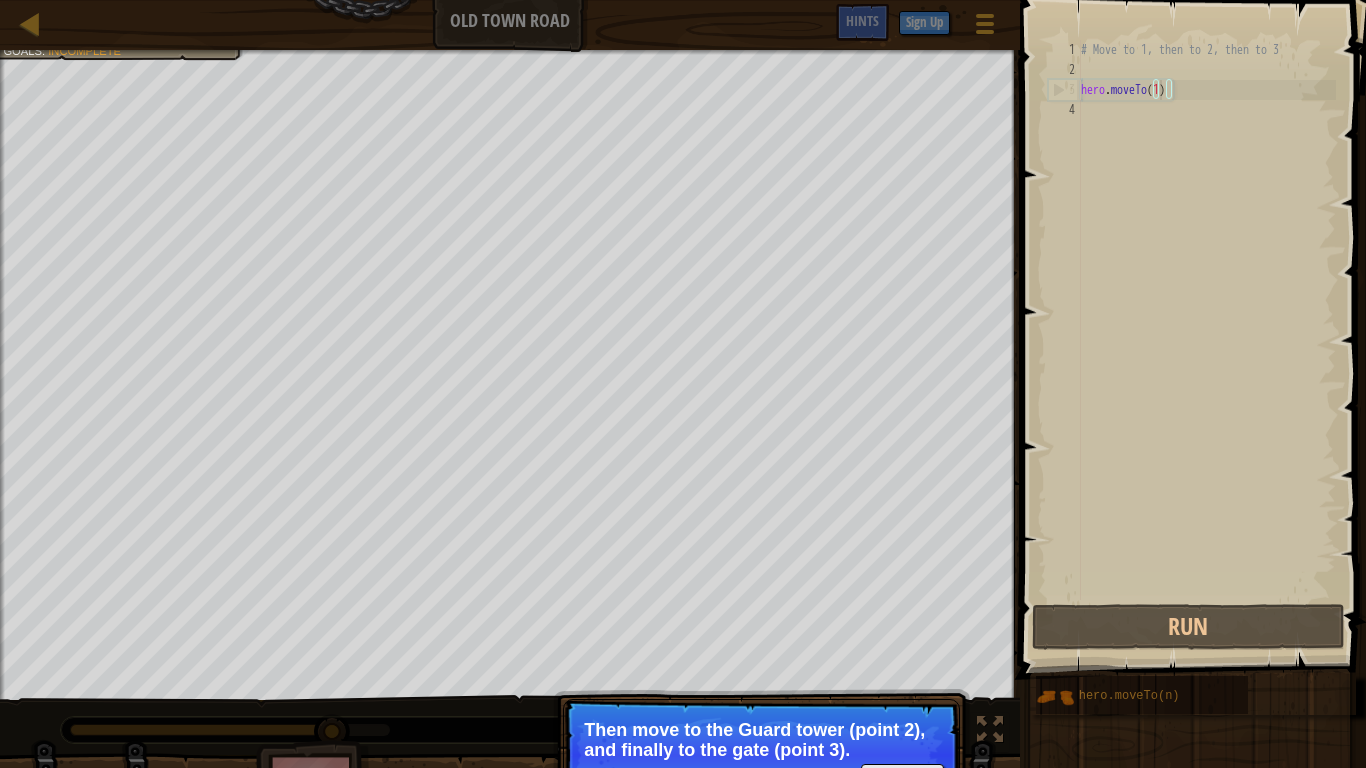 click at bounding box center [1195, 311] 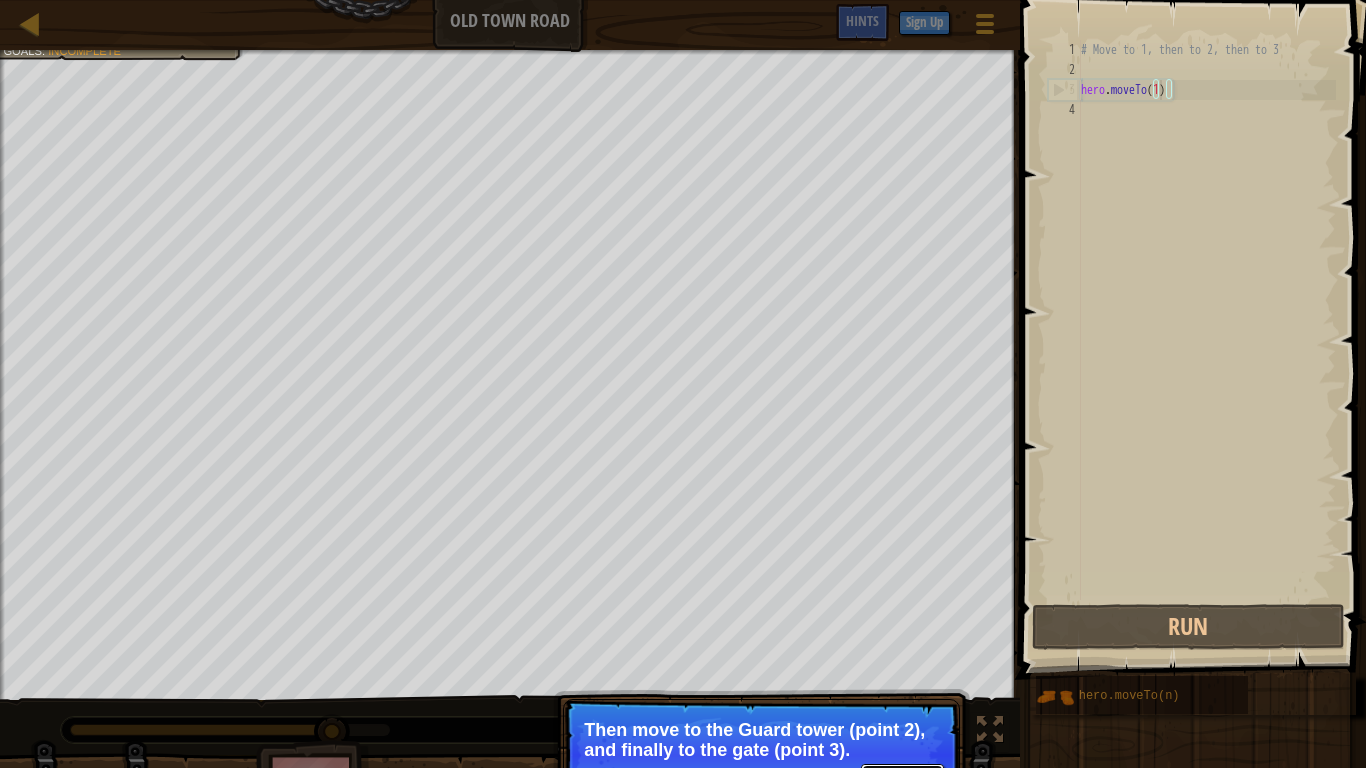 click on "Continue" at bounding box center (902, 777) 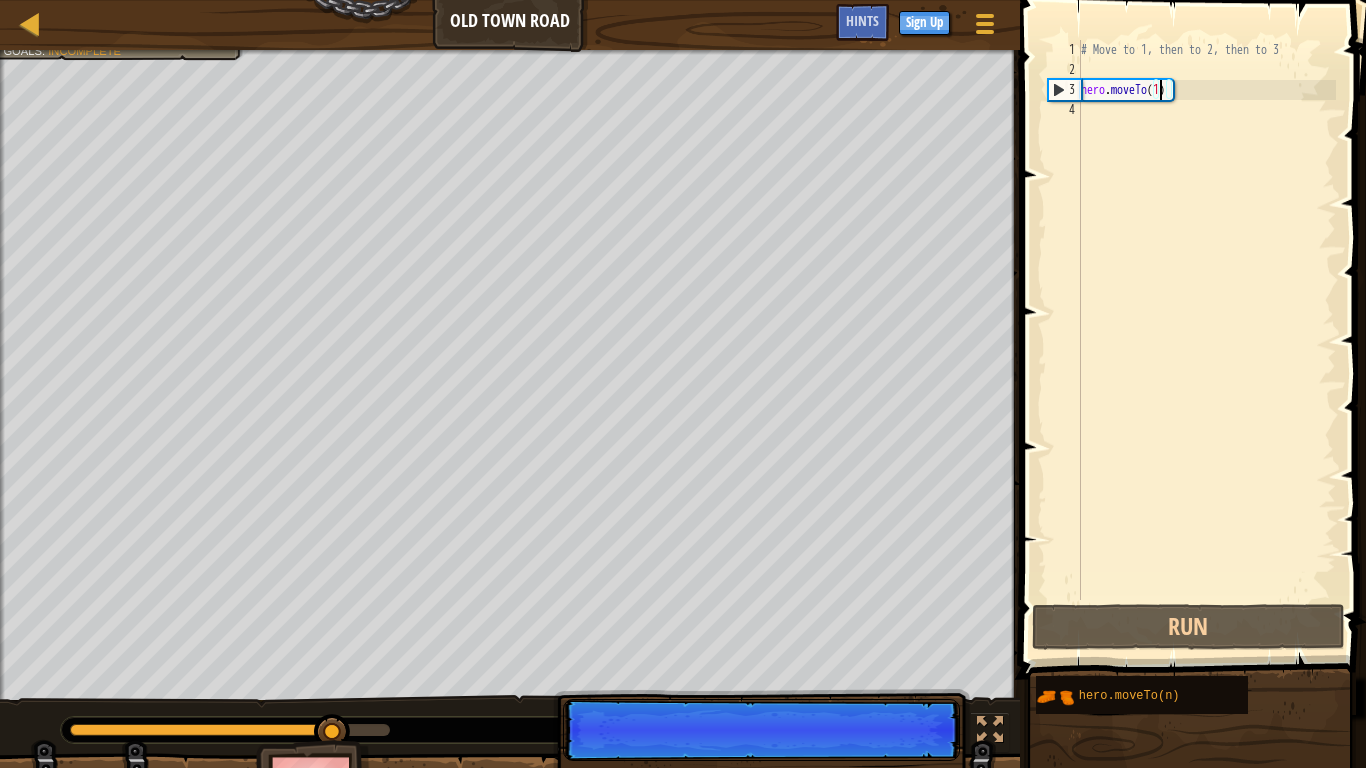 scroll, scrollTop: 9, scrollLeft: 7, axis: both 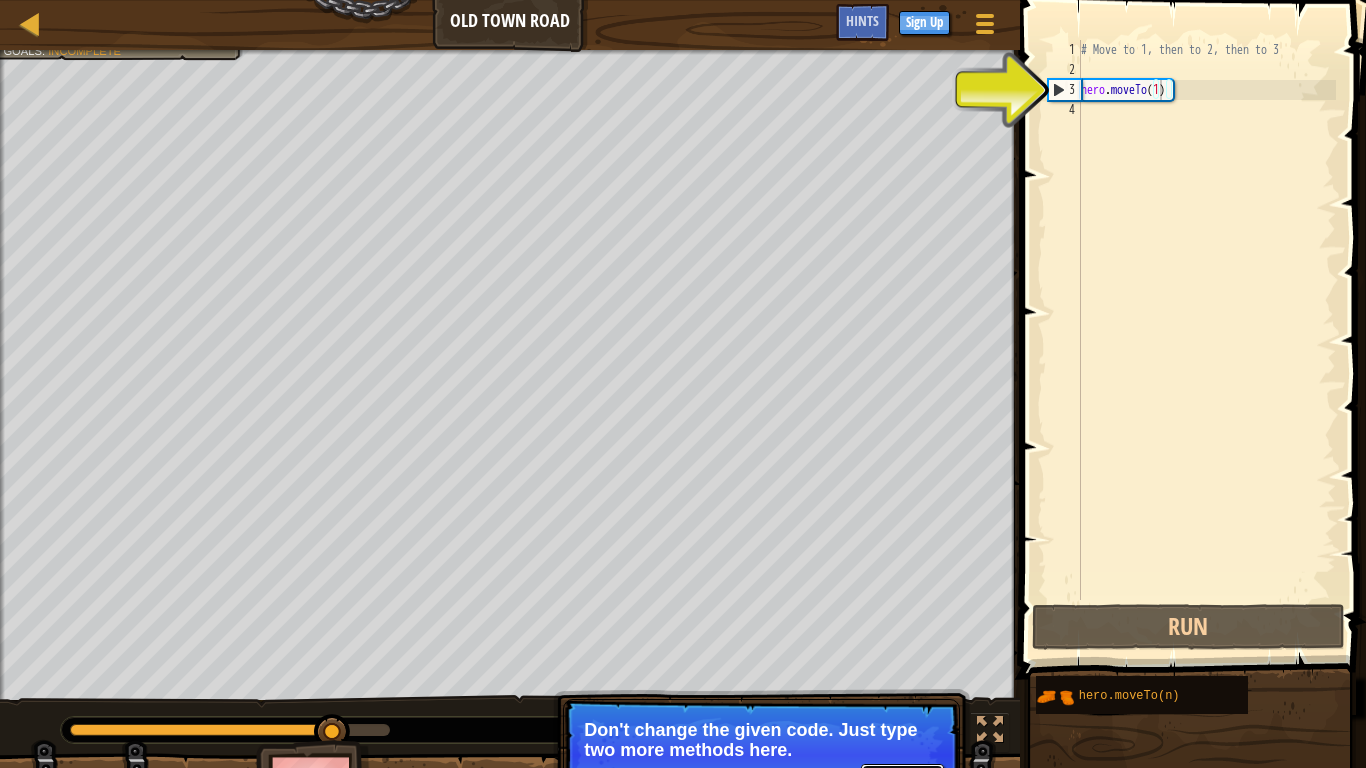 click on "Continue" at bounding box center [902, 777] 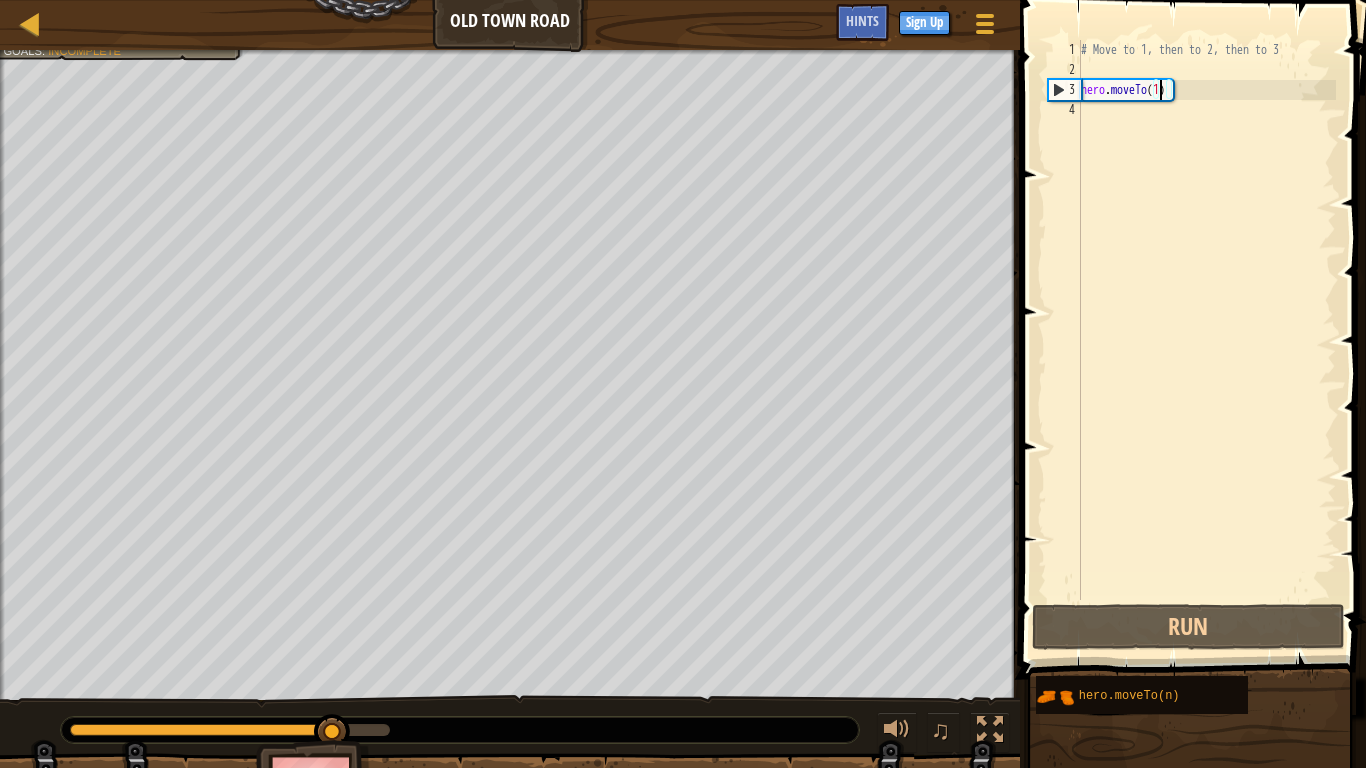 click on "# Move to 1, then to 2, then to 3 hero . moveTo ( [NUMBER] )" at bounding box center [1206, 340] 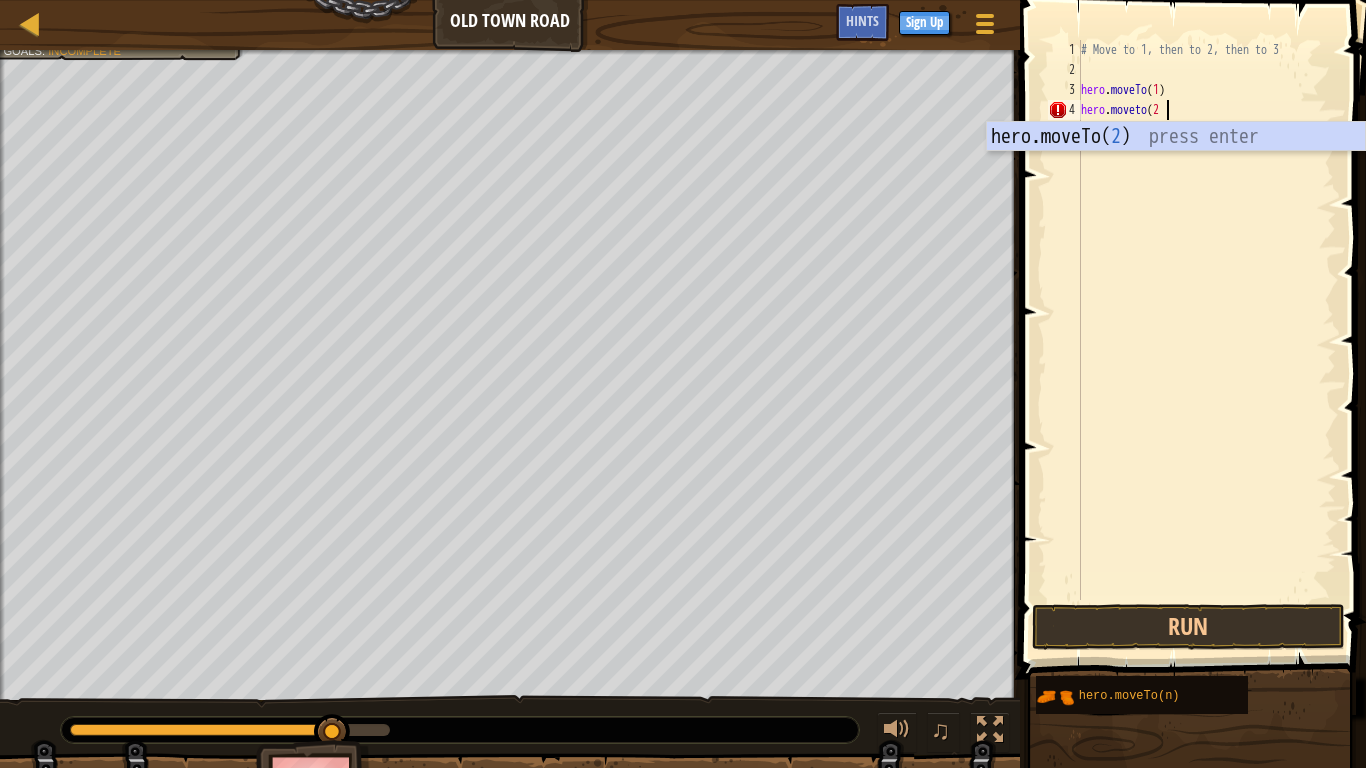 scroll, scrollTop: 9, scrollLeft: 7, axis: both 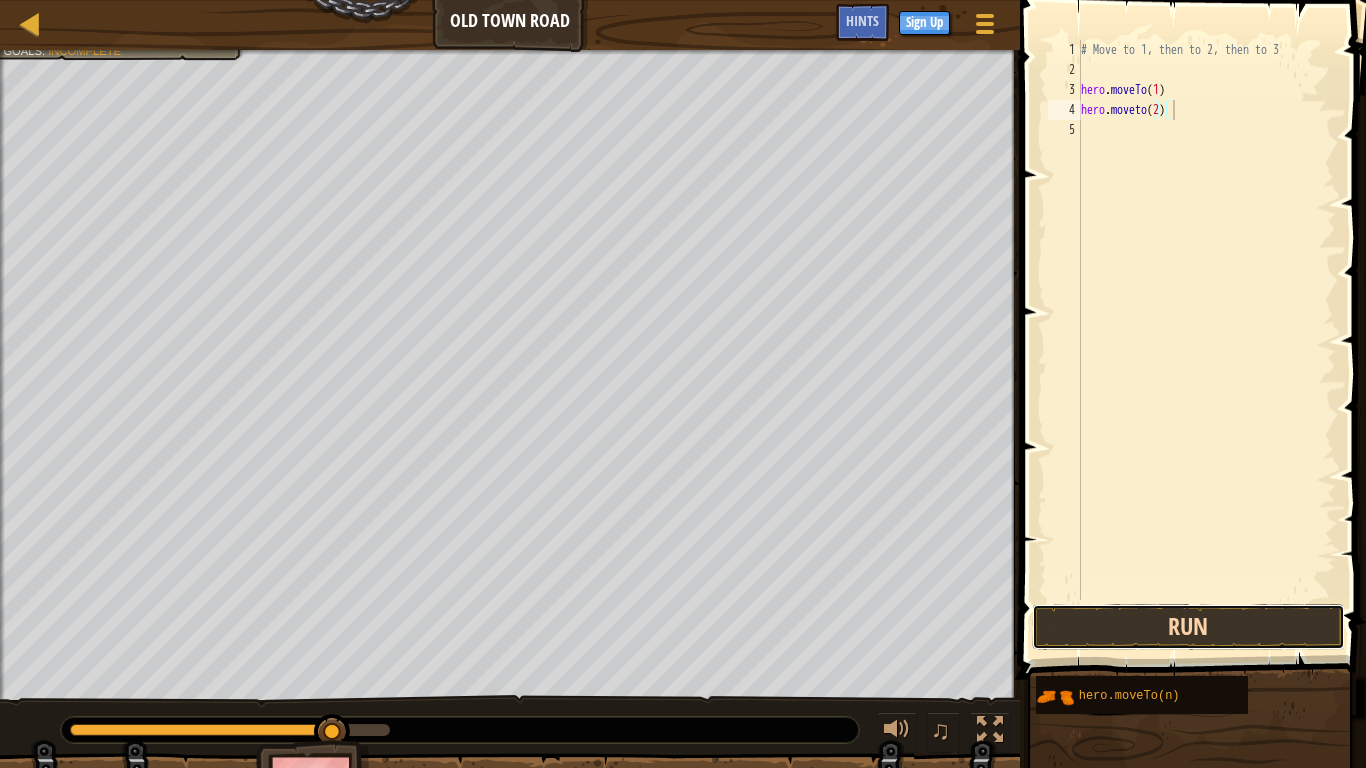 click on "Run" at bounding box center [1188, 627] 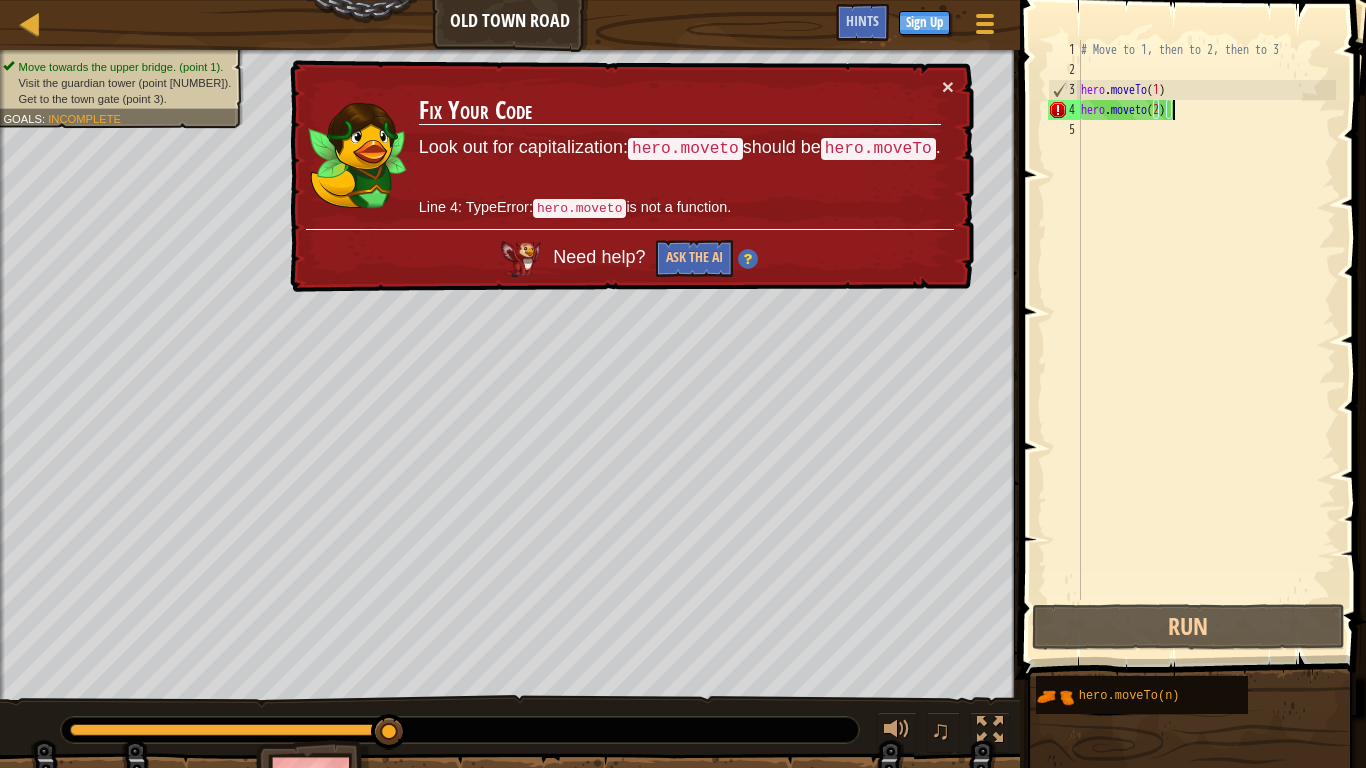 click on "# Move to 1, then to 2, then to 3 hero . moveTo ( 1 ) hero . moveto ( 2 )" at bounding box center (1206, 340) 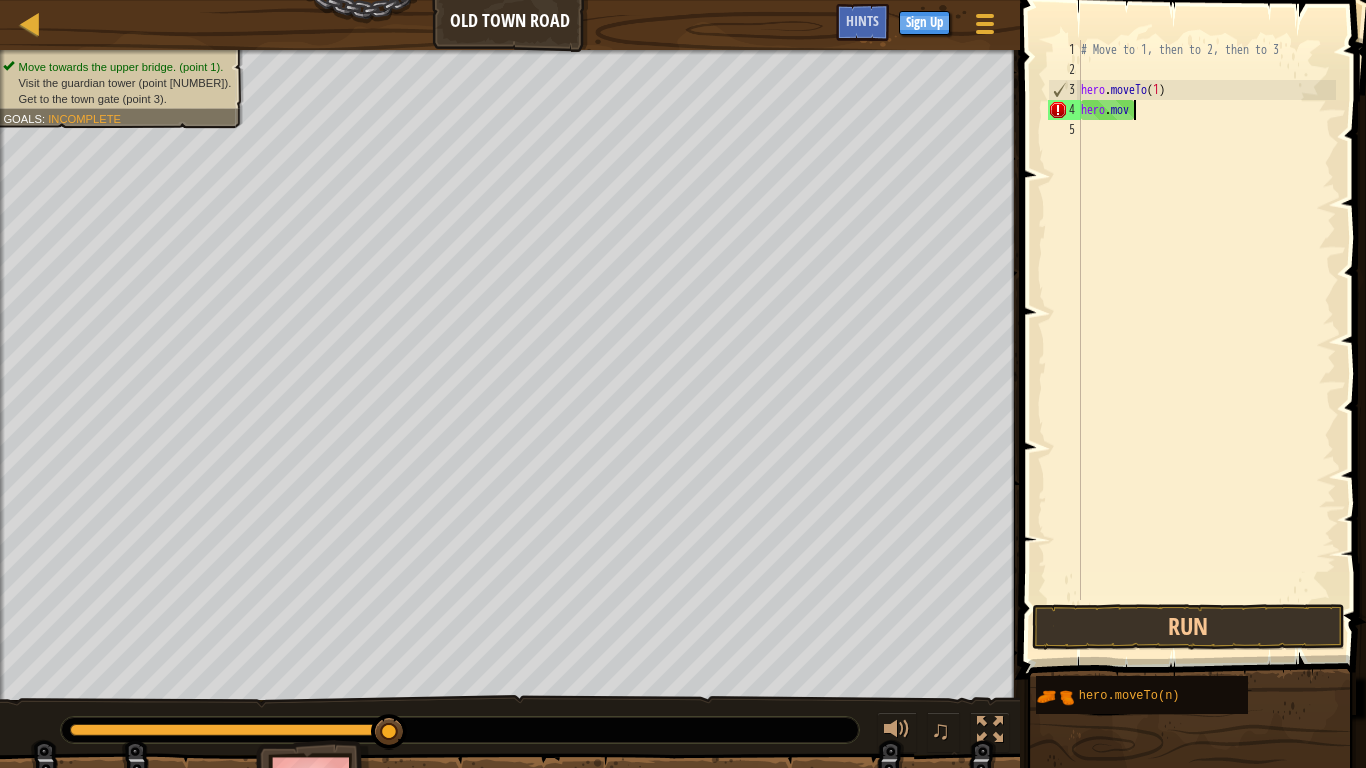 scroll, scrollTop: 9, scrollLeft: 1, axis: both 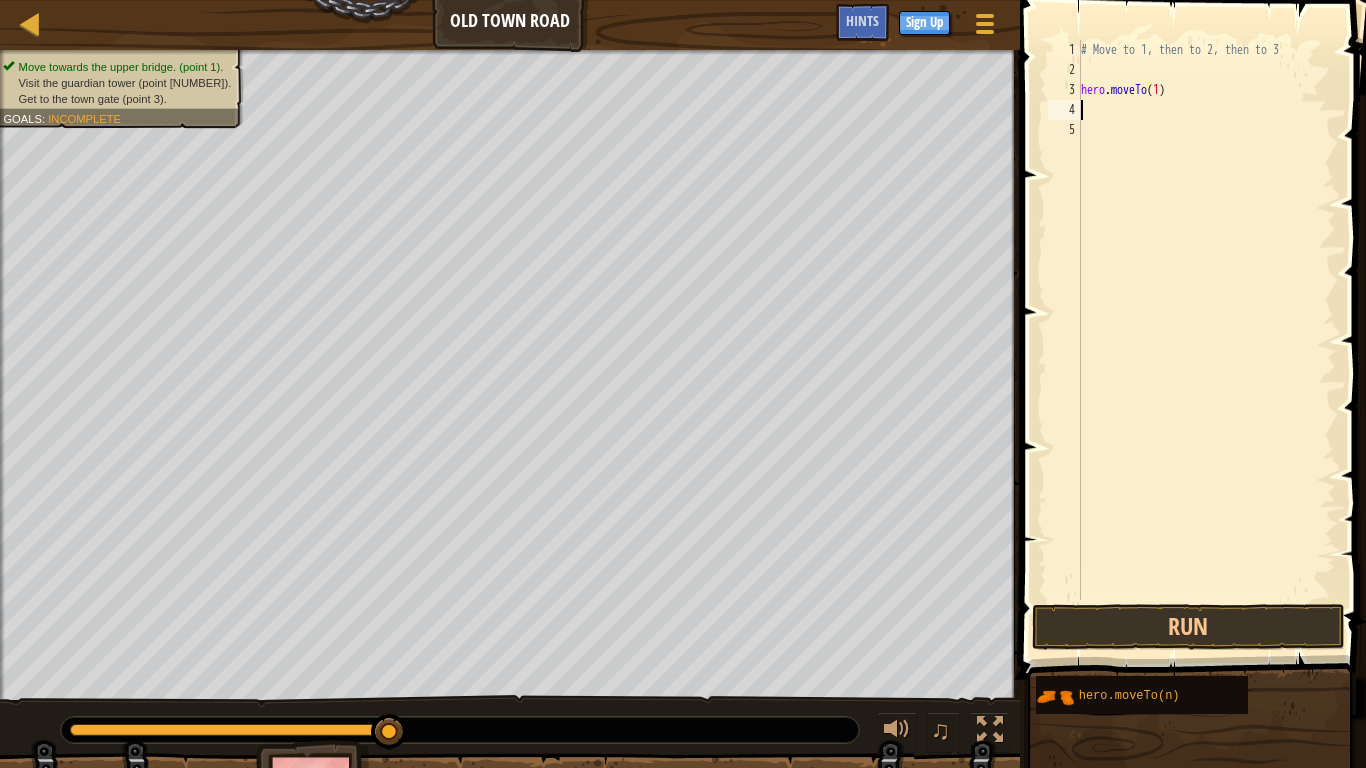 click on "# Move to 1, then to 2, then to 3 hero . moveTo ( [NUMBER] )" at bounding box center [1206, 340] 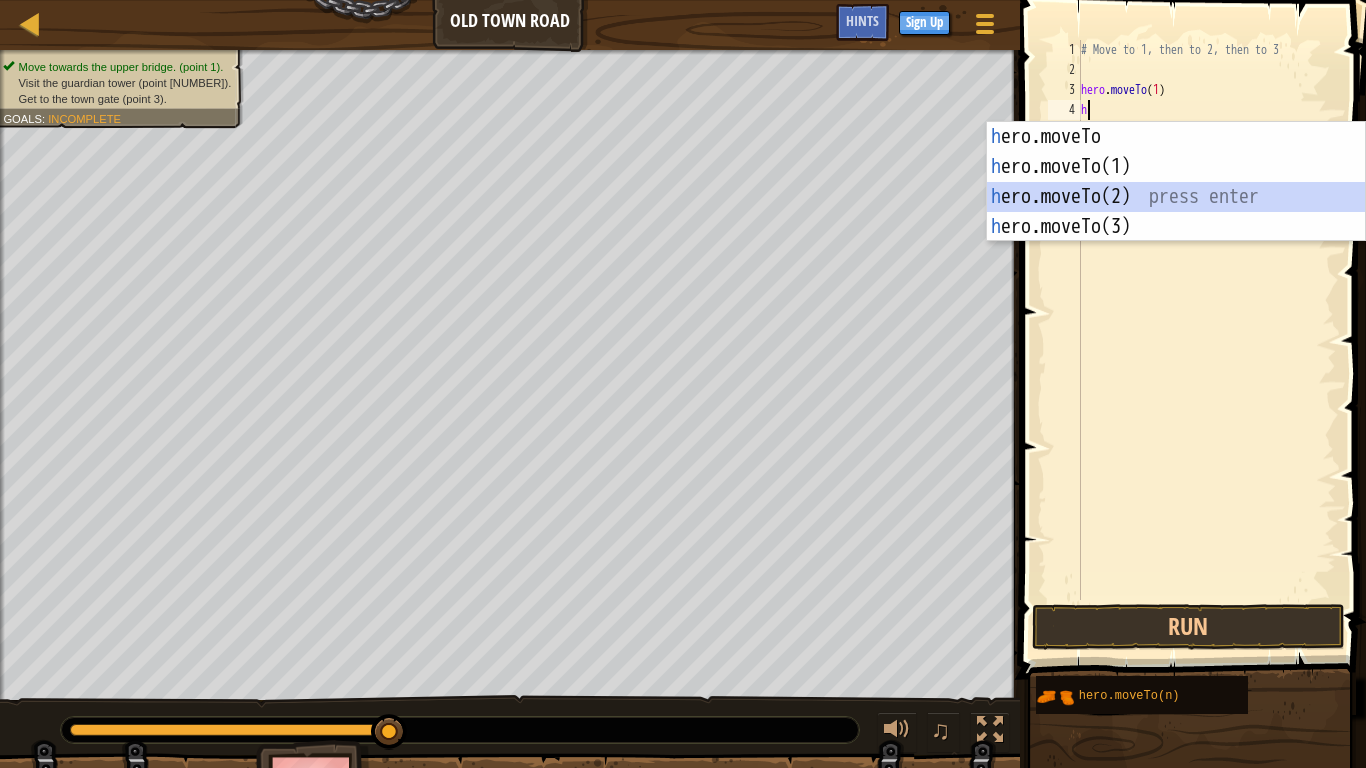 click on "h ero.moveTo press enter h ero.moveTo(1) press enter h ero.moveTo(2) press enter h ero.moveTo(3) press enter" at bounding box center (1176, 212) 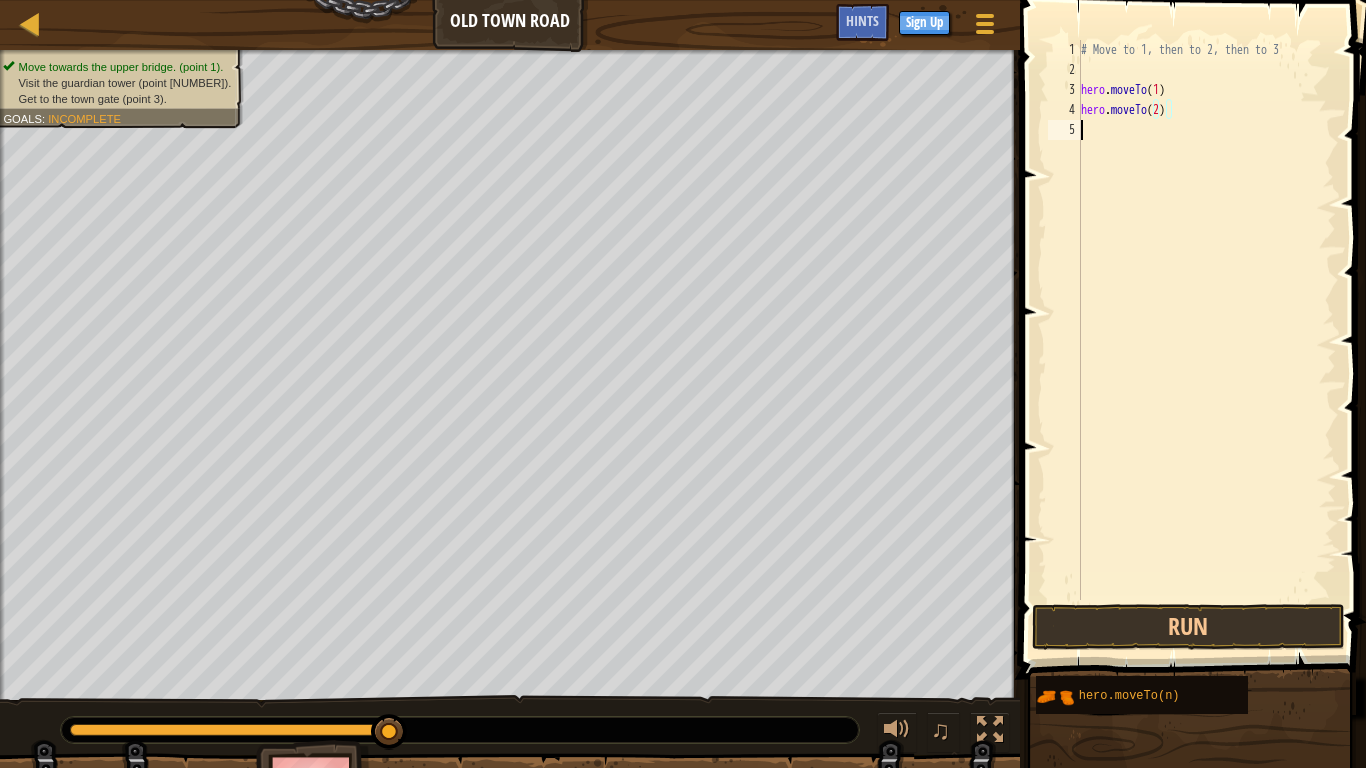 click on "# Move to 1, then to 2, then to 3 hero . moveTo ( 1 ) hero . moveTo ( 2 )" at bounding box center [1206, 340] 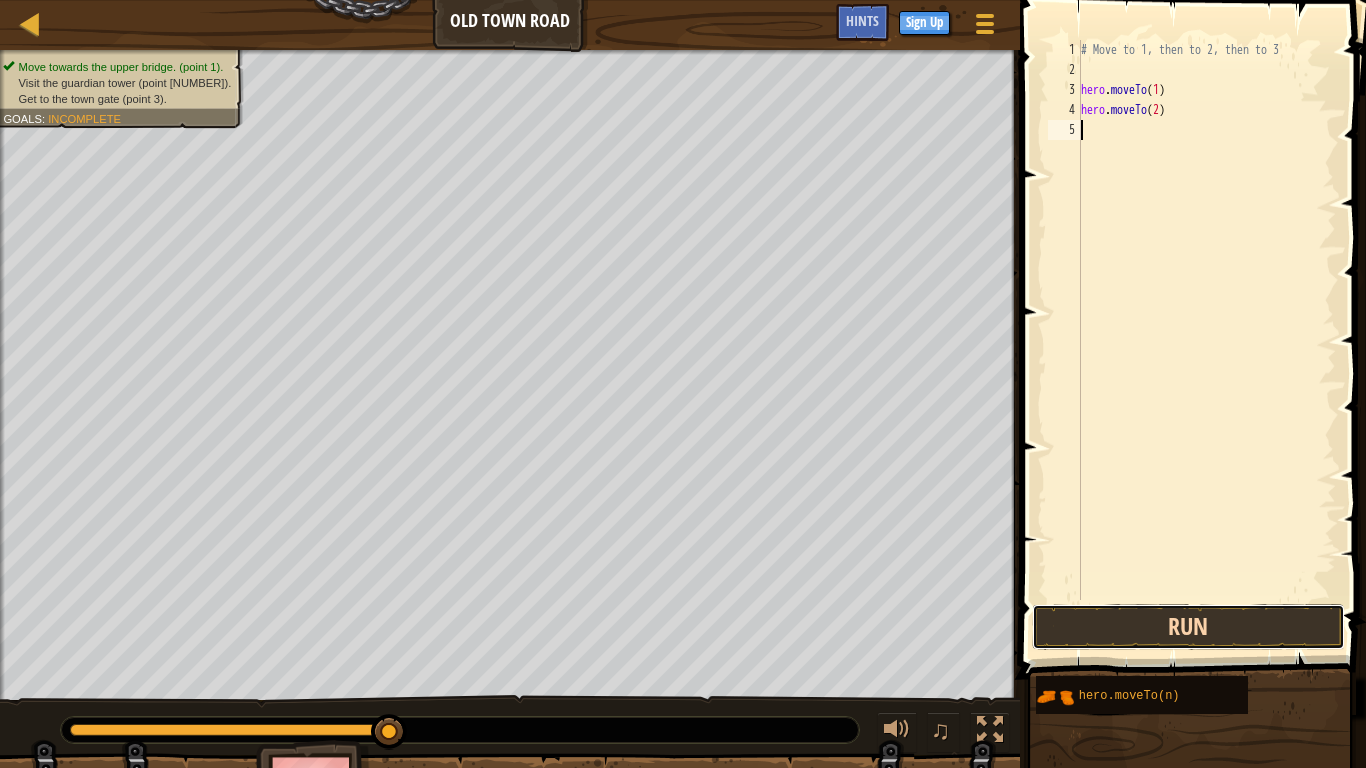 click on "Run" at bounding box center [1188, 627] 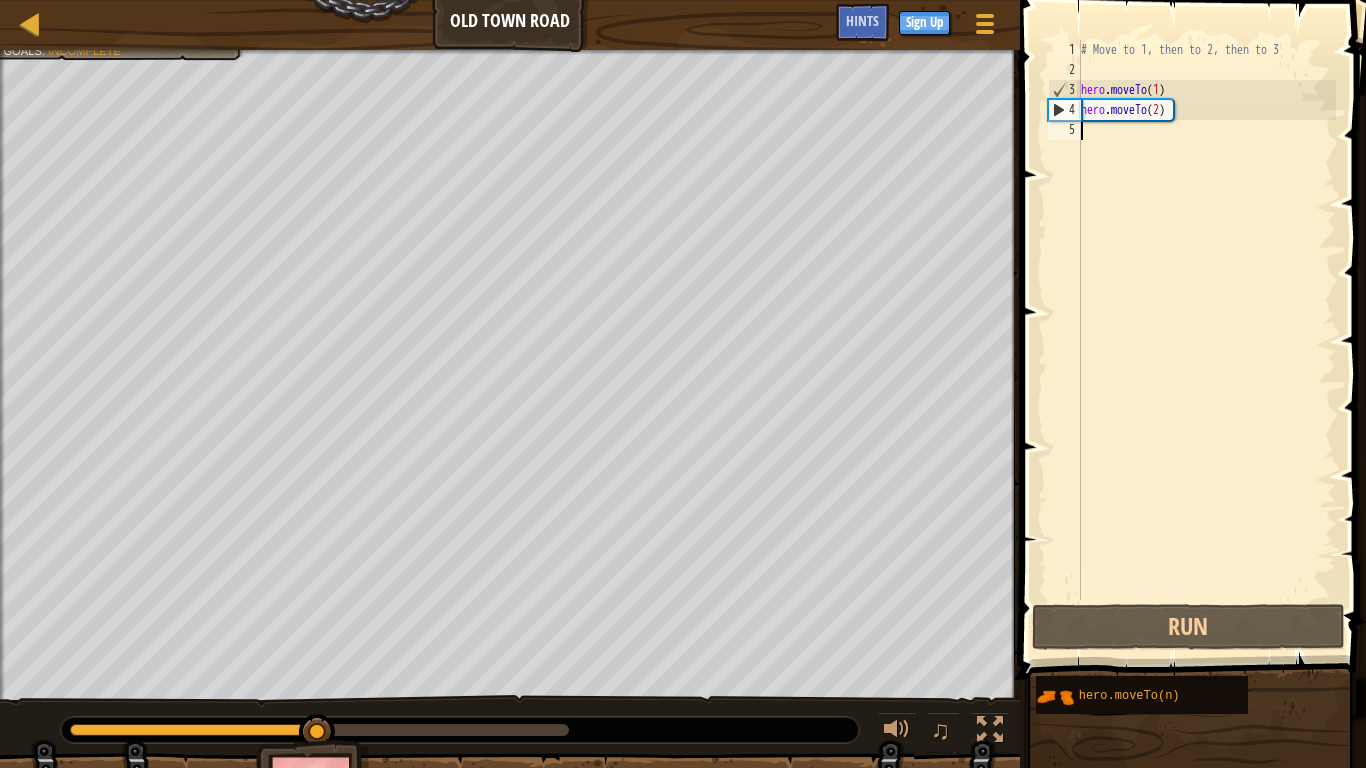 click on "# Move to 1, then to 2, then to 3 hero . moveTo ( 1 ) hero . moveTo ( 2 )" at bounding box center [1206, 340] 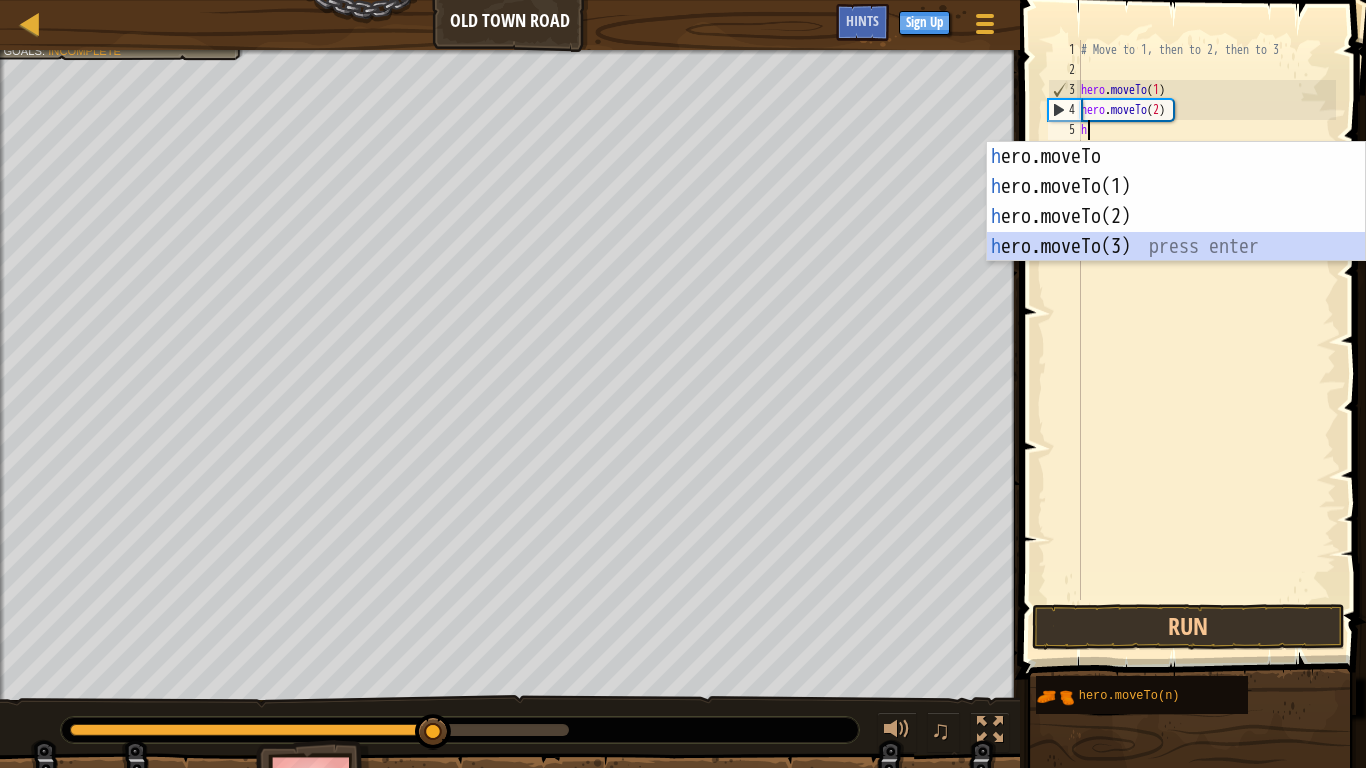 click on "h ero.moveTo press enter h ero.moveTo(1) press enter h ero.moveTo(2) press enter h ero.moveTo(3) press enter" at bounding box center [1176, 232] 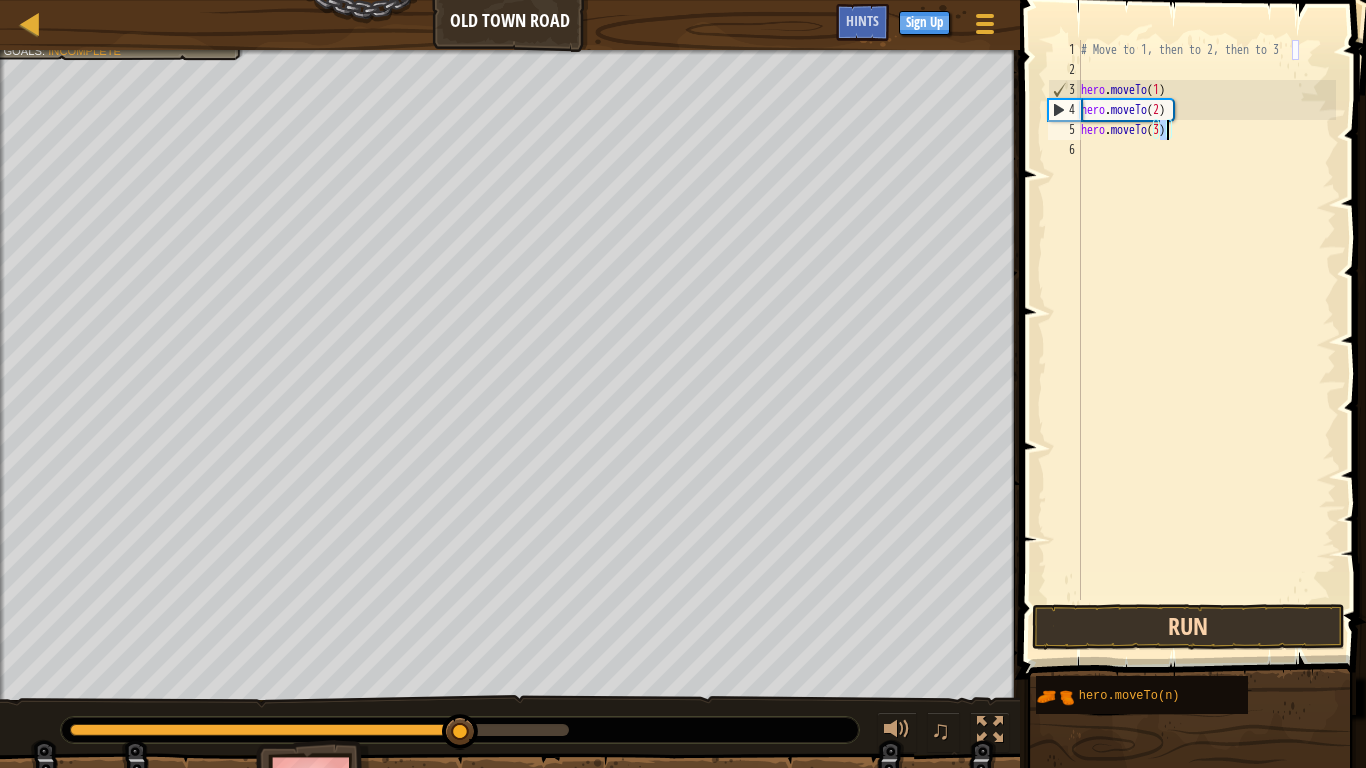type on "hero.moveTo(3)" 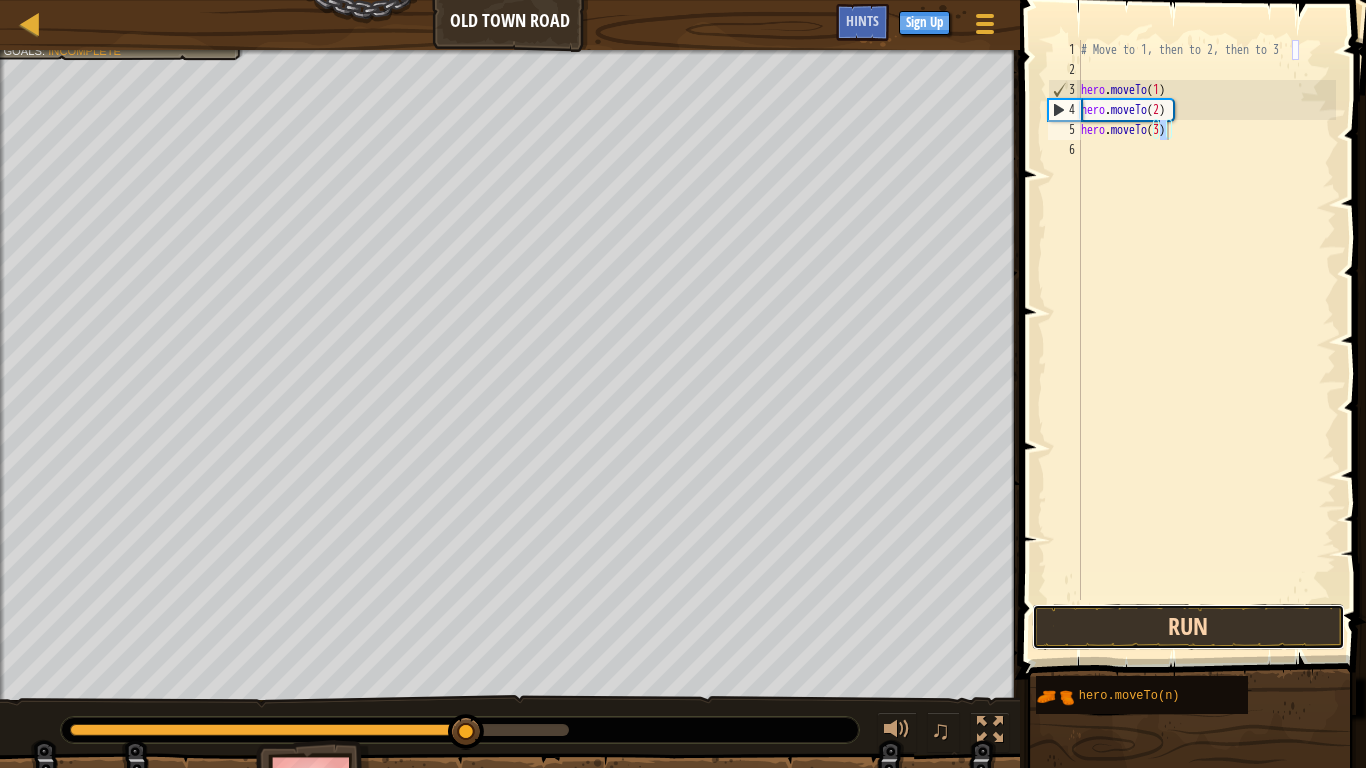 click on "Run" at bounding box center [1188, 627] 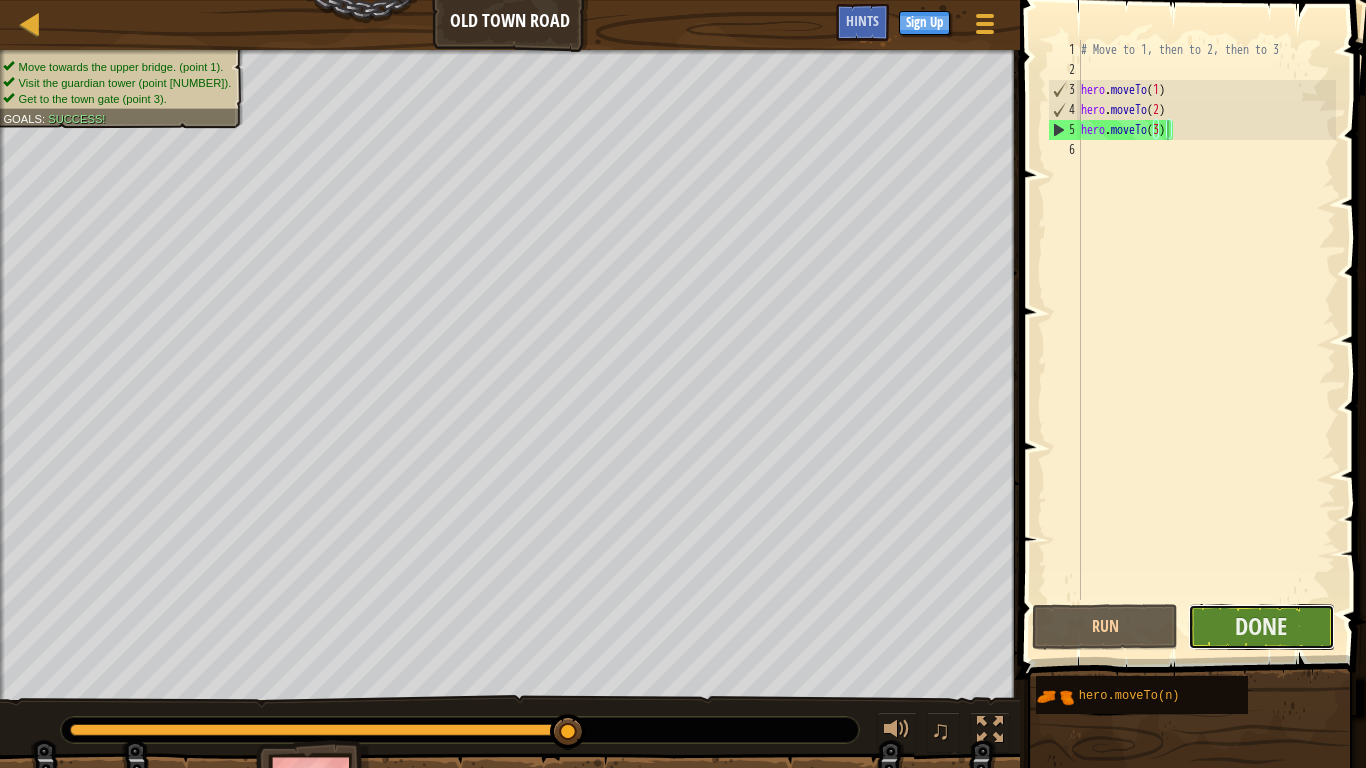 click on "Done" at bounding box center [1261, 627] 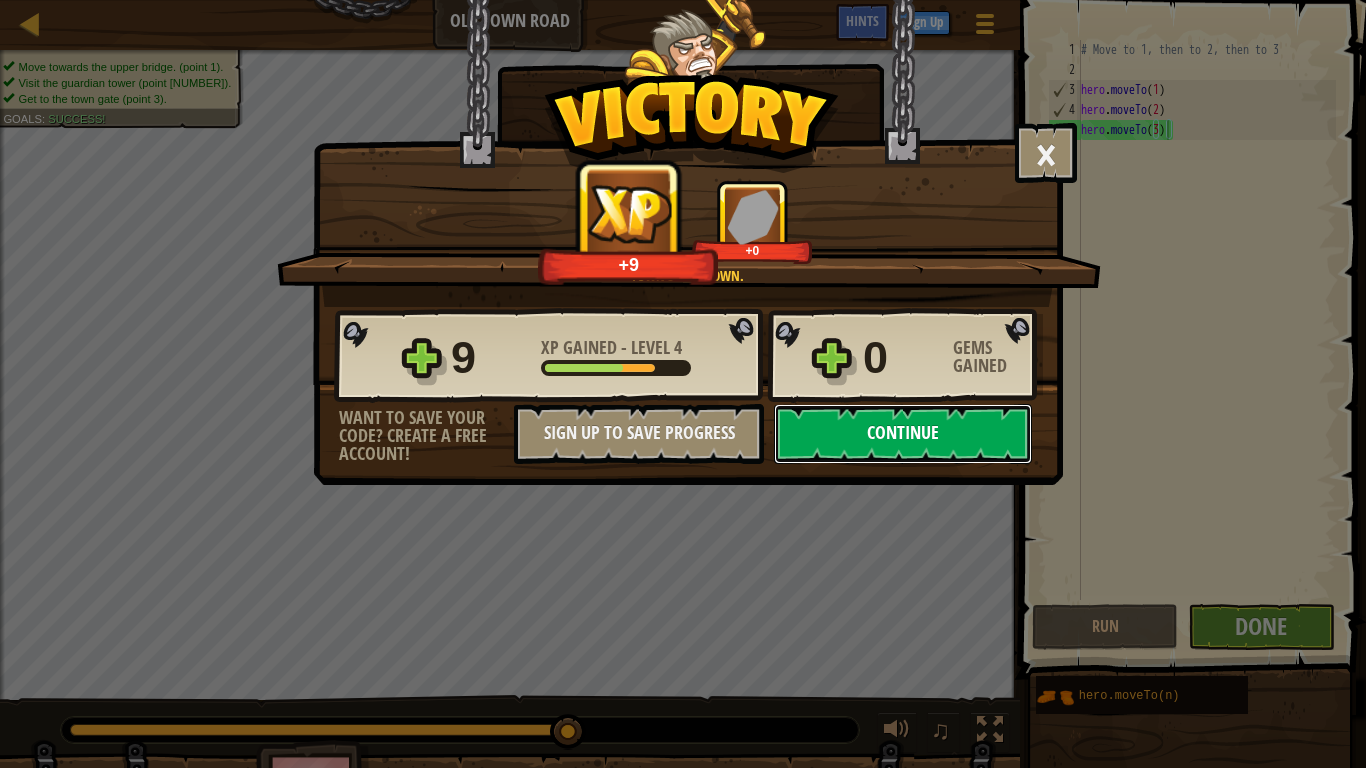 click on "Continue" at bounding box center [903, 434] 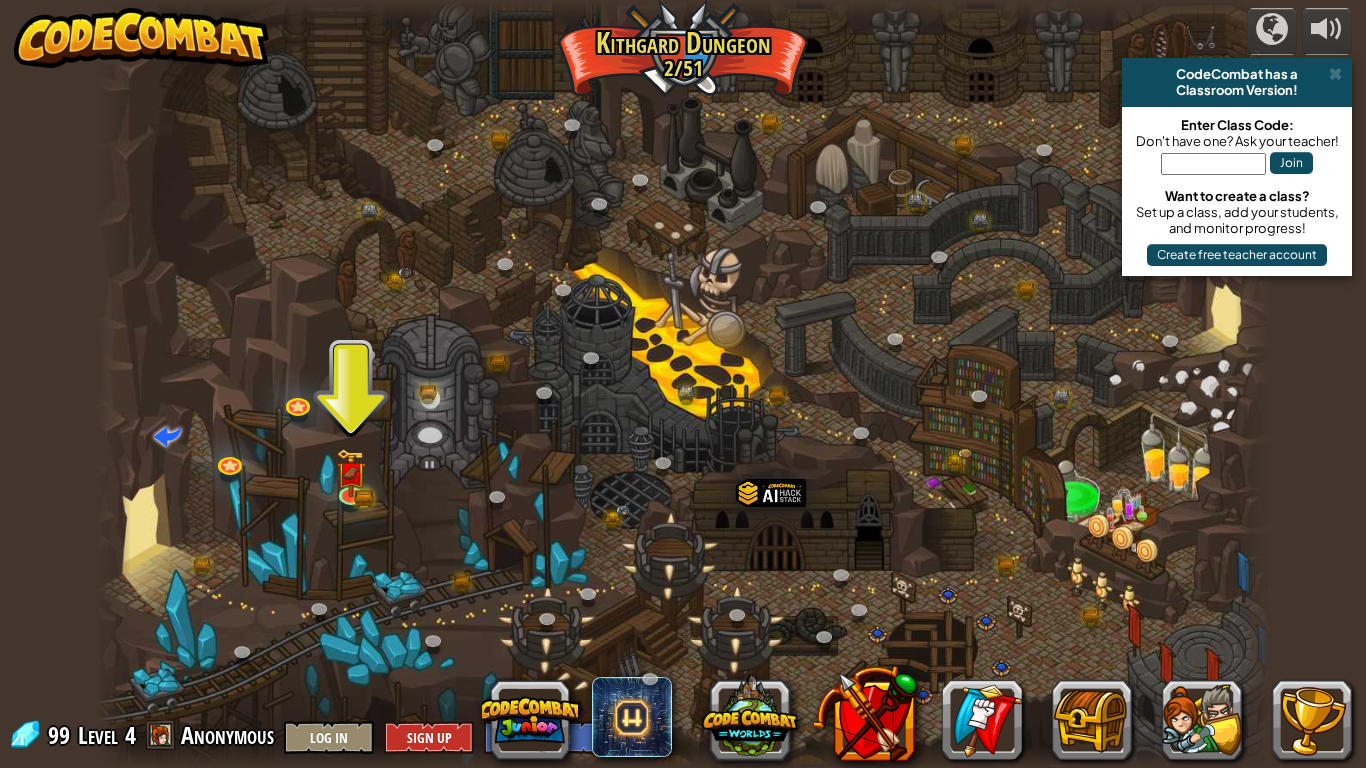 click at bounding box center (683, 384) 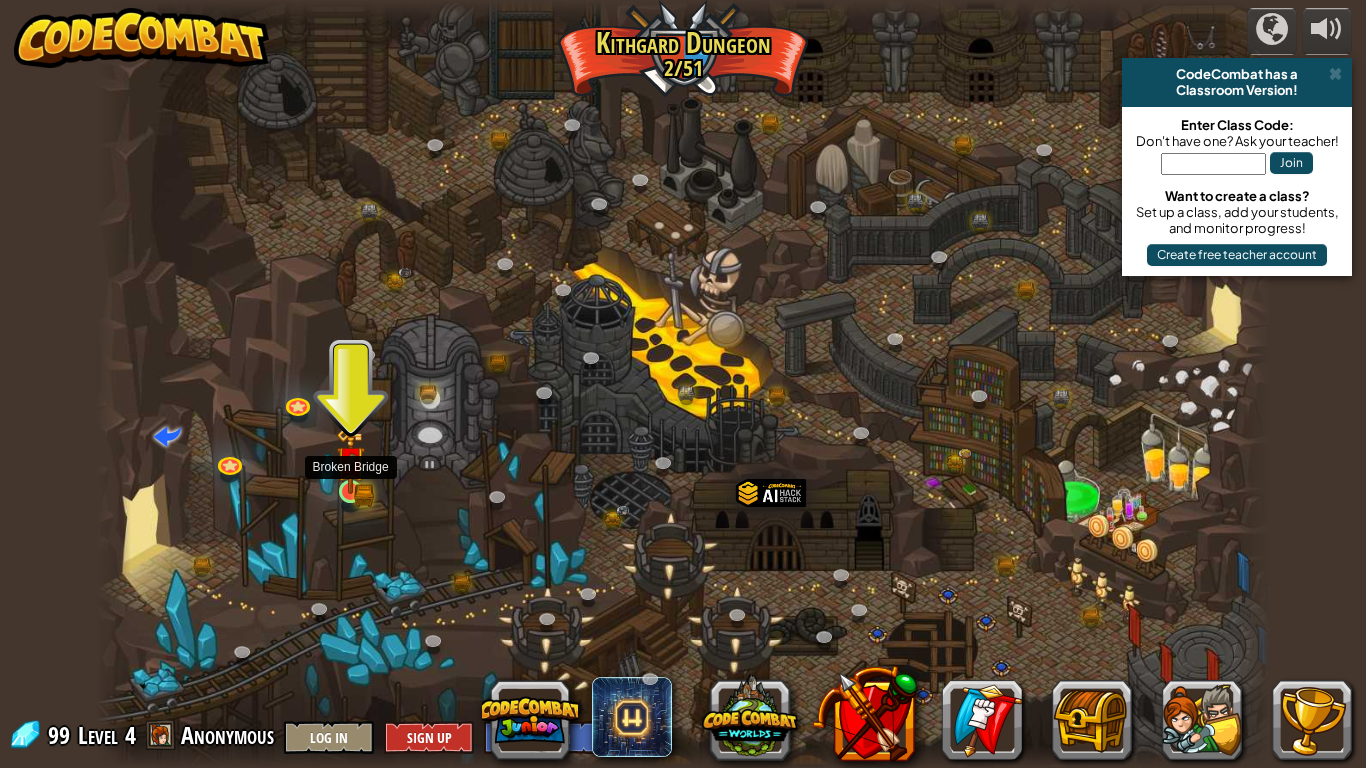 click at bounding box center [351, 460] 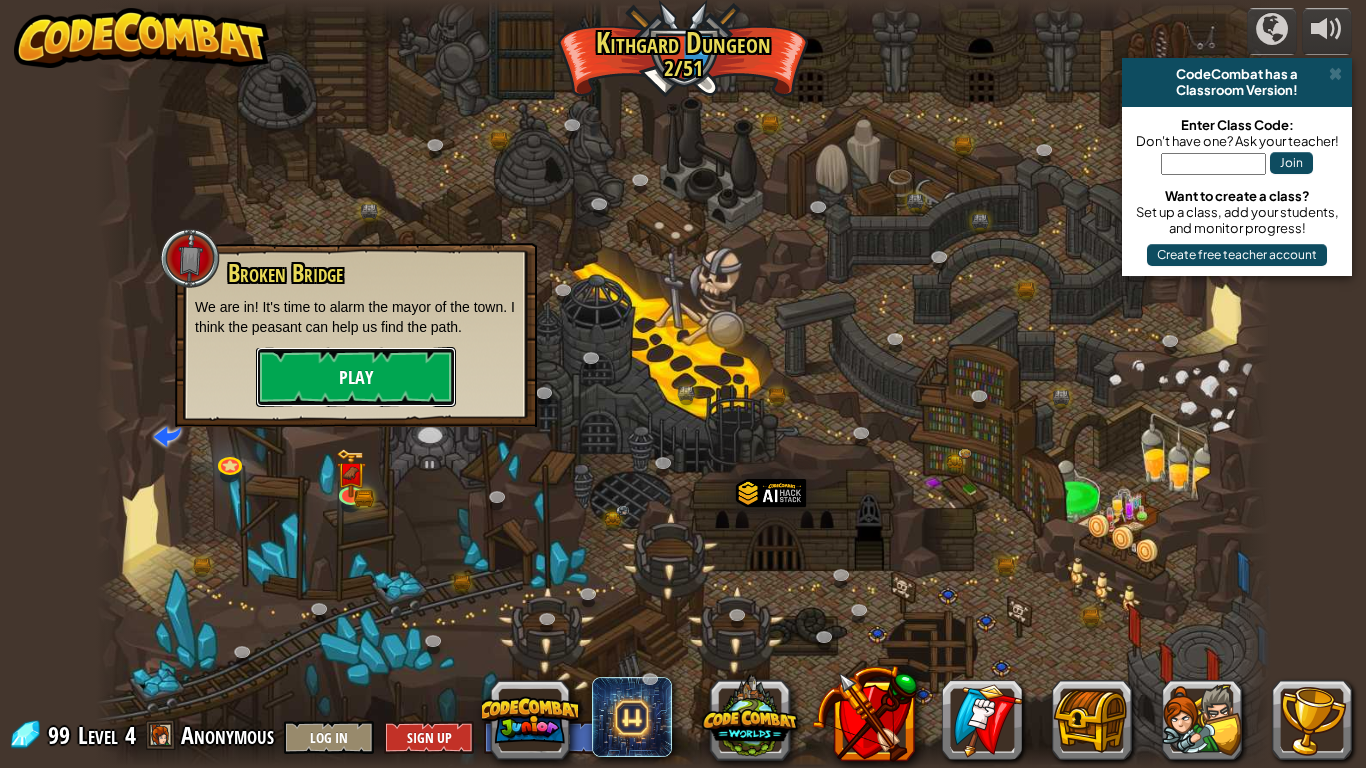 click on "Play" at bounding box center (356, 377) 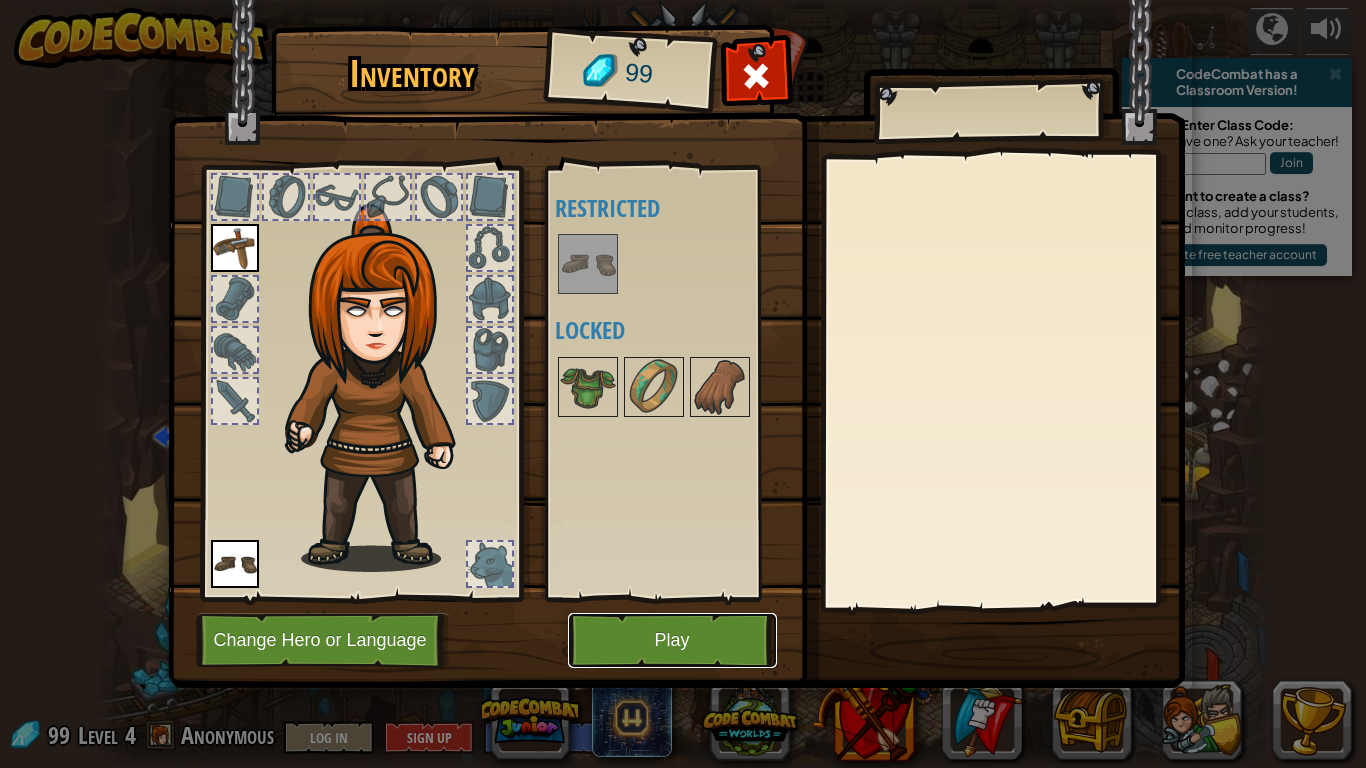 click on "Play" at bounding box center (672, 640) 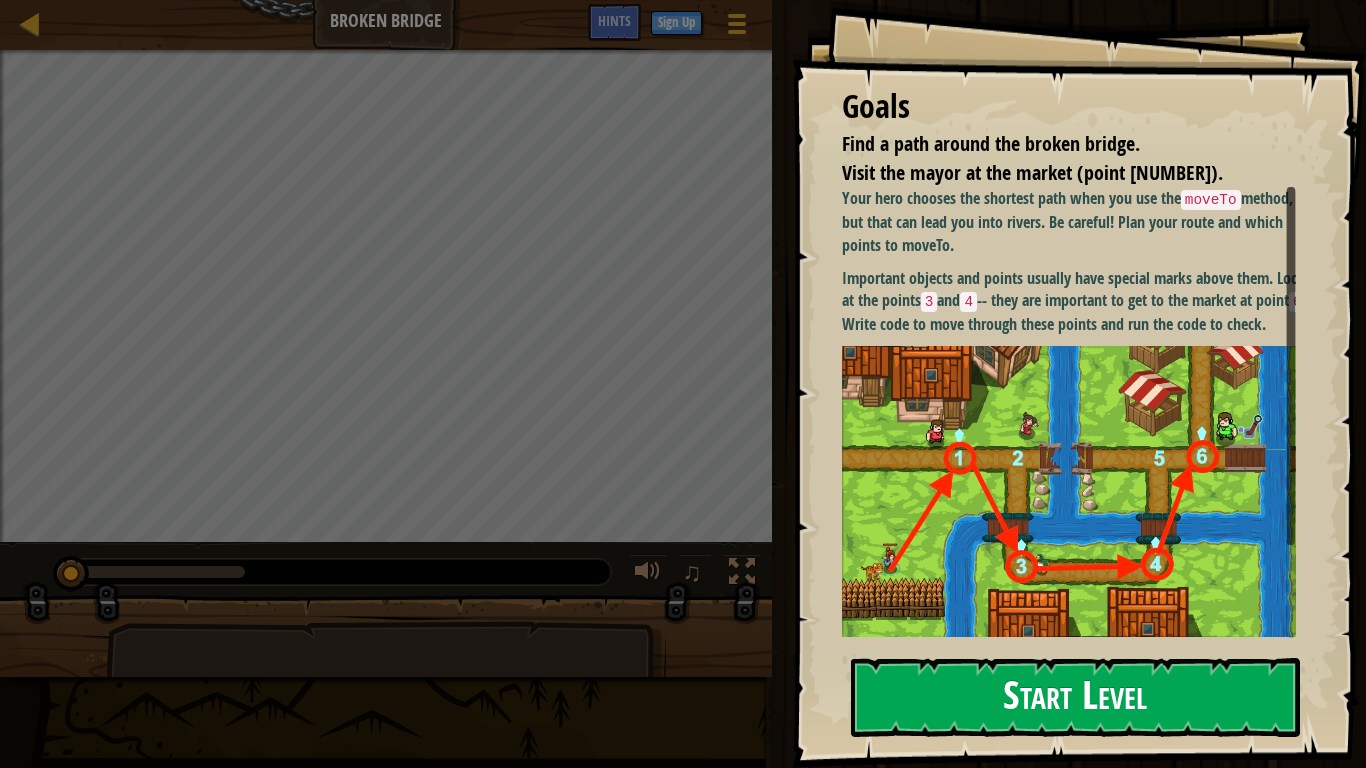 click on "Goals Find a path around the broken bridge. Visit the mayor at the market (point 6). Your hero chooses the shortest path when you use the  moveTo  method, but that can lead you into rivers. Be careful!
Plan your route and which points to moveTo.
Important objects and points usually have special marks above them.
Look at the points  3  and  4  -- they are important to get to the market at point  6 .
Write code to move through these points and run the code to check.
You can run your code as many times as you need. It doesn't hurt to try.
When you face a problem, break it down into small steps. Test your code in each step if you're unsure.
Start Level Error loading from server. Try refreshing the page. You'll need a subscription to play this level. Subscribe You'll need to join a course to play this level. Back to my courses Ask your teacher to assign a license to you so you can continue to play CodeCombat! Back to my courses This level is locked. Back to my courses" at bounding box center [1079, 384] 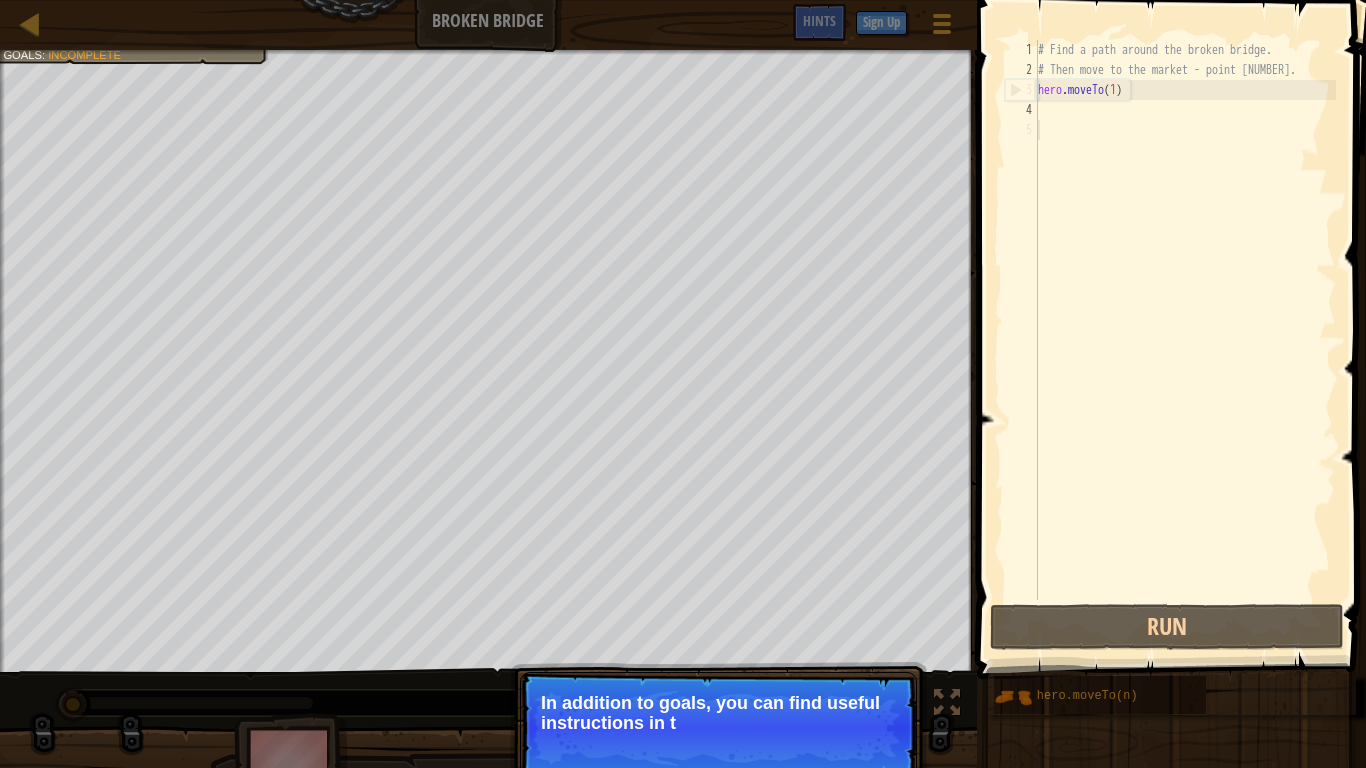 click on "Continue  In addition to goals, you can find useful instructions in t" at bounding box center [718, 728] 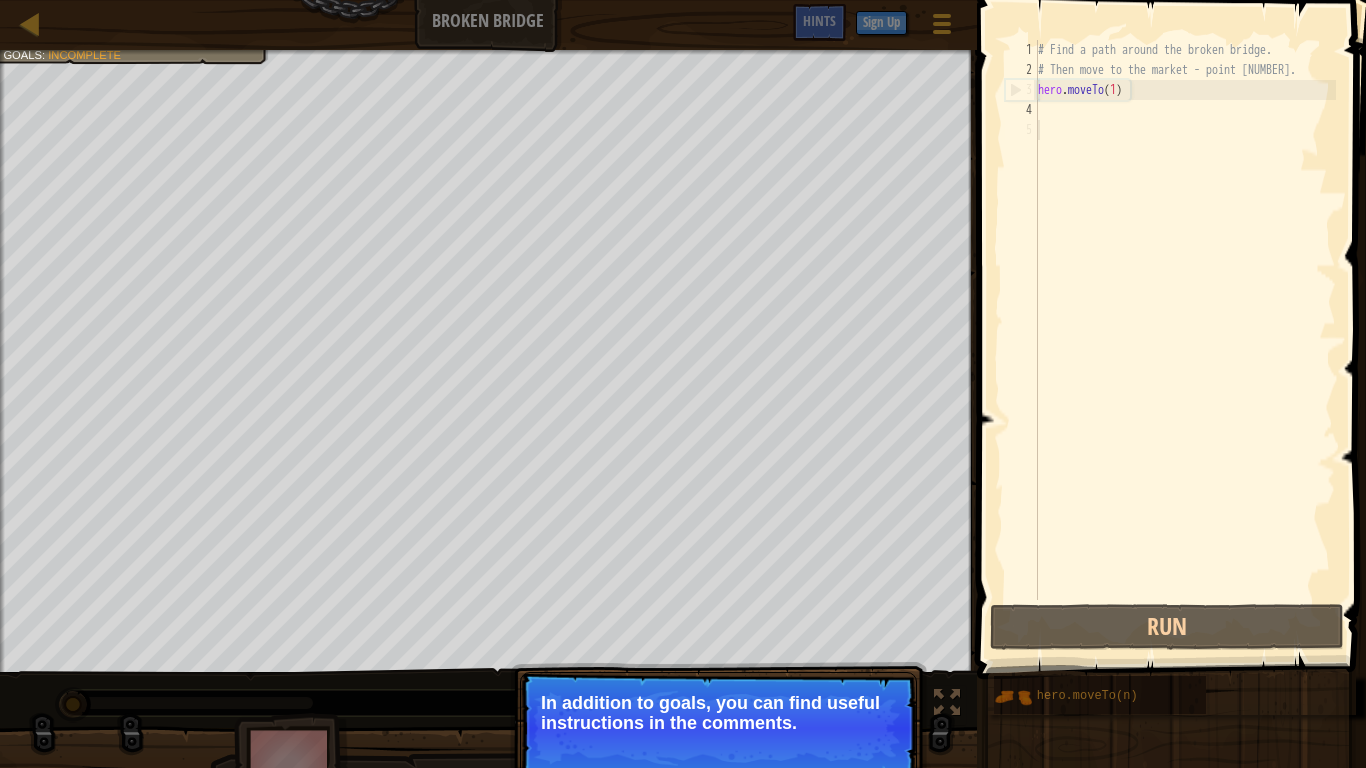 click on "Continue" at bounding box center (859, 750) 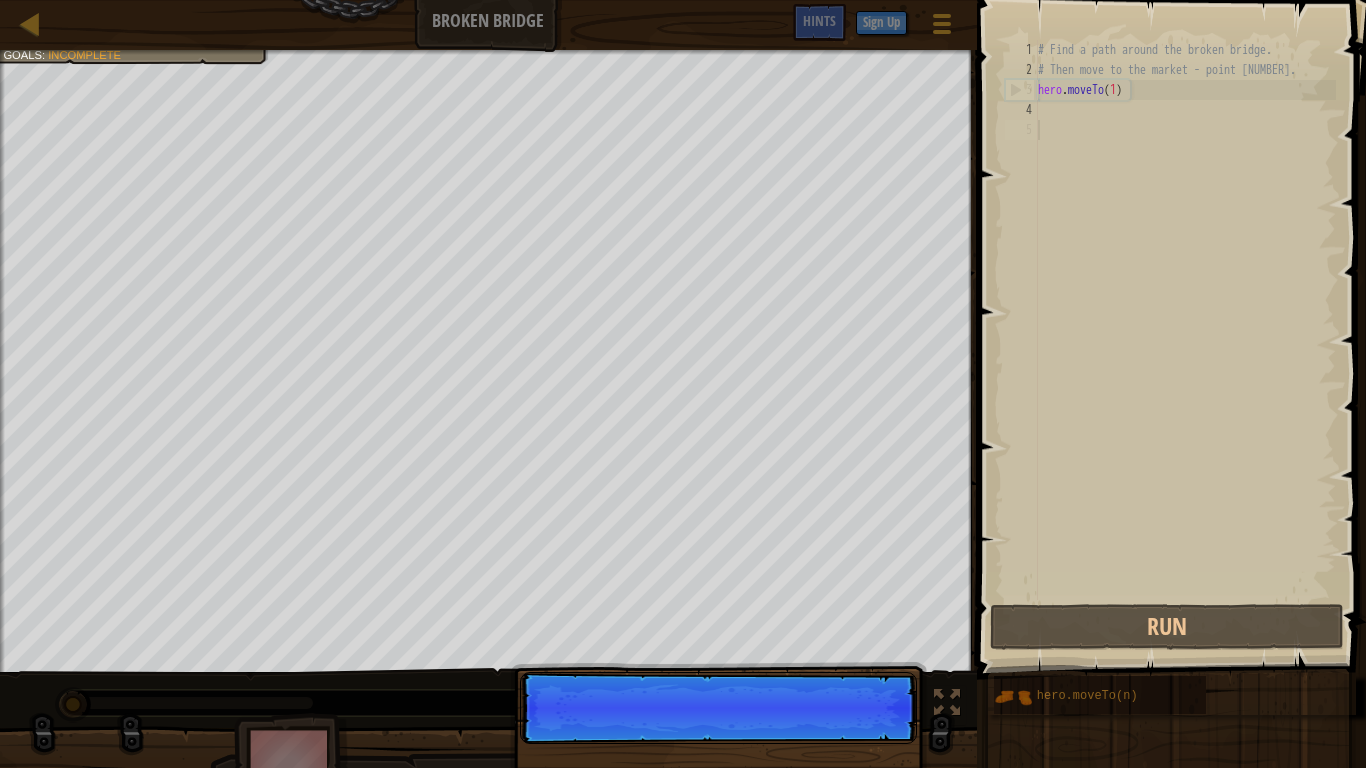 scroll, scrollTop: 9, scrollLeft: 0, axis: vertical 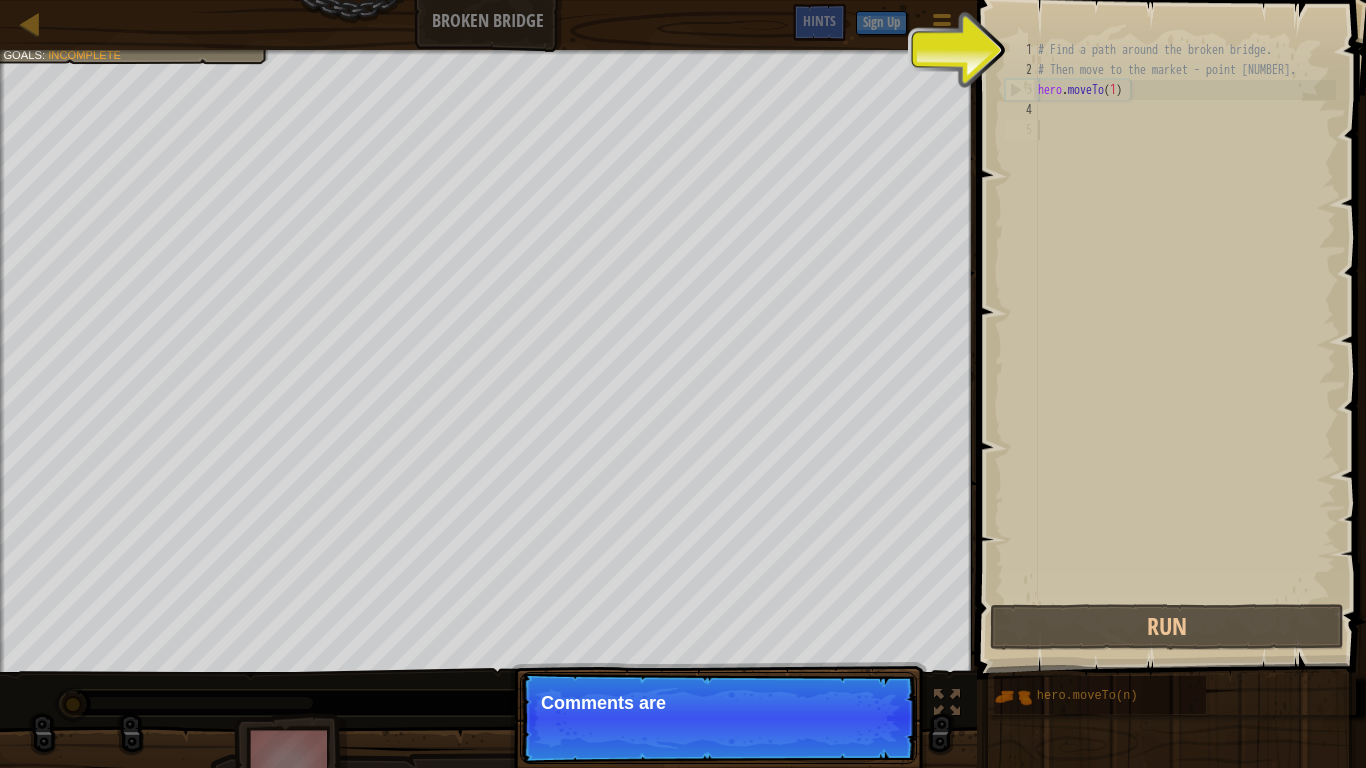 click on "Continue  Comments are" at bounding box center [718, 718] 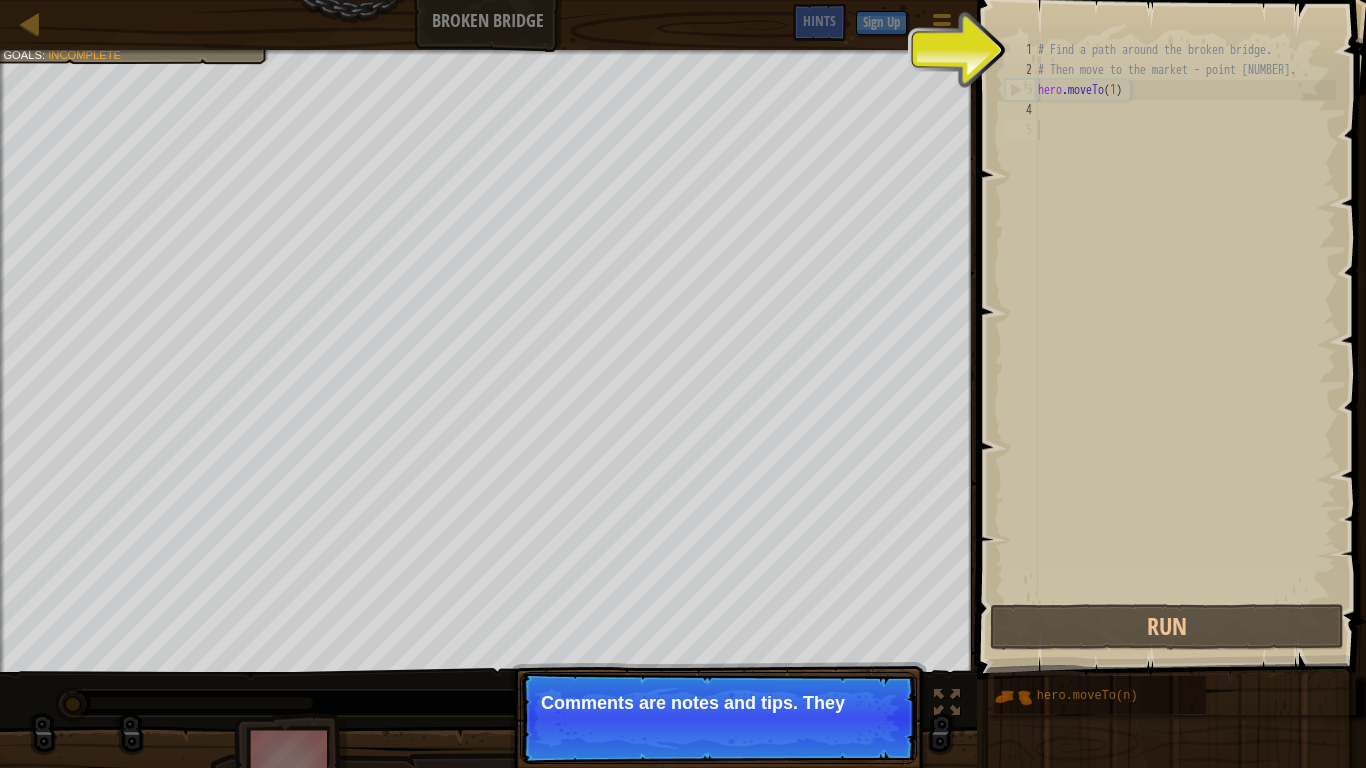 click on "Continue  Comments are notes and tips. They" at bounding box center [718, 718] 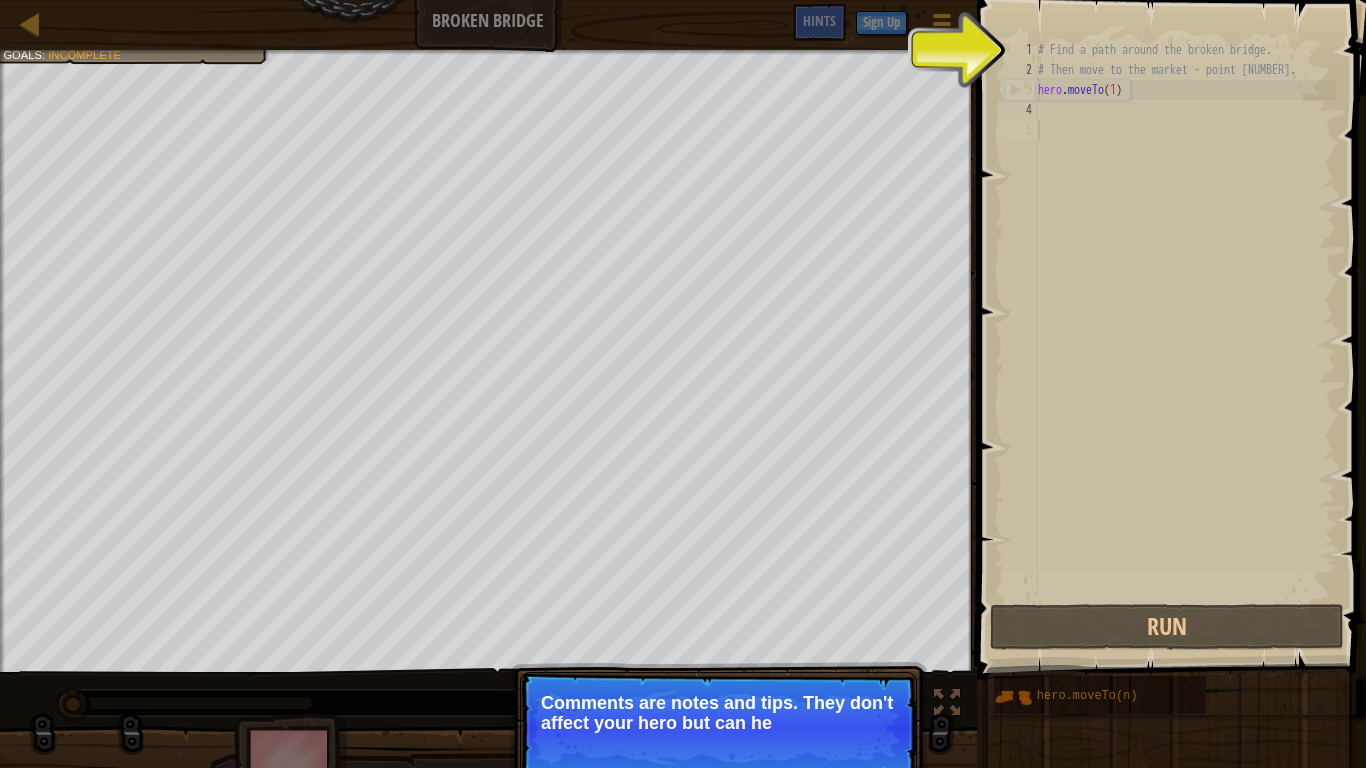 click on "Continue  Comments are notes and tips. They don't affect your hero but can he" at bounding box center (718, 728) 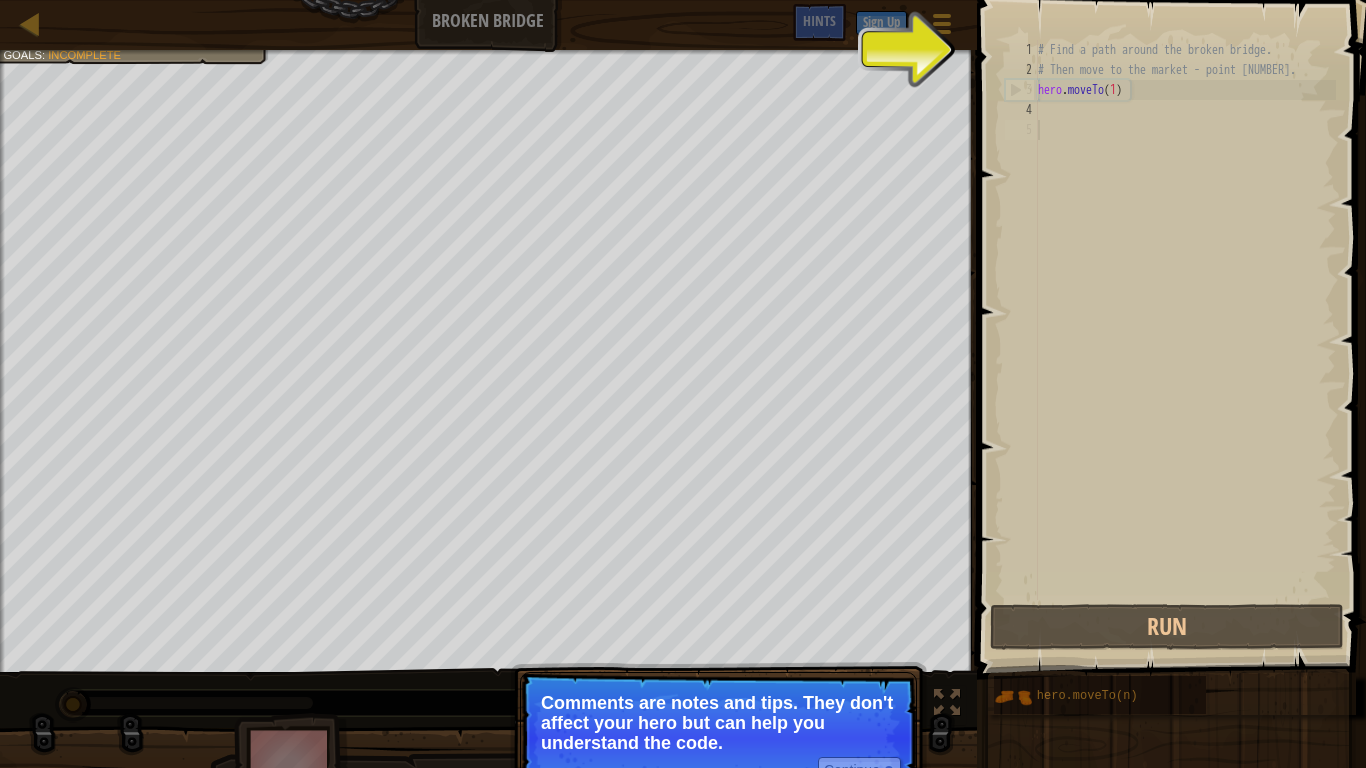 click on "Continue  Comments are notes and tips. They don't affect your hero but can help you understand the code." at bounding box center (718, 738) 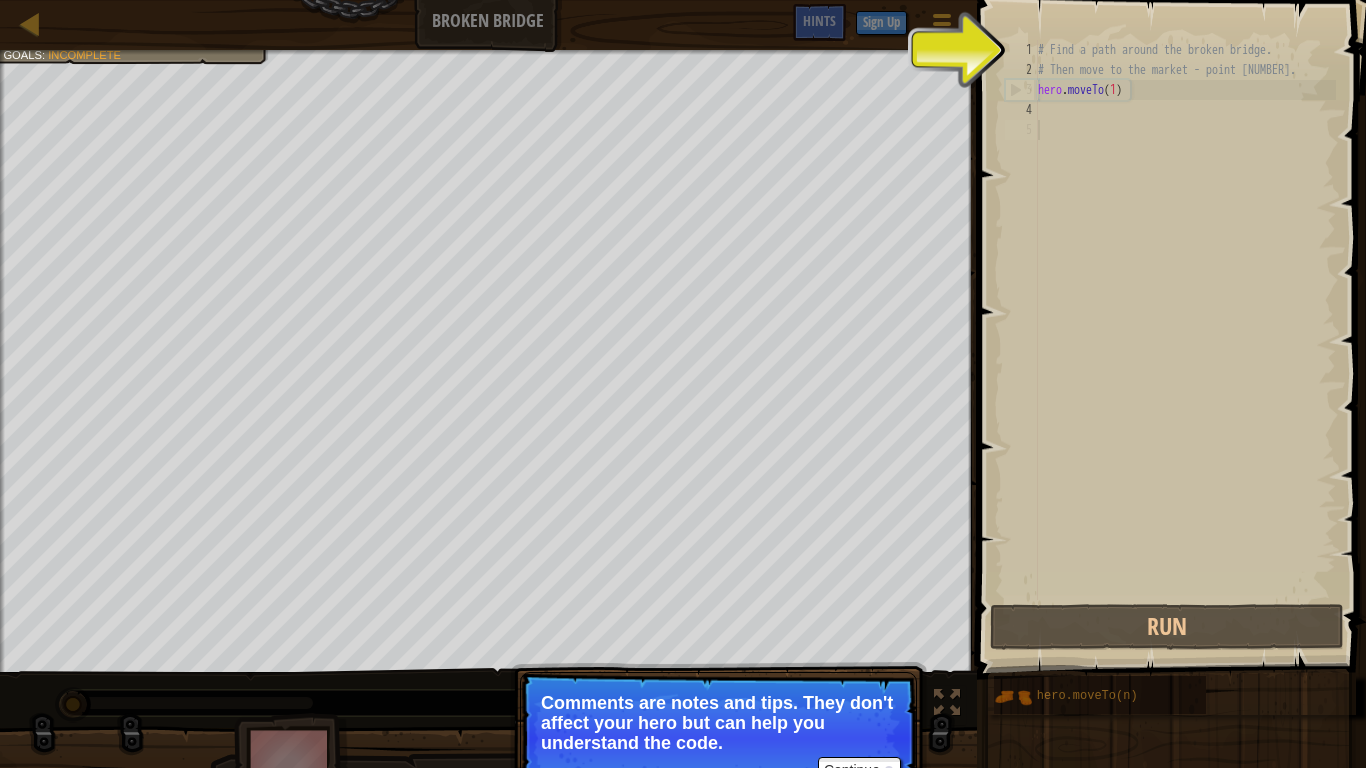 click on "Continue  Comments are notes and tips. They don't affect your hero but can help you understand the code." at bounding box center (718, 738) 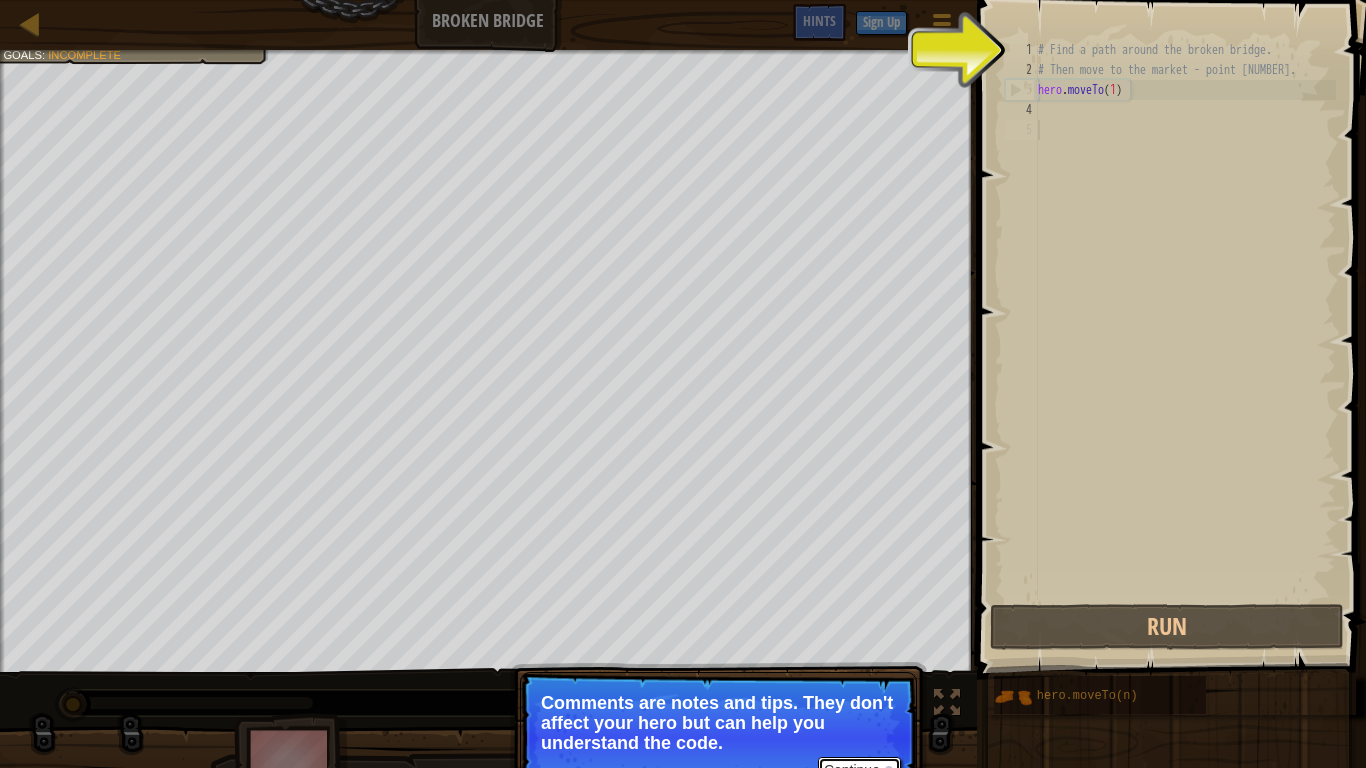 click on "Continue" at bounding box center (859, 770) 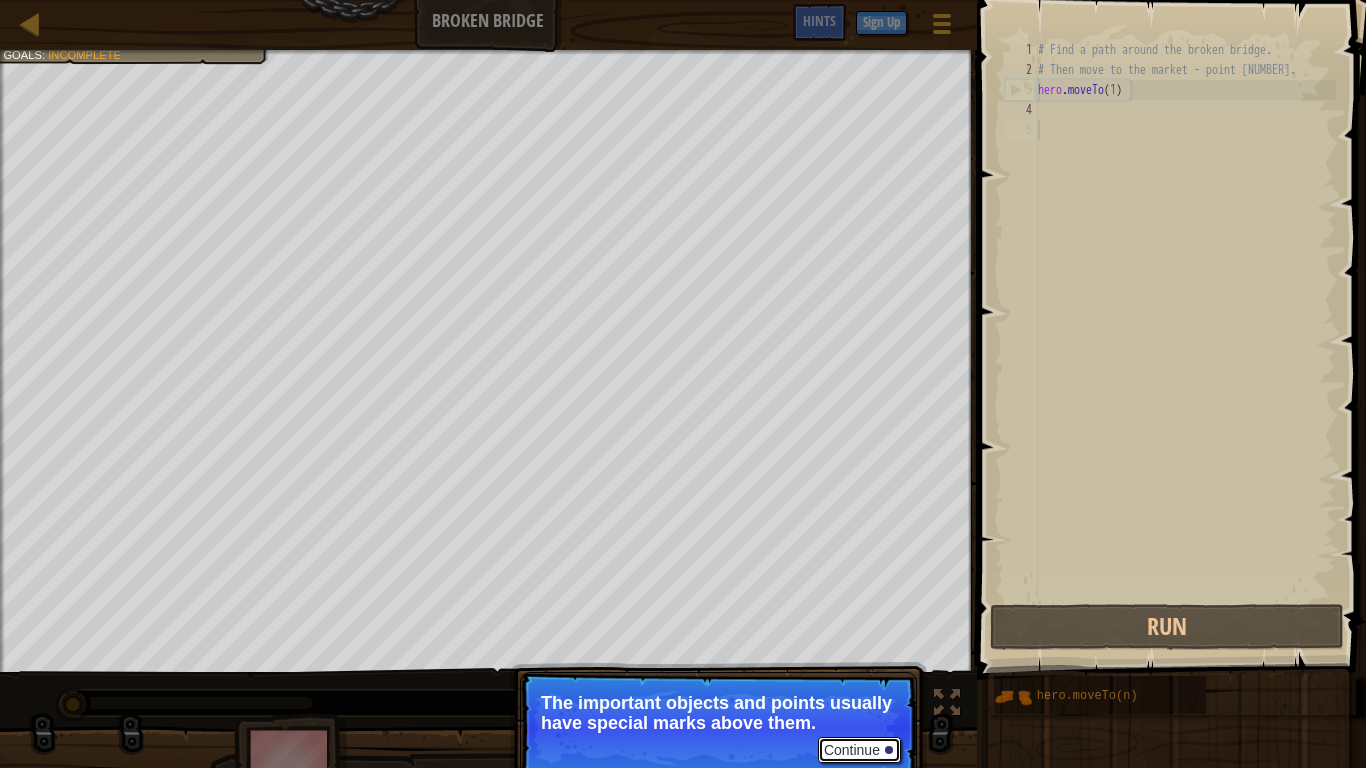 click on "Continue" at bounding box center [859, 750] 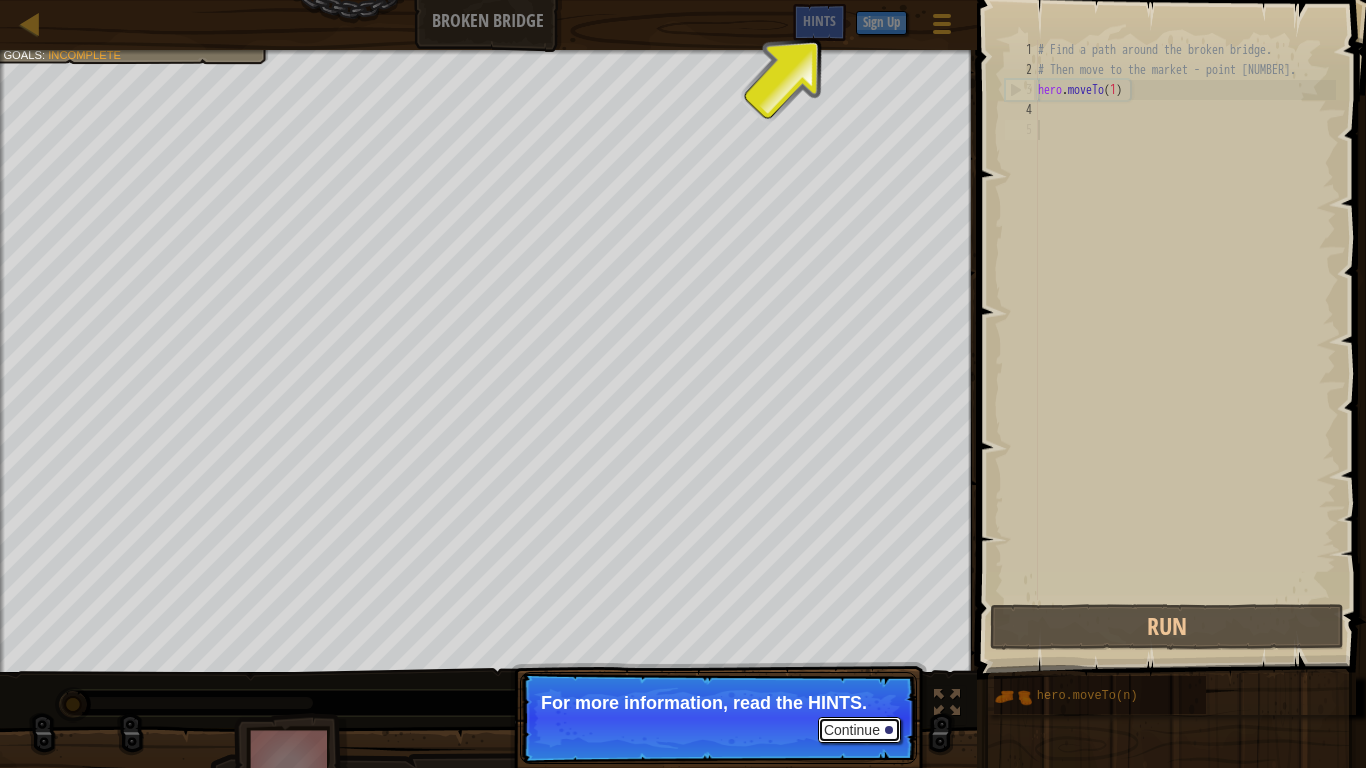 click on "Continue" at bounding box center (859, 730) 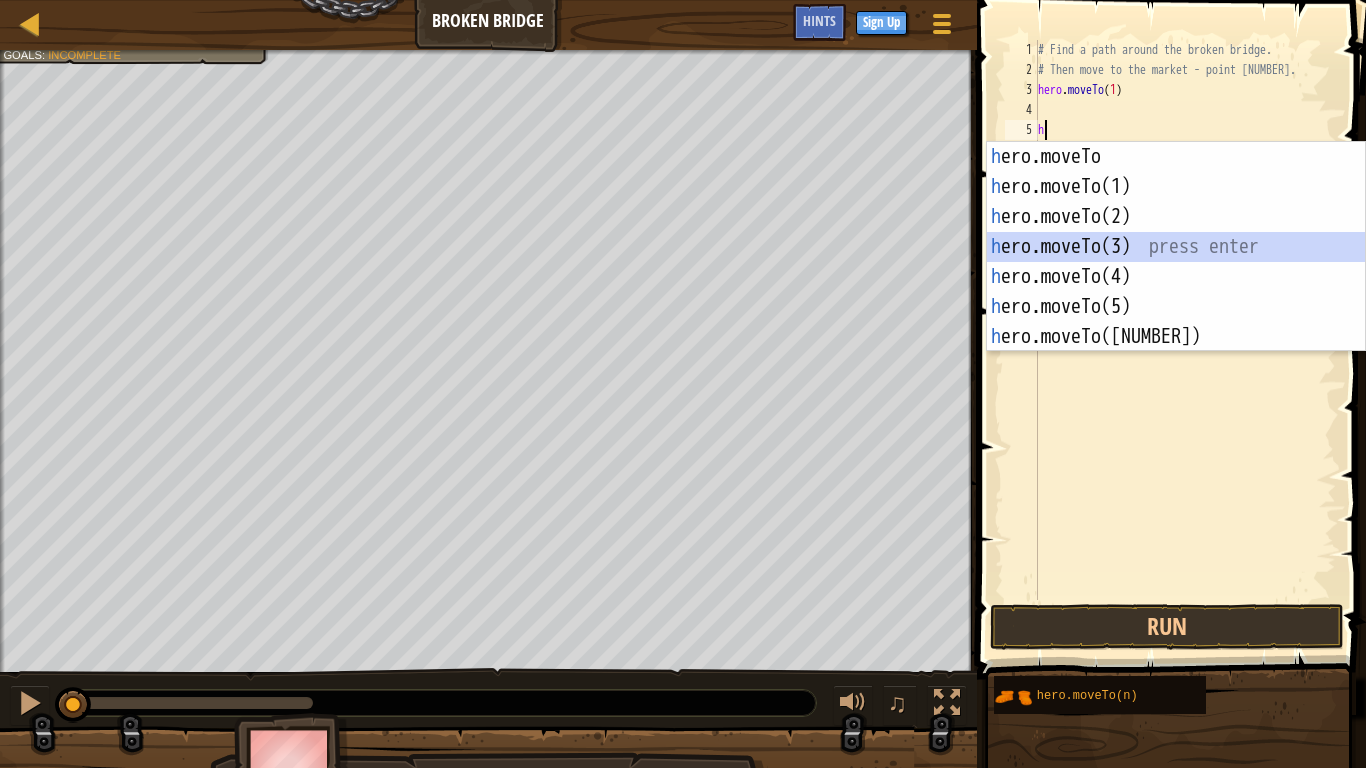 click on "h ero.moveTo press enter h ero.moveTo(1) press enter h ero.moveTo(2) press enter h ero.moveTo(3) press enter h ero.moveTo(4) press enter h ero.moveTo(5) press enter h ero.moveTo(6) press enter" at bounding box center (1176, 277) 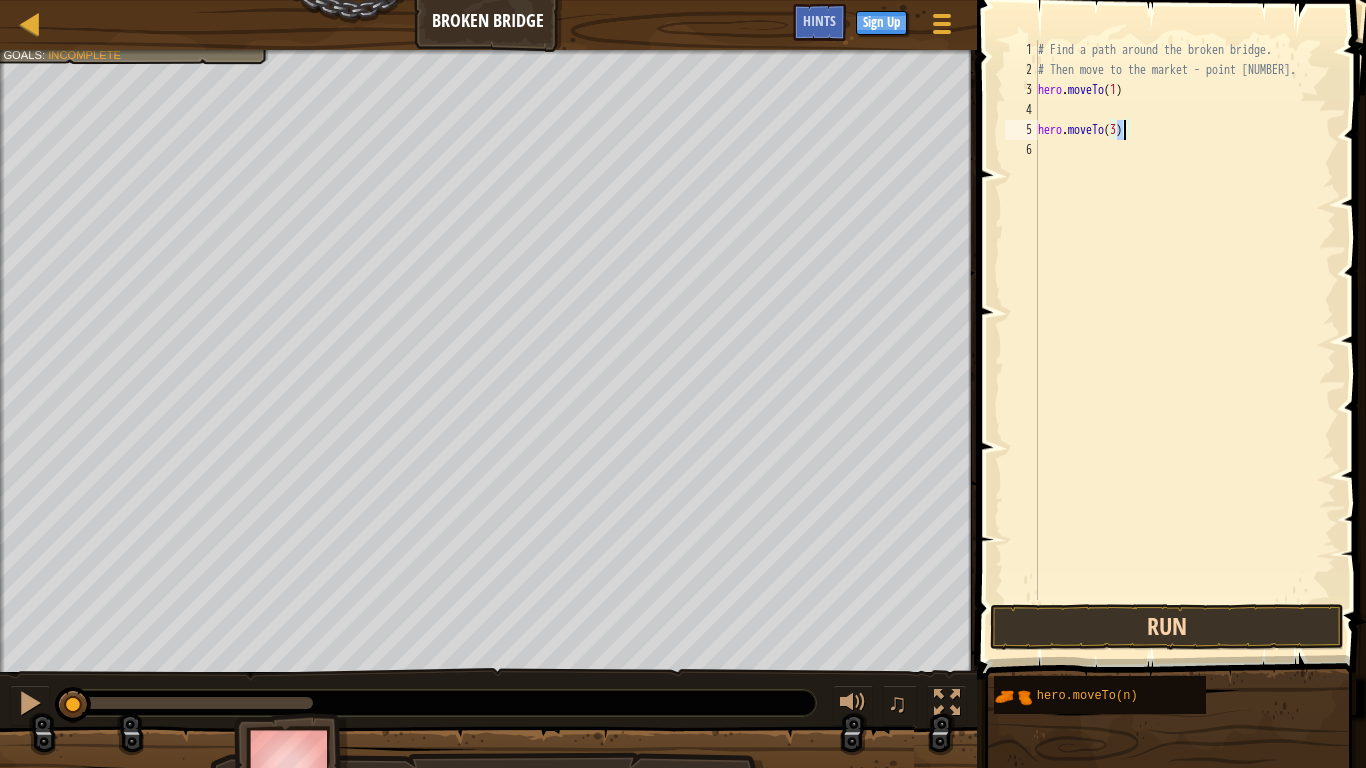 type on "hero.moveTo(3)" 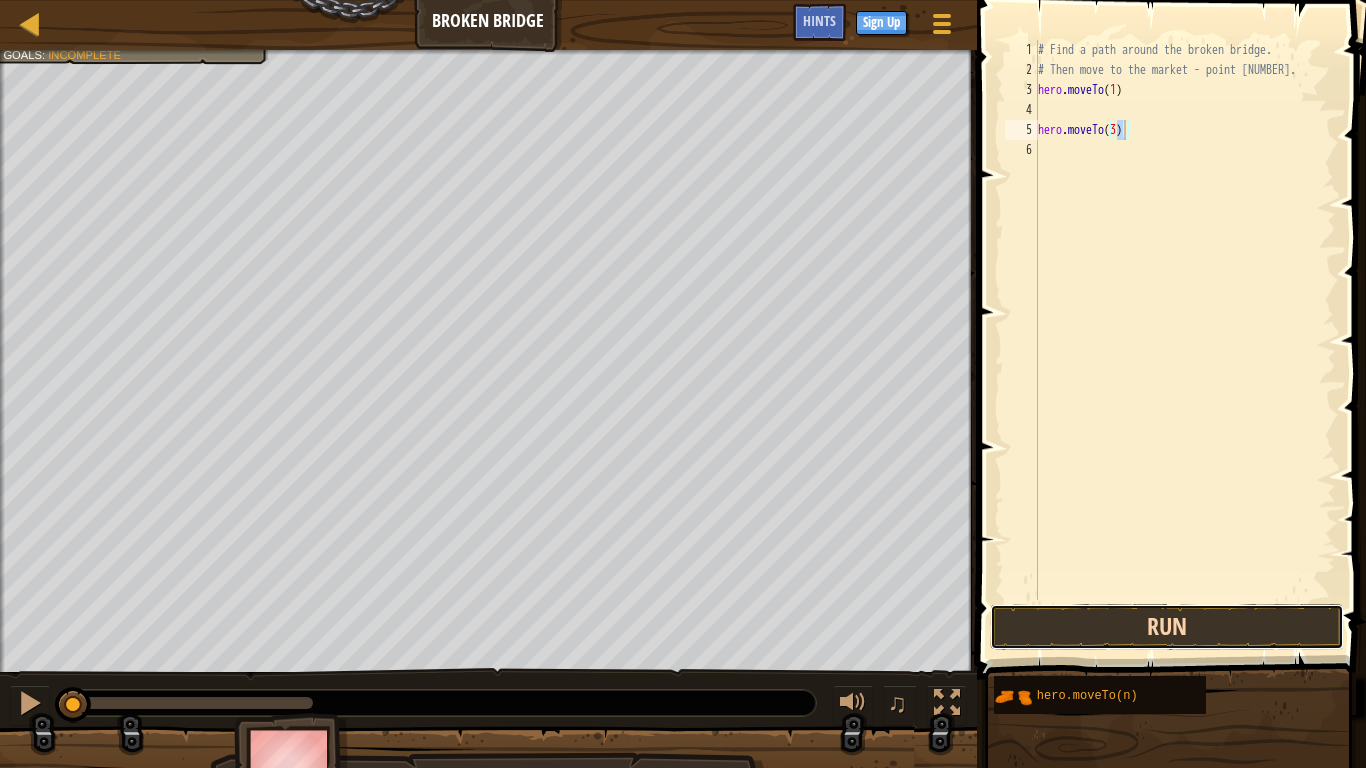 click on "Run" at bounding box center (1167, 627) 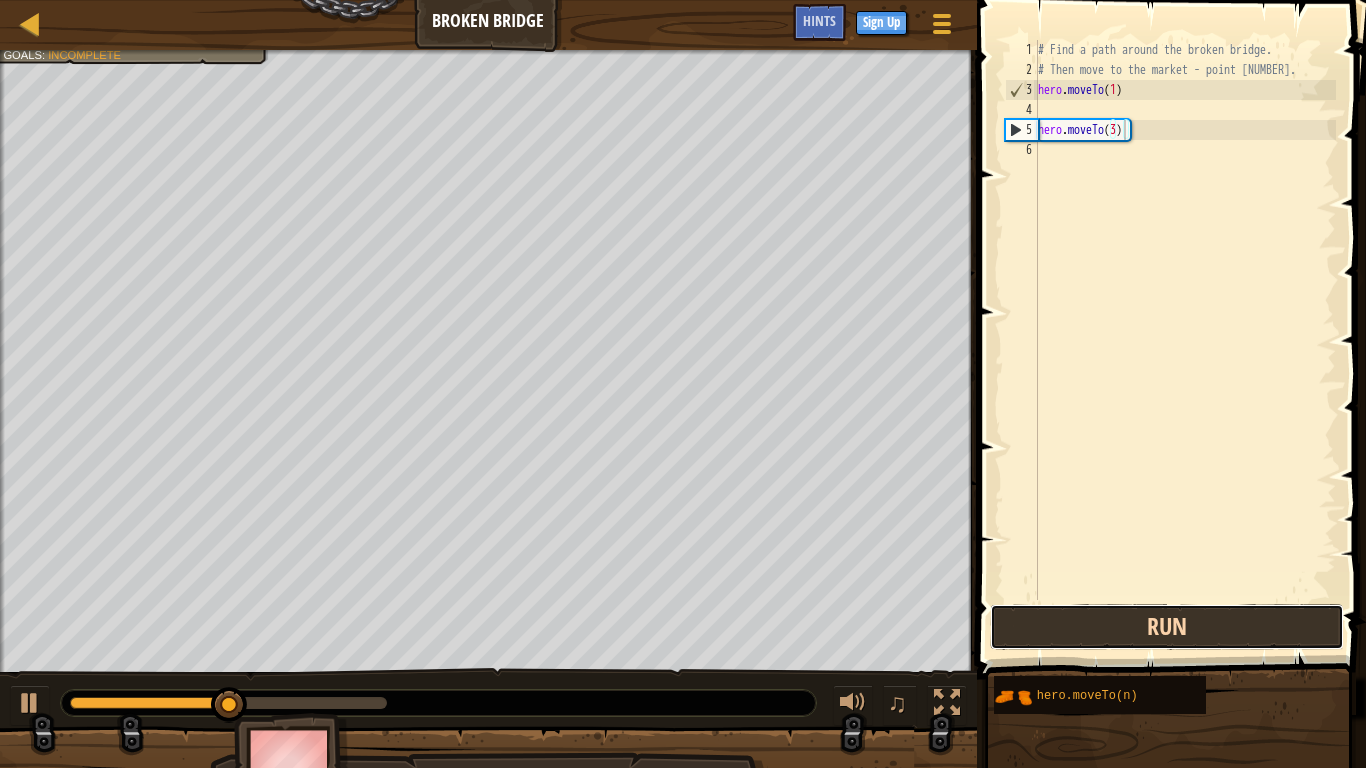 click on "Run" at bounding box center (1167, 627) 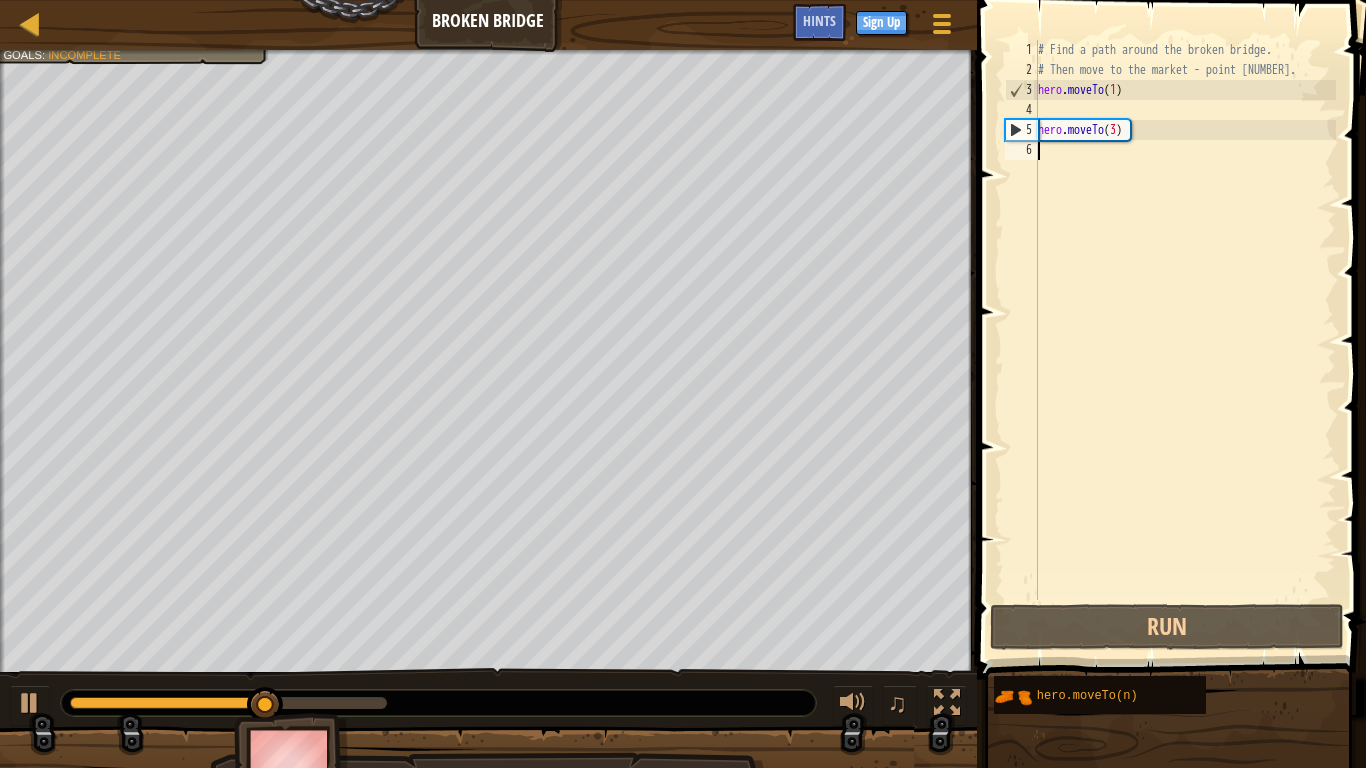 click on "# Find a path around the broken bridge. # Then move to the market - point [NUMBER]. hero . moveTo ( [NUMBER] ) hero . moveTo ( [NUMBER] )" at bounding box center (1185, 340) 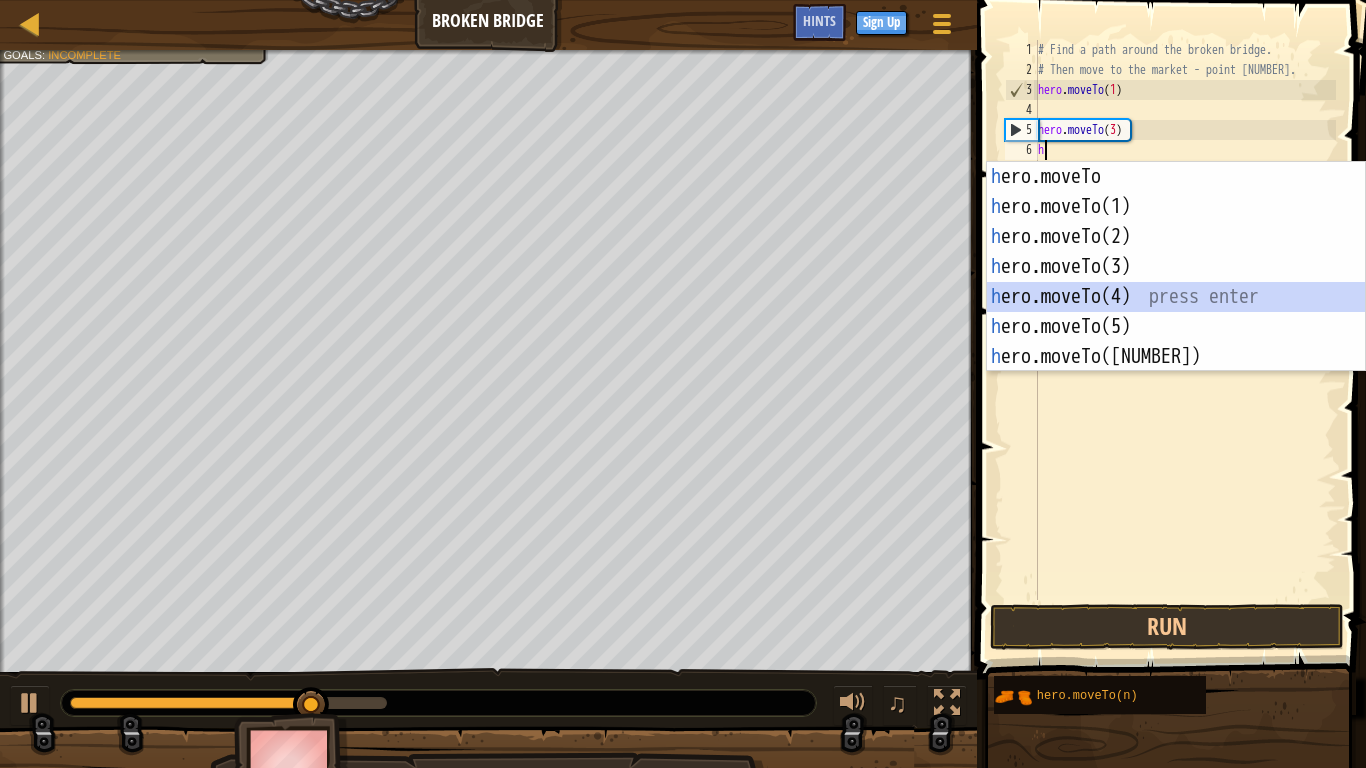 click on "h ero.moveTo press enter h ero.moveTo(1) press enter h ero.moveTo(2) press enter h ero.moveTo(3) press enter h ero.moveTo(4) press enter h ero.moveTo(5) press enter h ero.moveTo(6) press enter" at bounding box center (1176, 297) 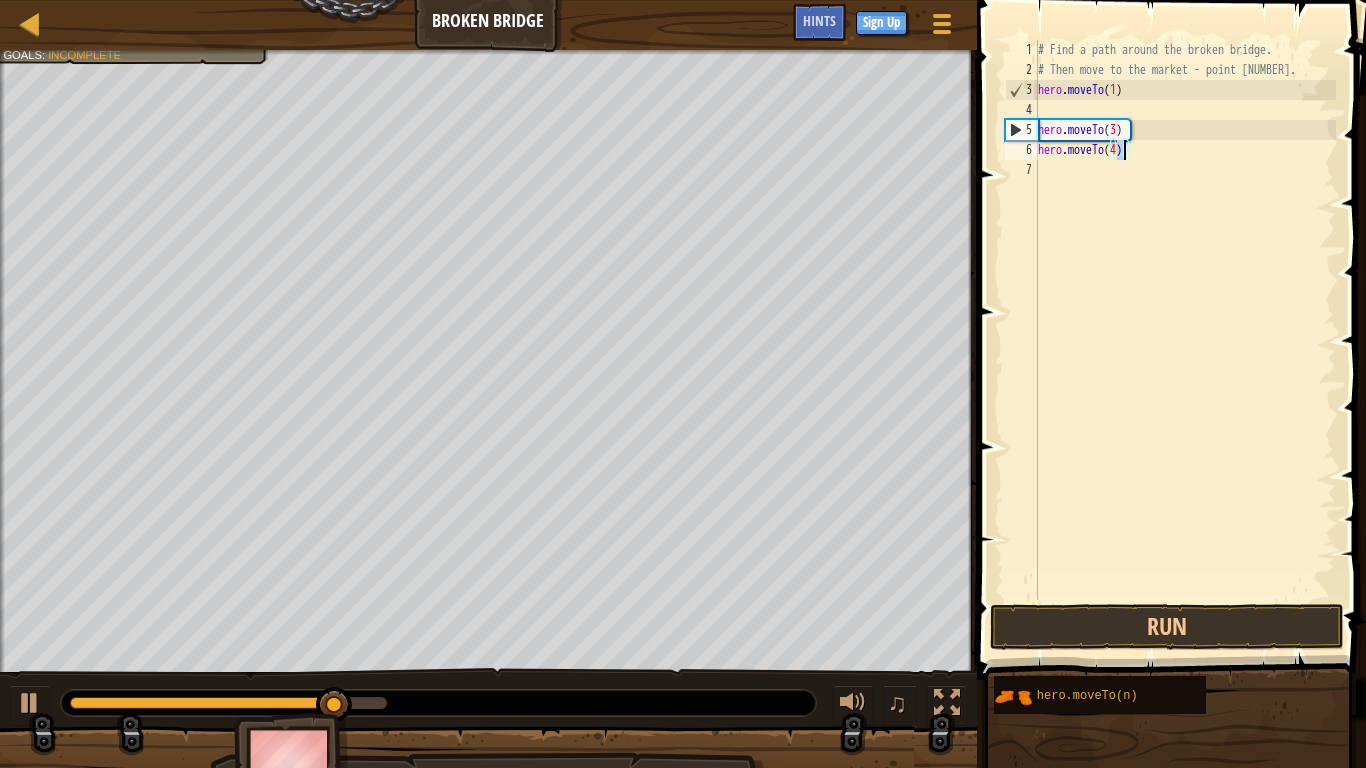 type on "hero.moveTo(4)" 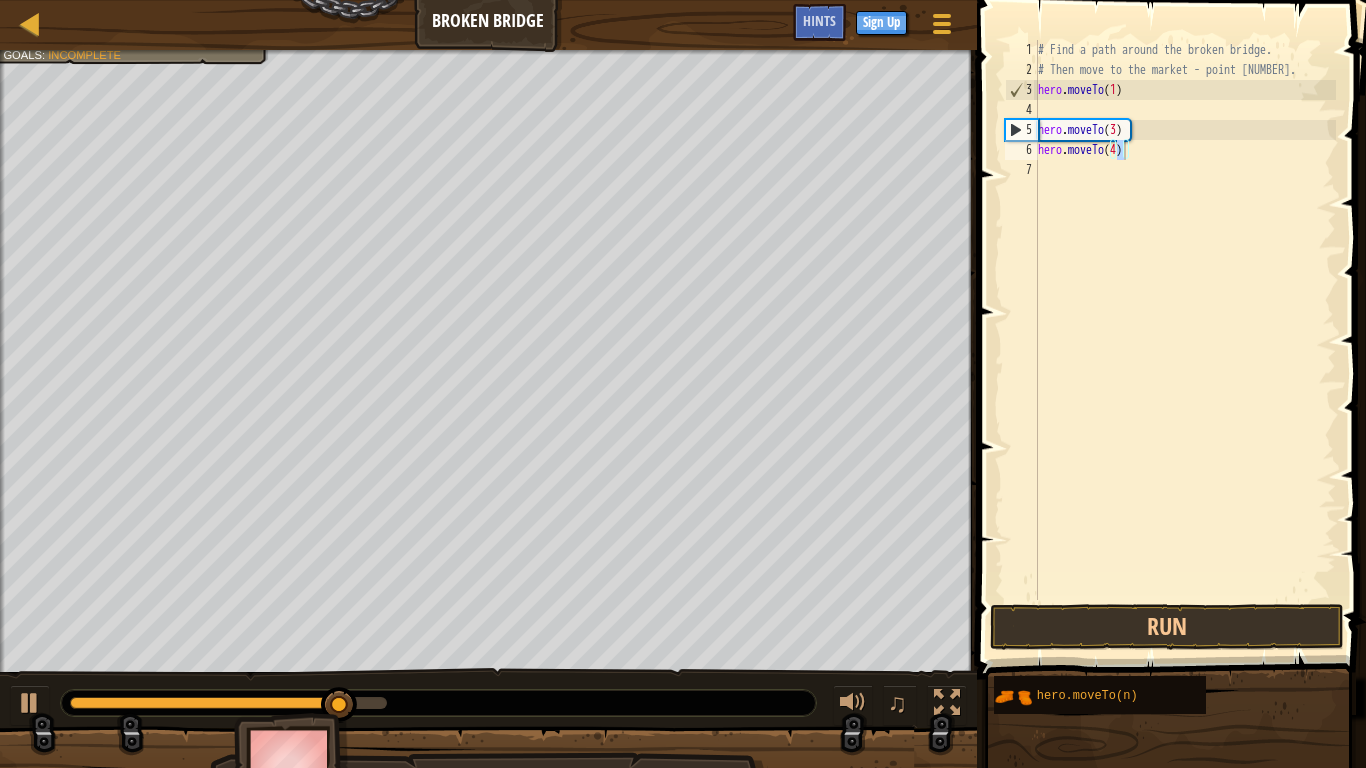 click at bounding box center (1173, 311) 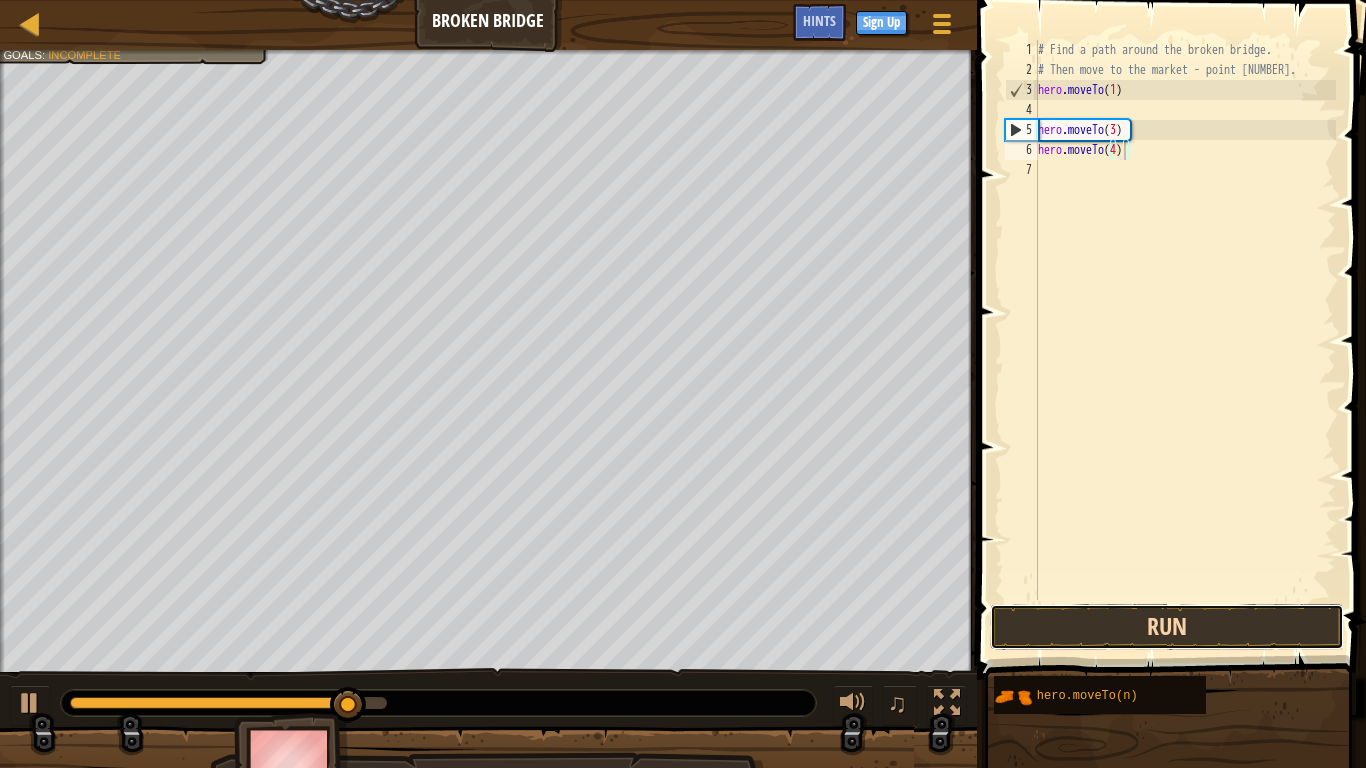 click on "Run" at bounding box center (1167, 627) 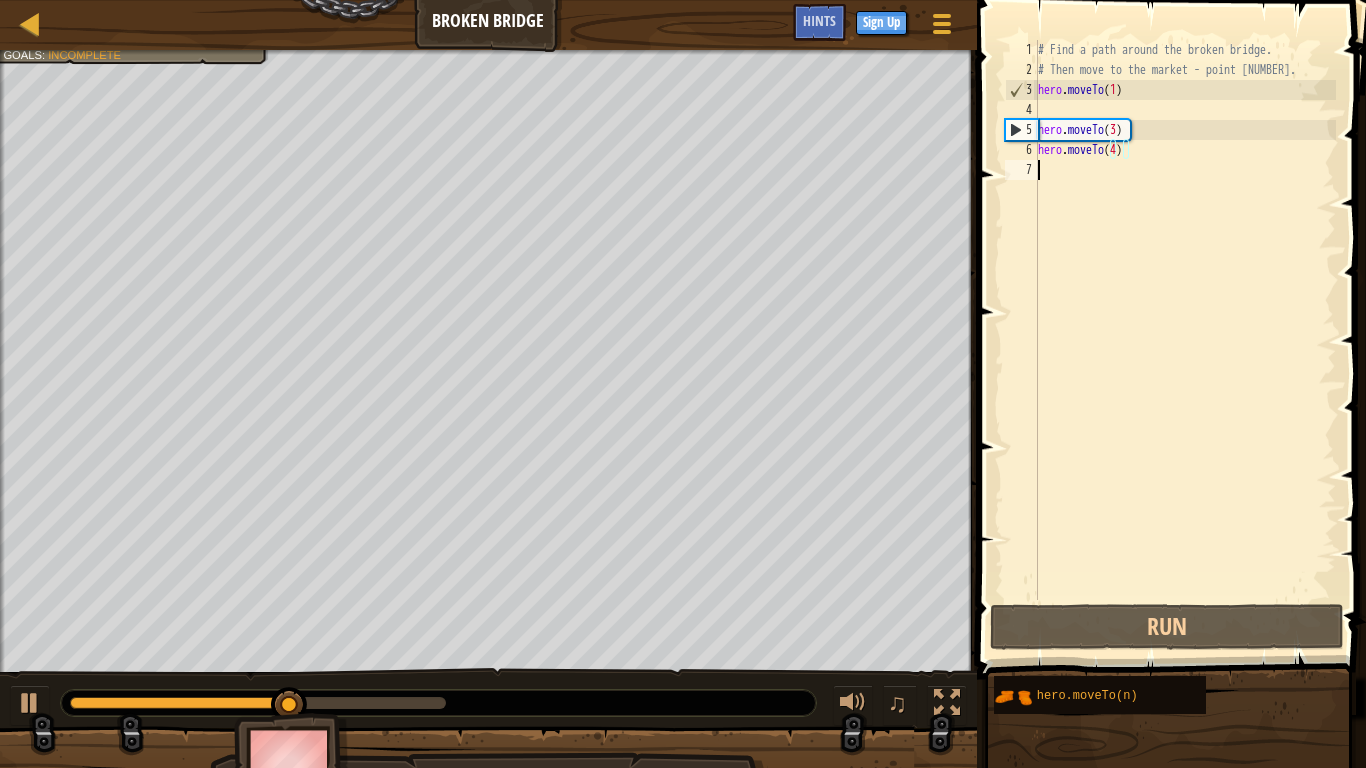 click on "# Find a path around the broken bridge. # Then move to the market - point 6. hero . moveTo ( 1 ) hero . moveTo ( 3 ) hero . moveTo ( 4 )" at bounding box center (1185, 340) 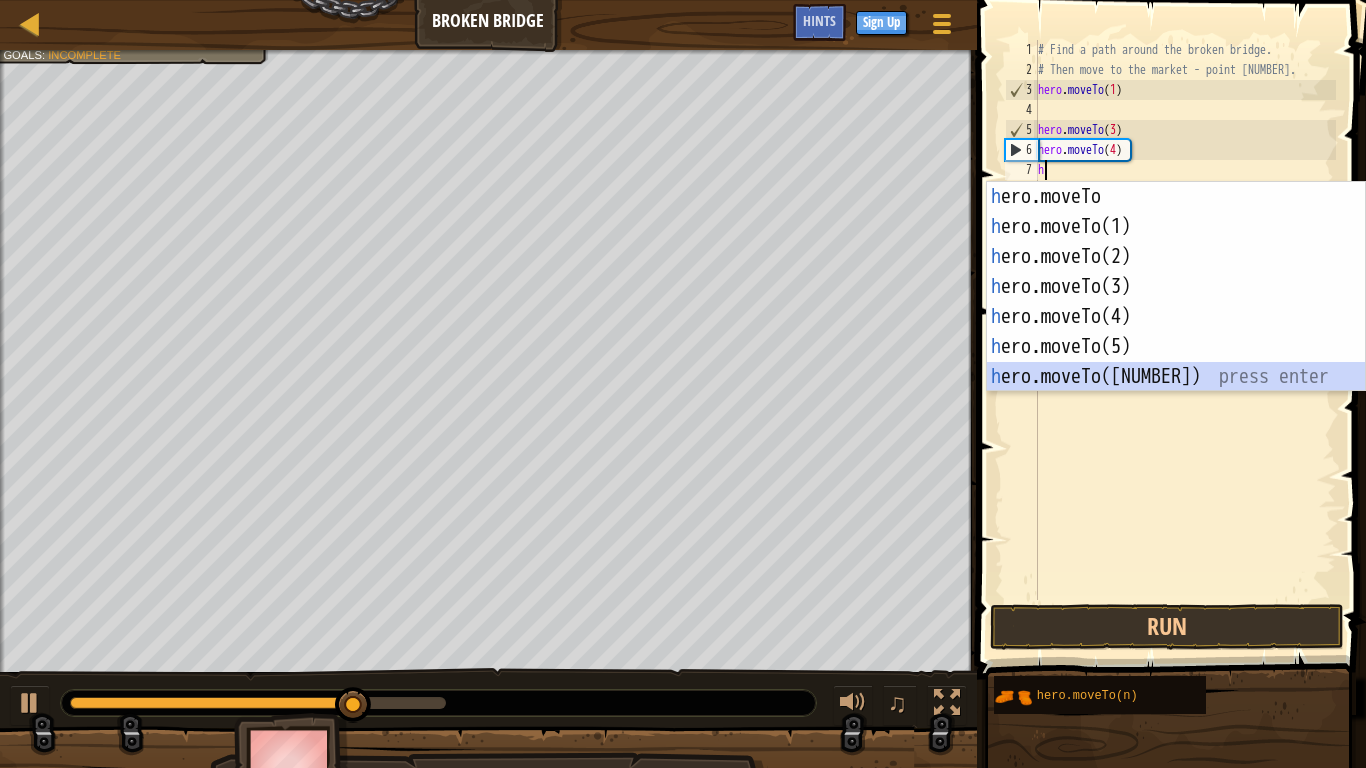 click on "h ero.moveTo press enter h ero.moveTo(1) press enter h ero.moveTo(2) press enter h ero.moveTo(3) press enter h ero.moveTo(4) press enter h ero.moveTo(5) press enter h ero.moveTo(6) press enter" at bounding box center (1176, 317) 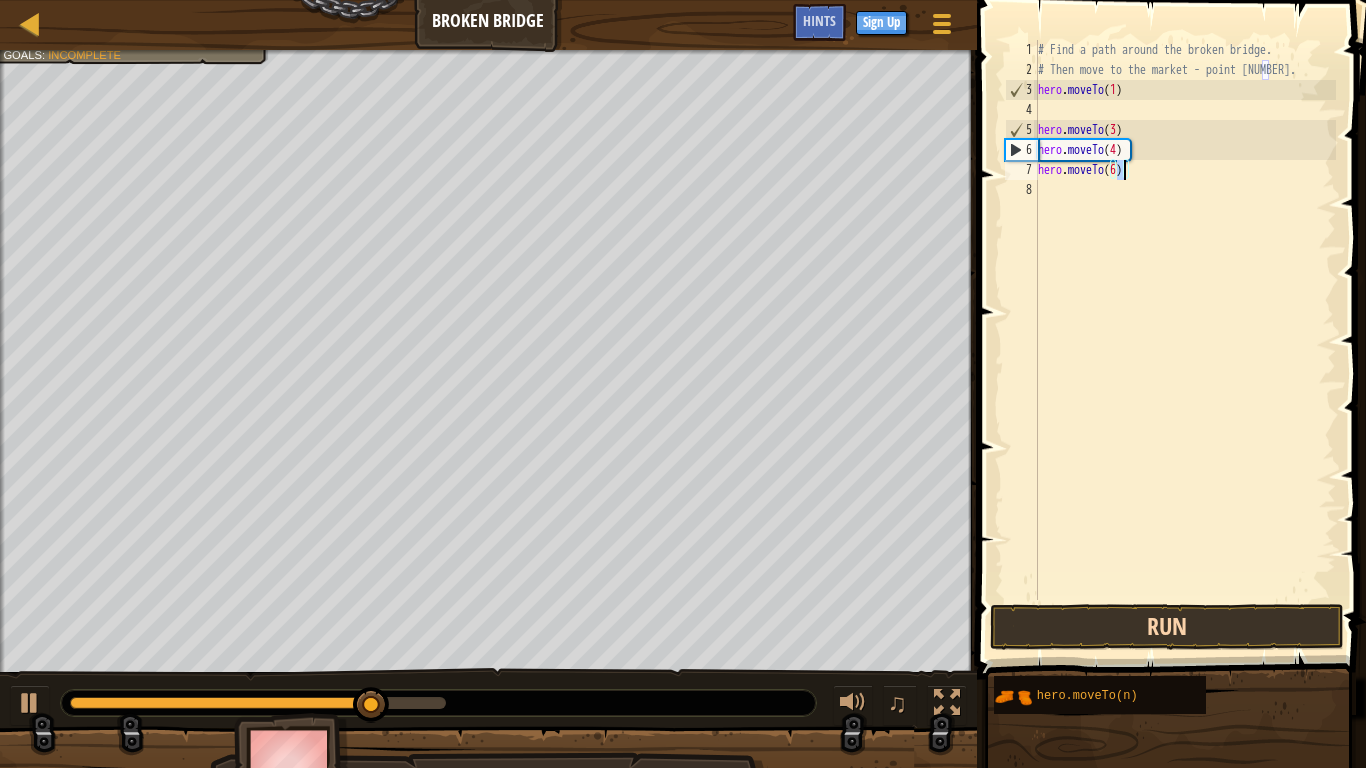 type on "hero.moveTo(6)" 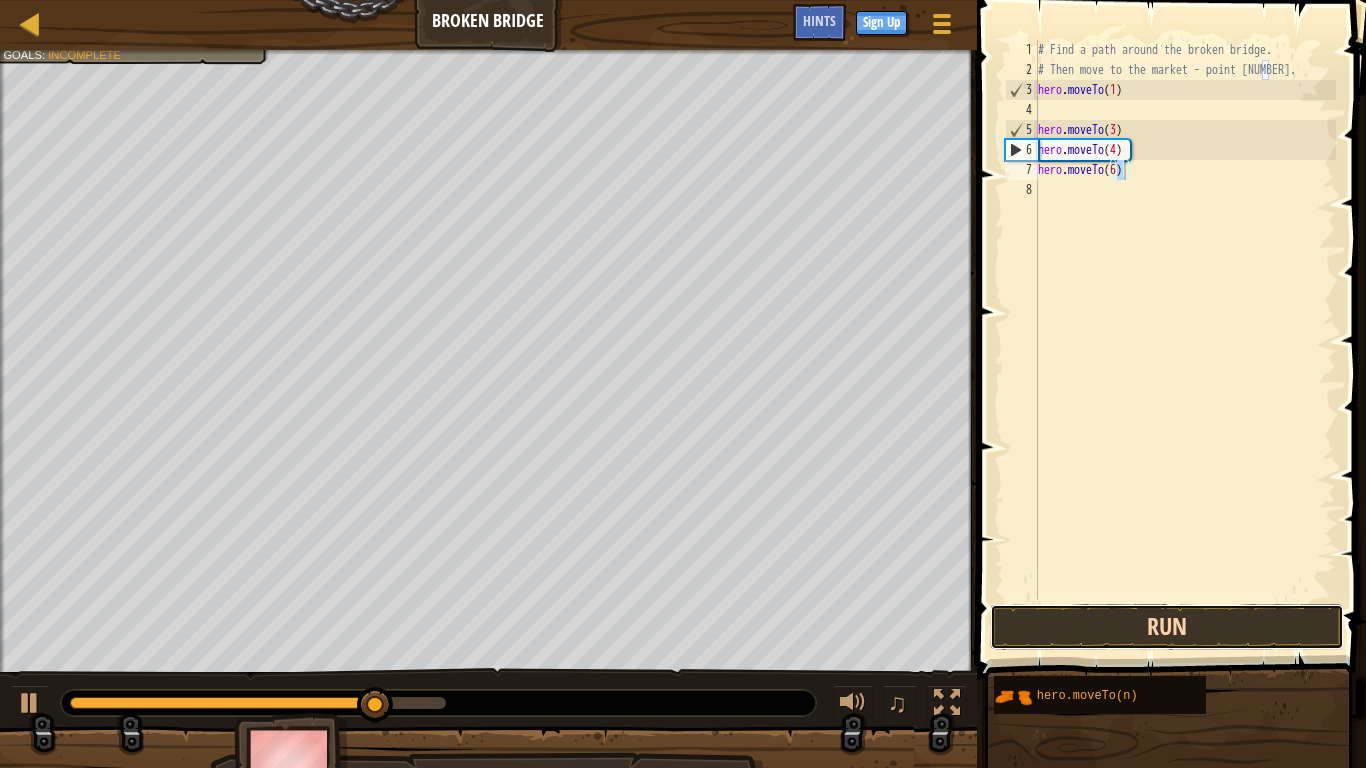 click on "Run" at bounding box center (1167, 627) 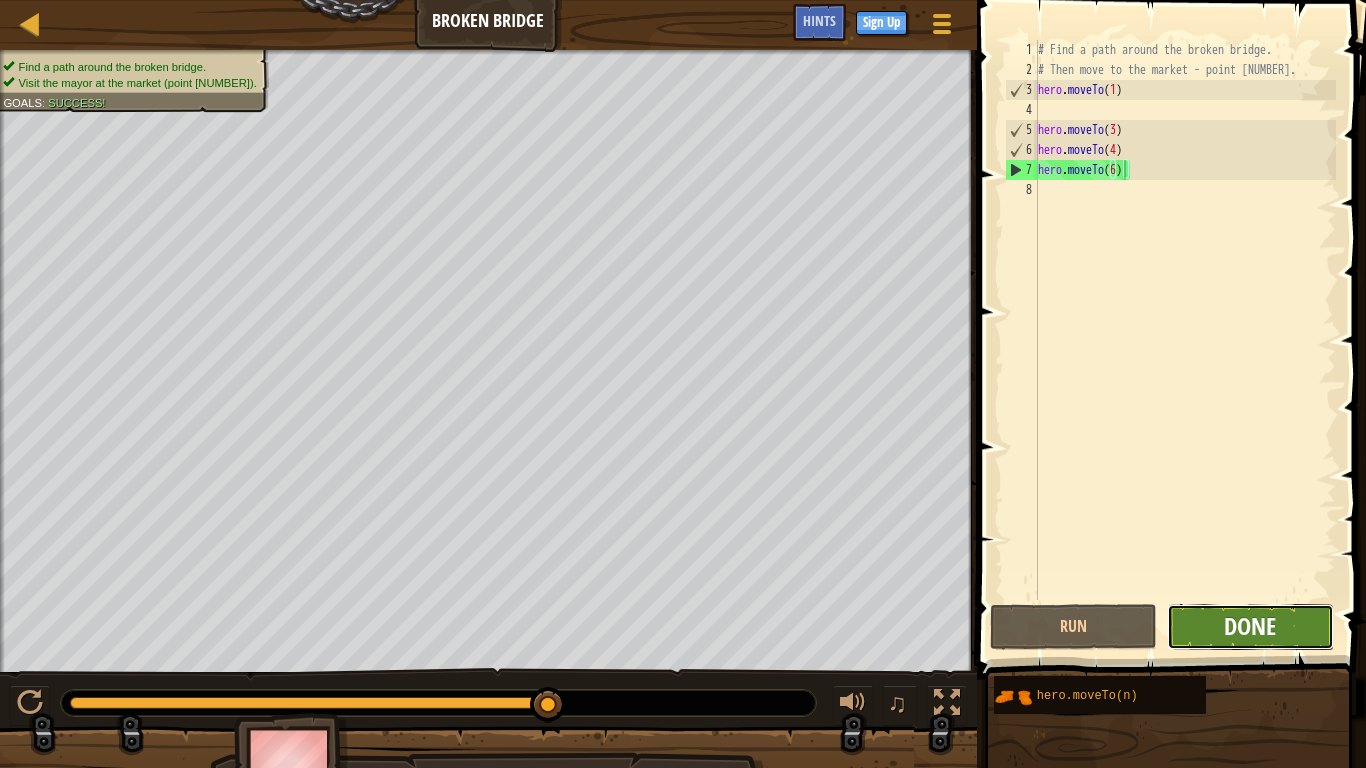 click on "Done" at bounding box center (1250, 626) 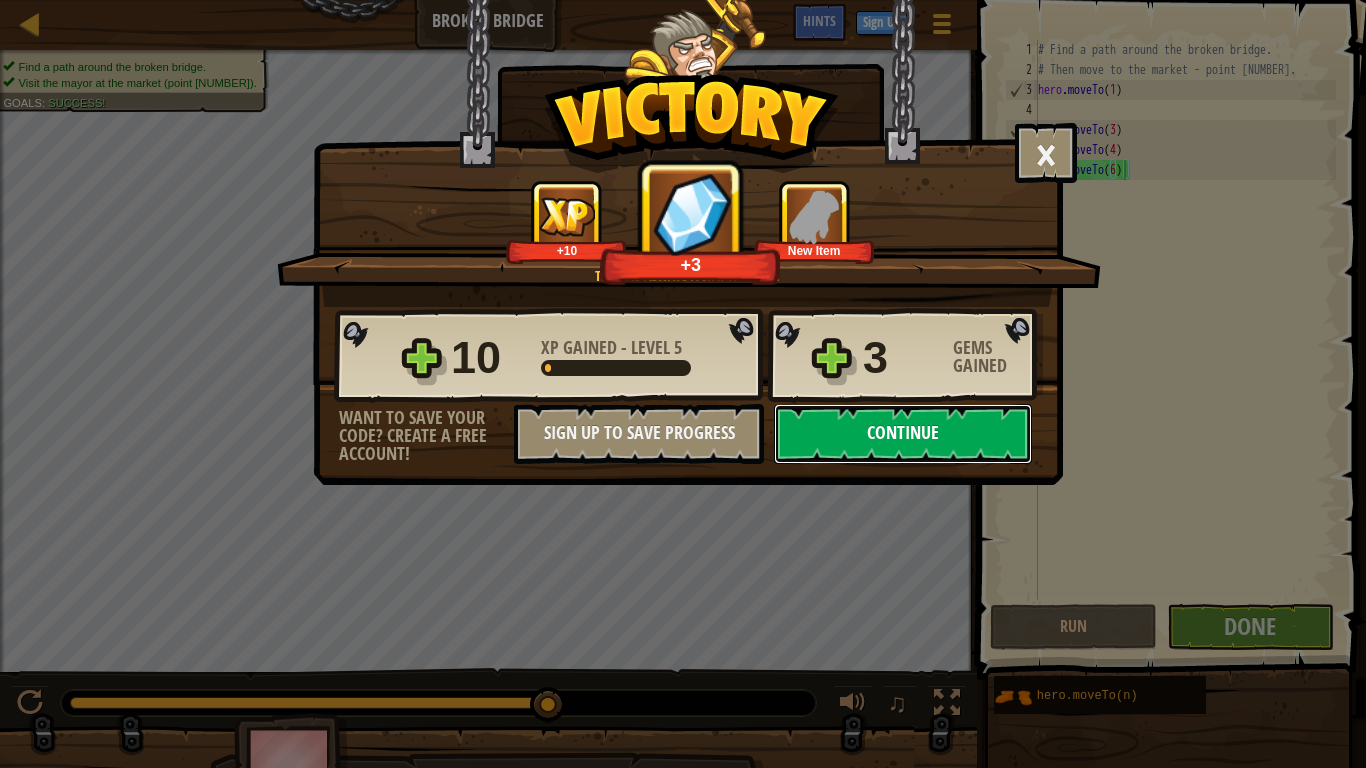 click on "Continue" at bounding box center [903, 434] 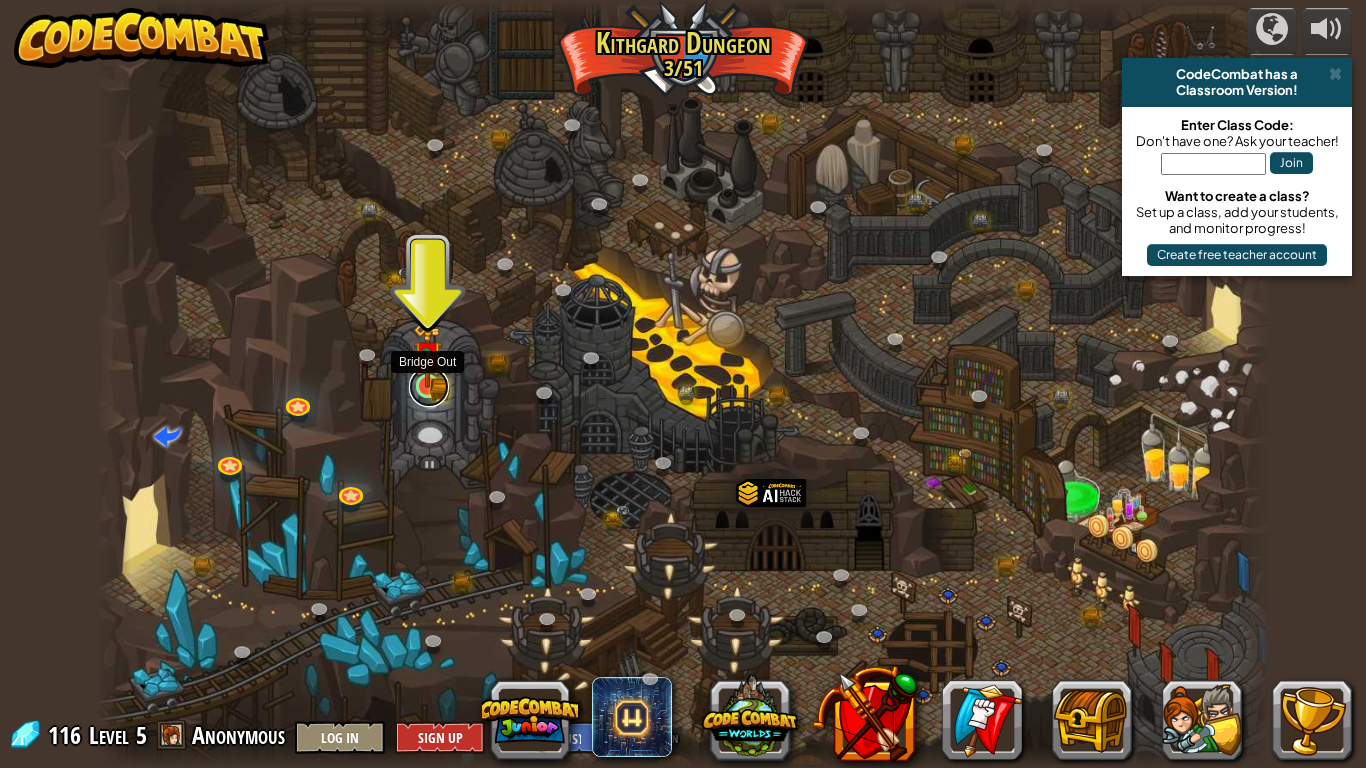click at bounding box center (429, 387) 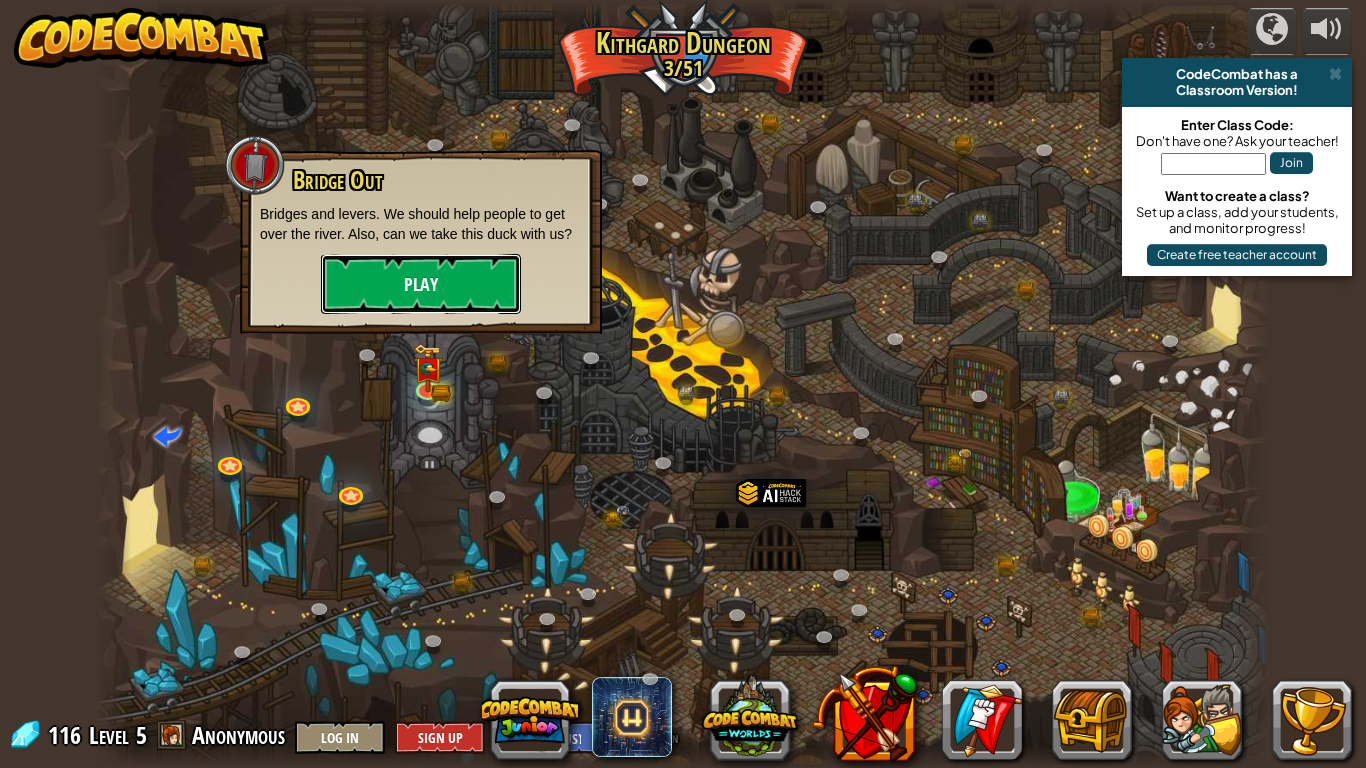 click on "Play" at bounding box center (421, 284) 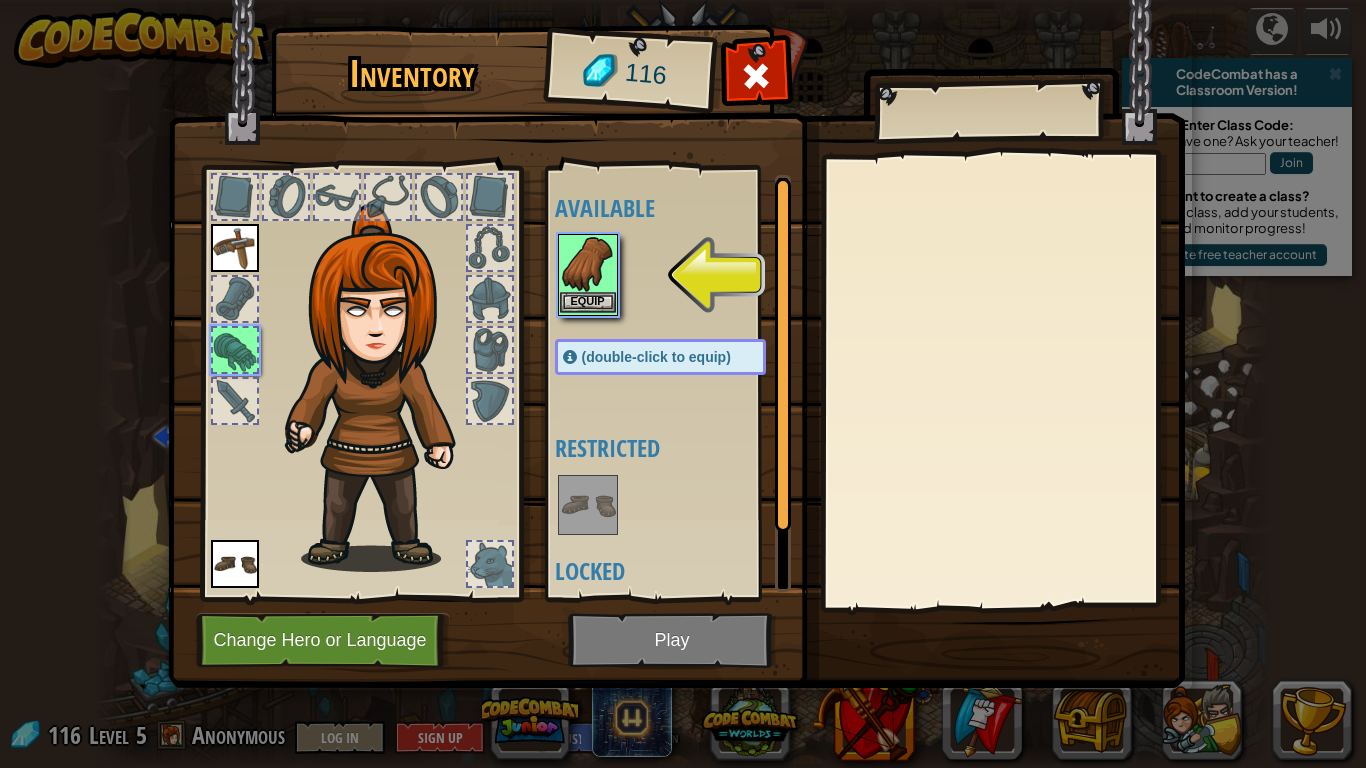 click at bounding box center [588, 264] 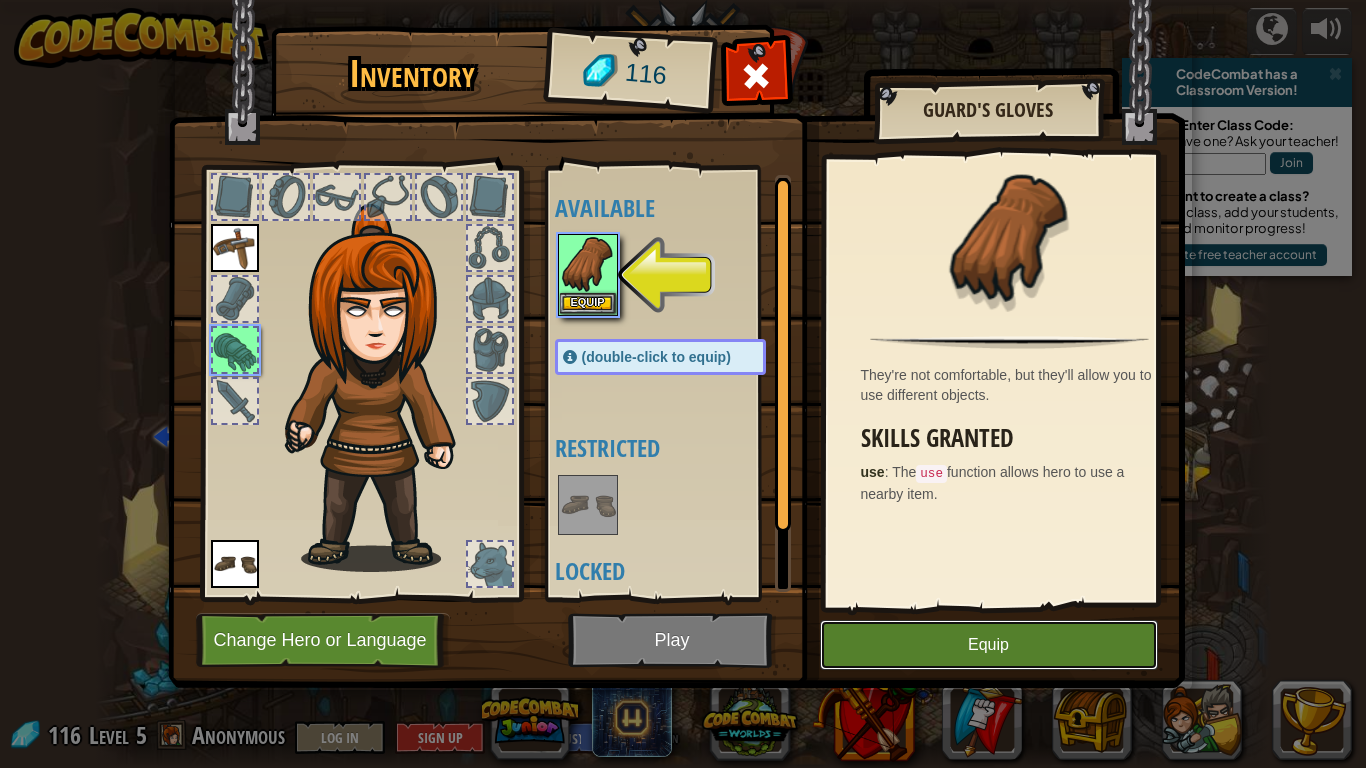 click on "Equip" at bounding box center [989, 645] 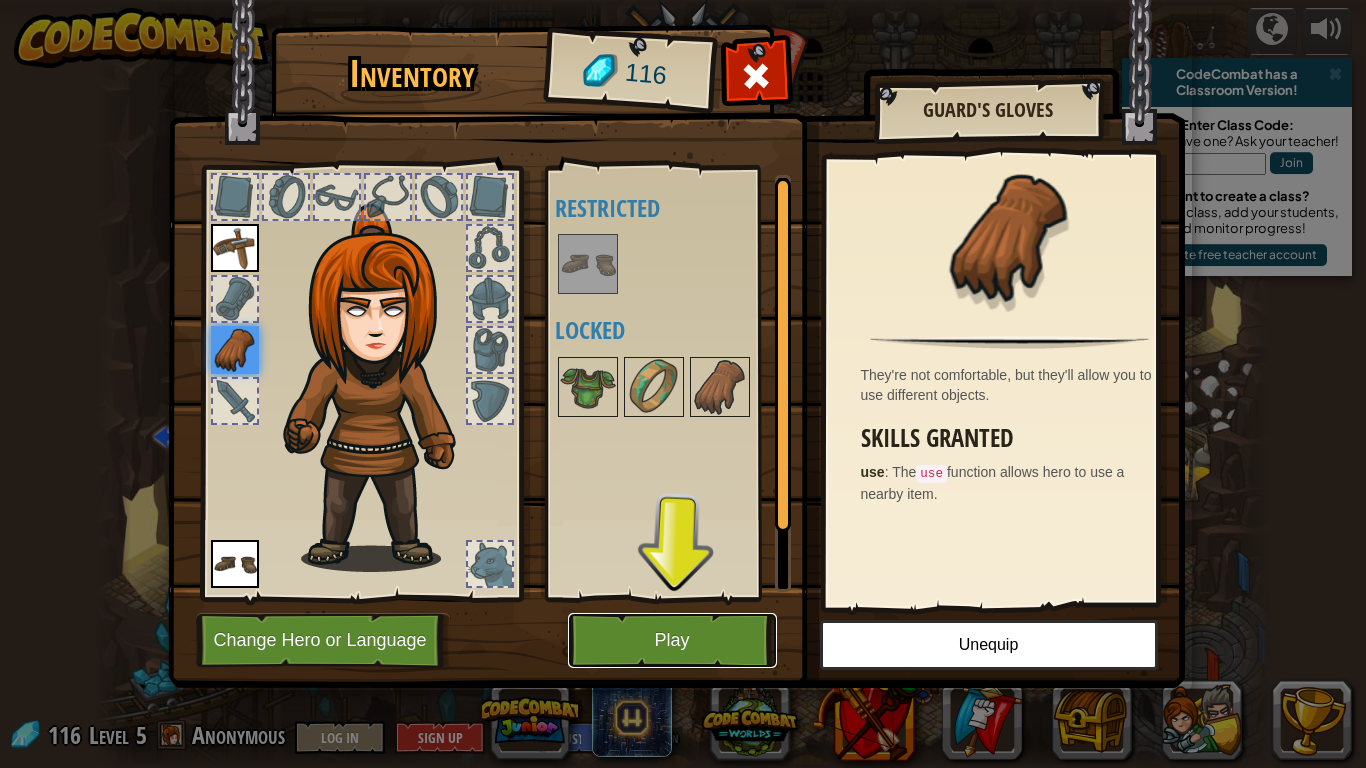 click on "Play" at bounding box center [672, 640] 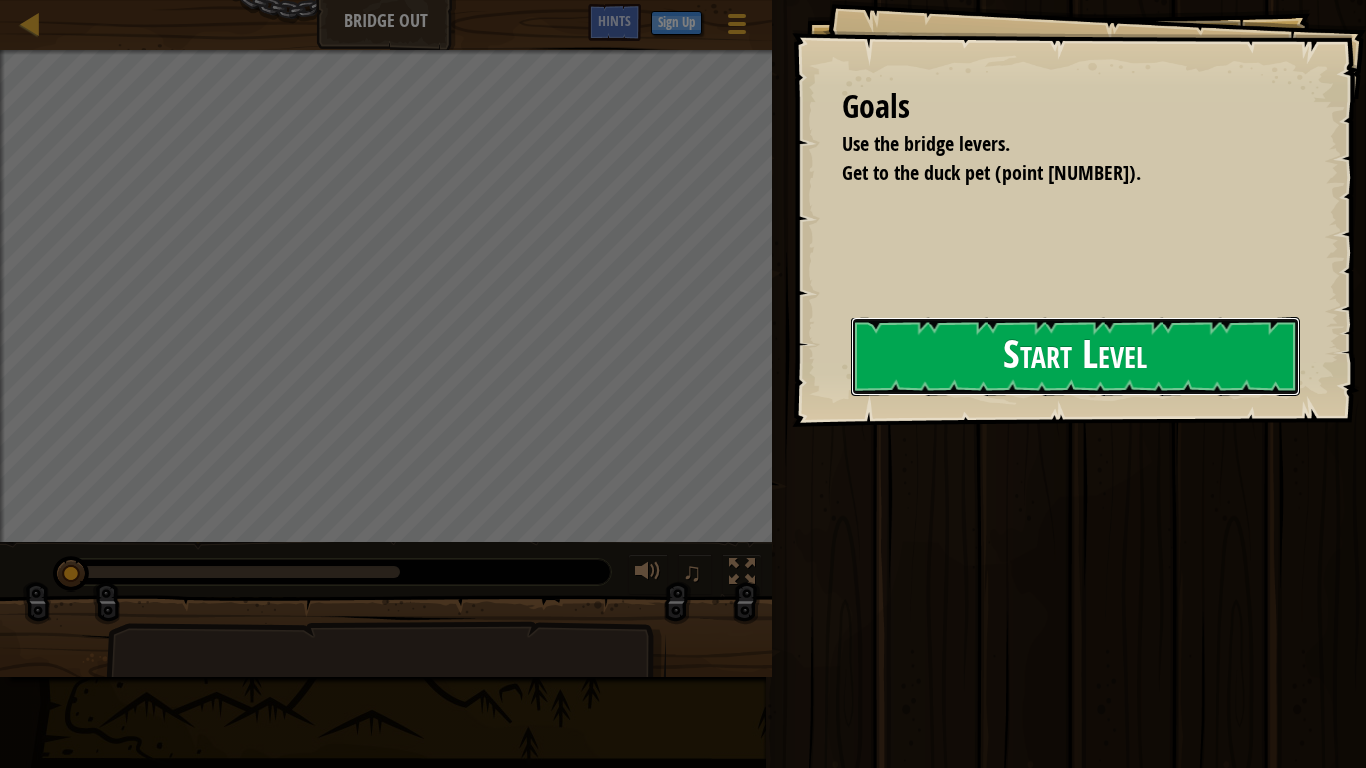 click on "Start Level" at bounding box center (1075, 356) 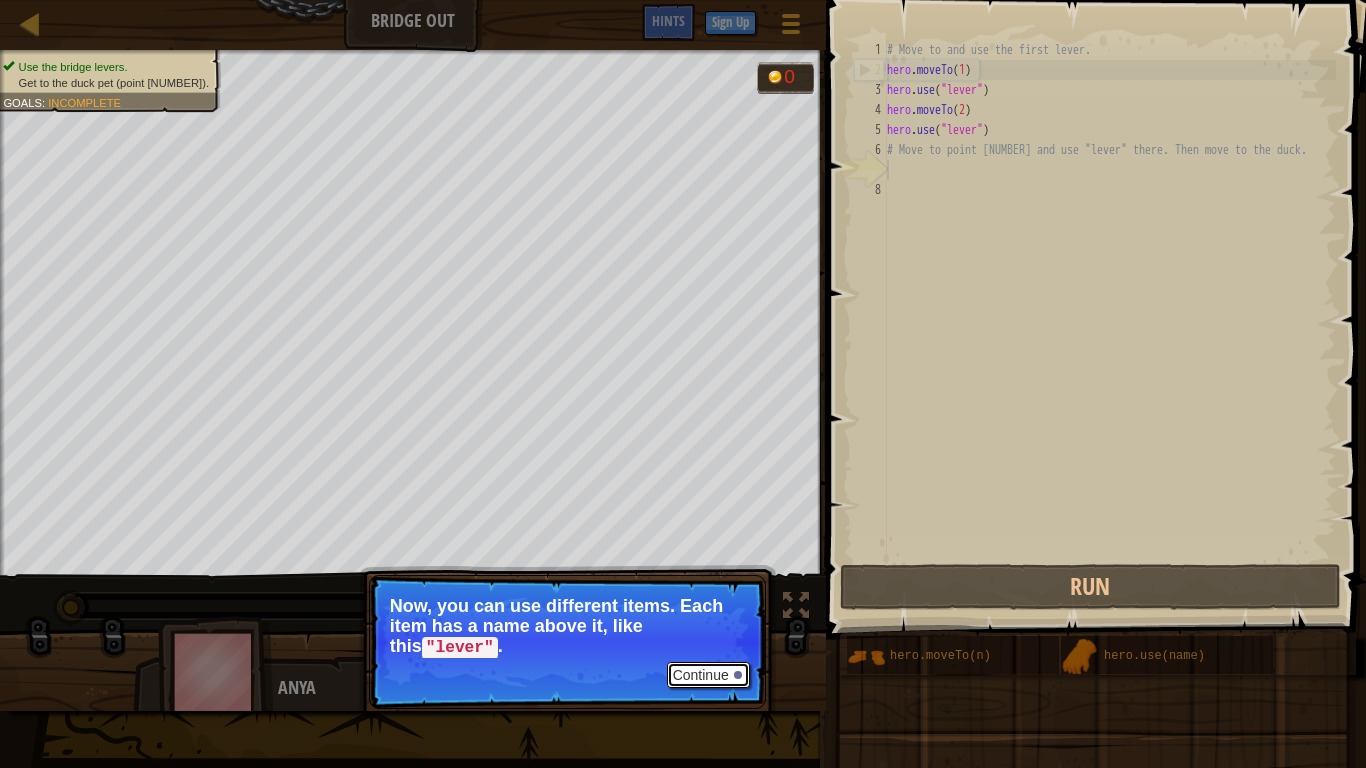 click on "Continue" at bounding box center [708, 675] 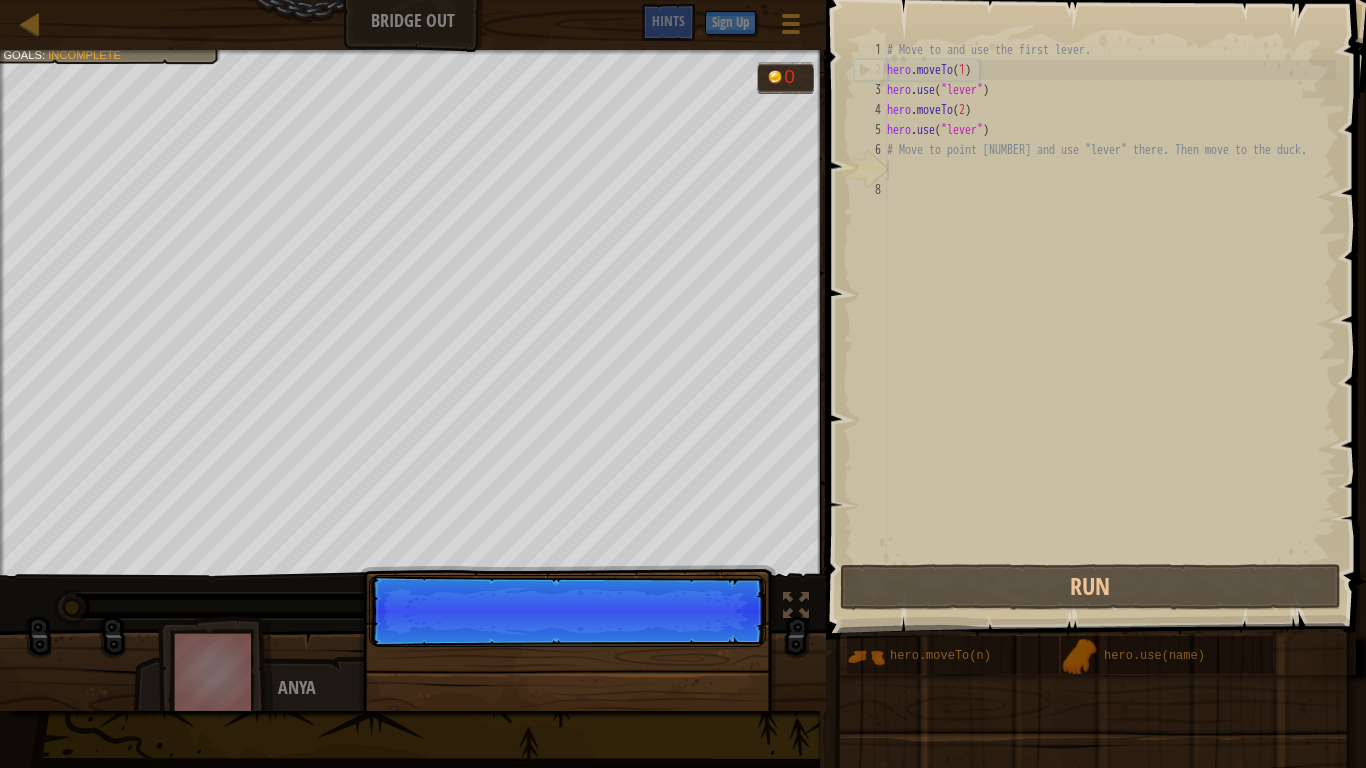 scroll, scrollTop: 9, scrollLeft: 0, axis: vertical 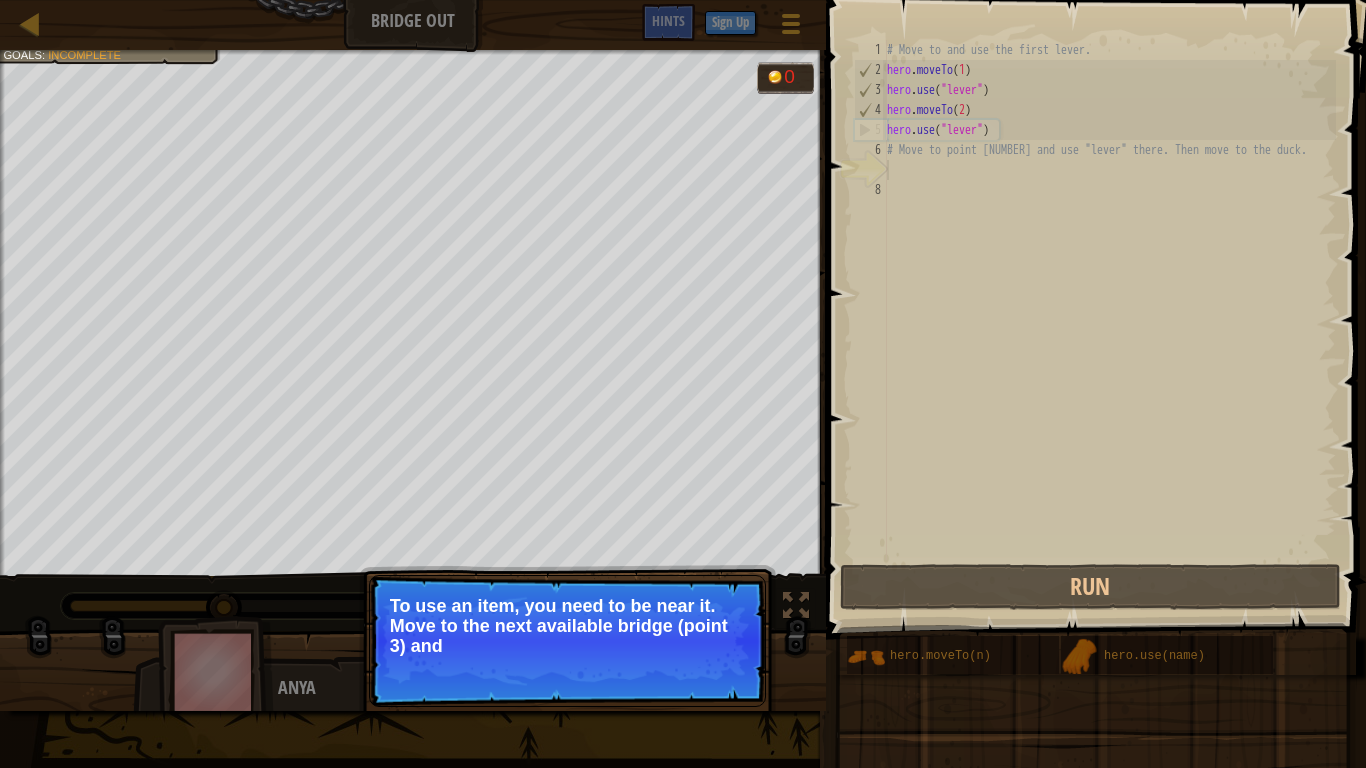 click on "To use an item, you need to be near it. Move to the next available bridge (point 3) and" at bounding box center [567, 626] 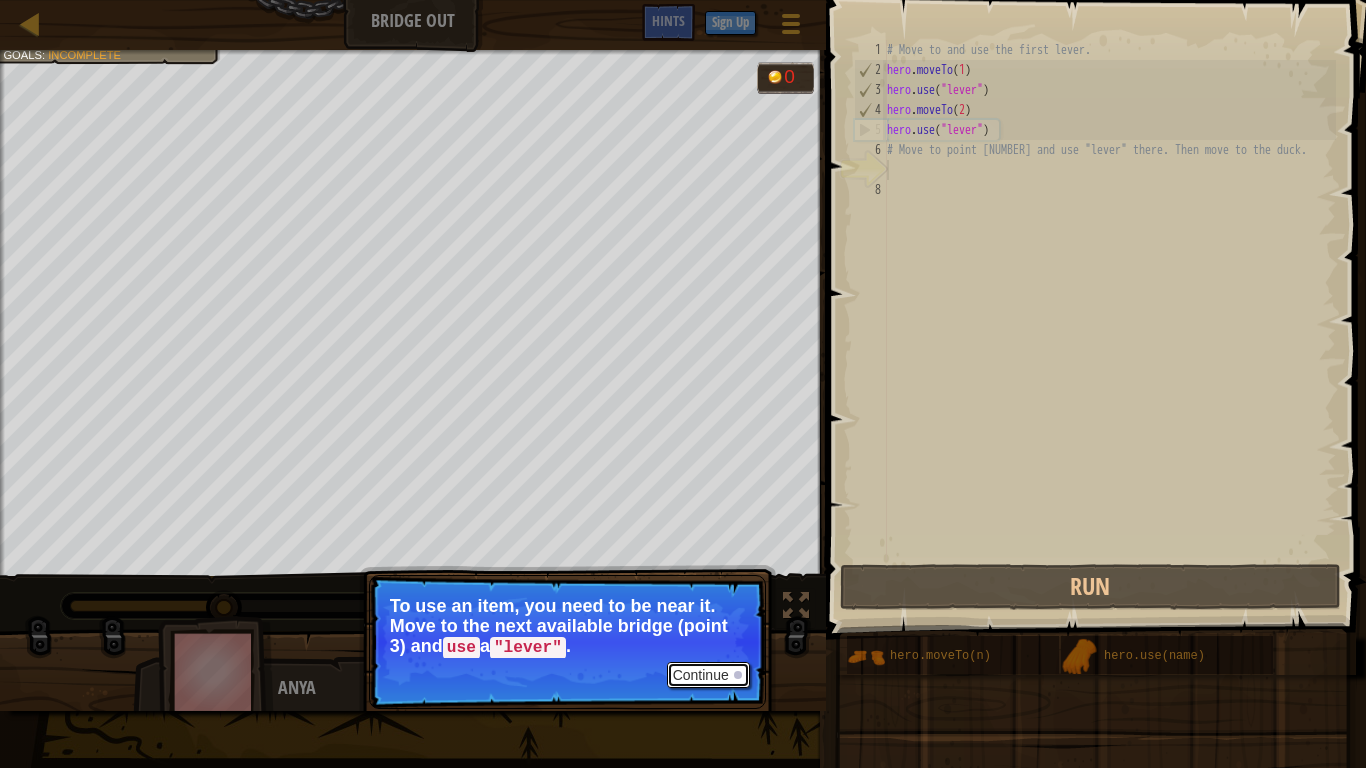 click on "Continue" at bounding box center (708, 675) 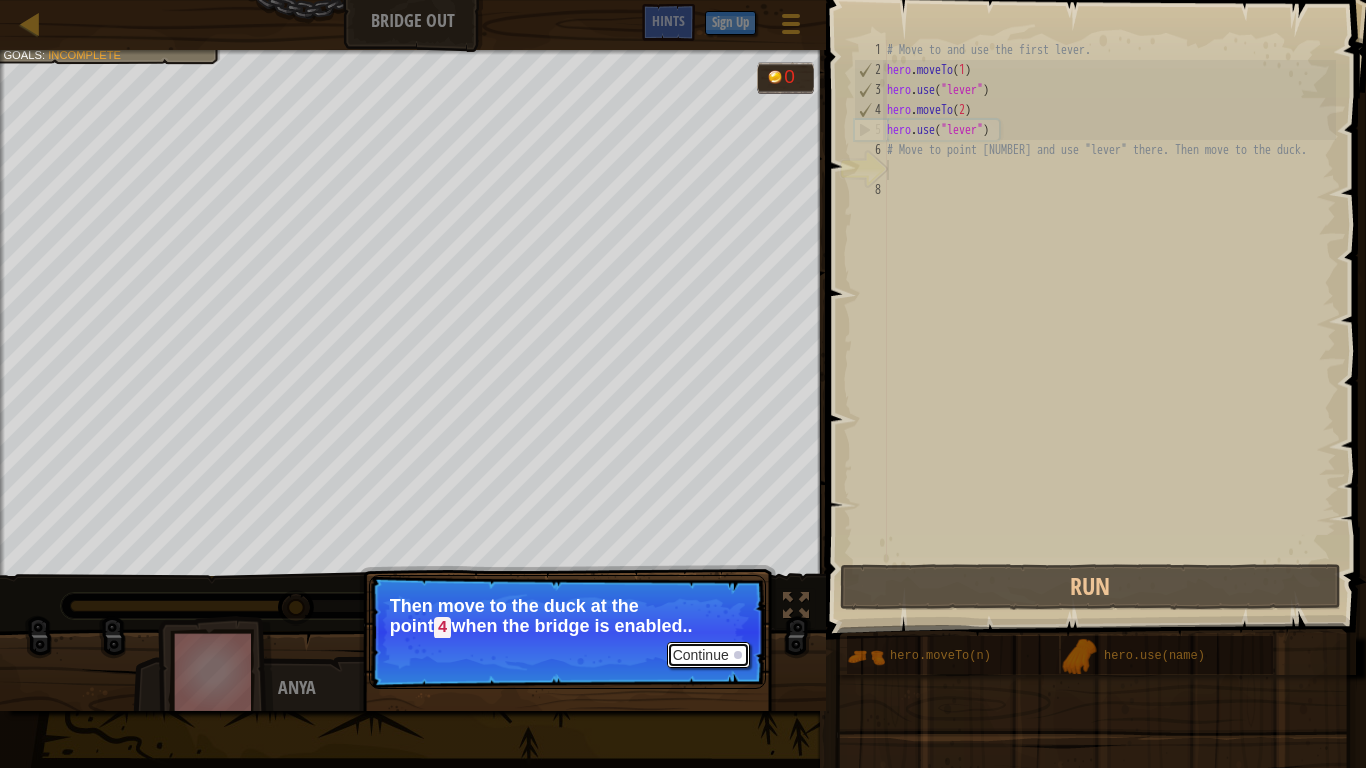 click on "Continue" at bounding box center [708, 655] 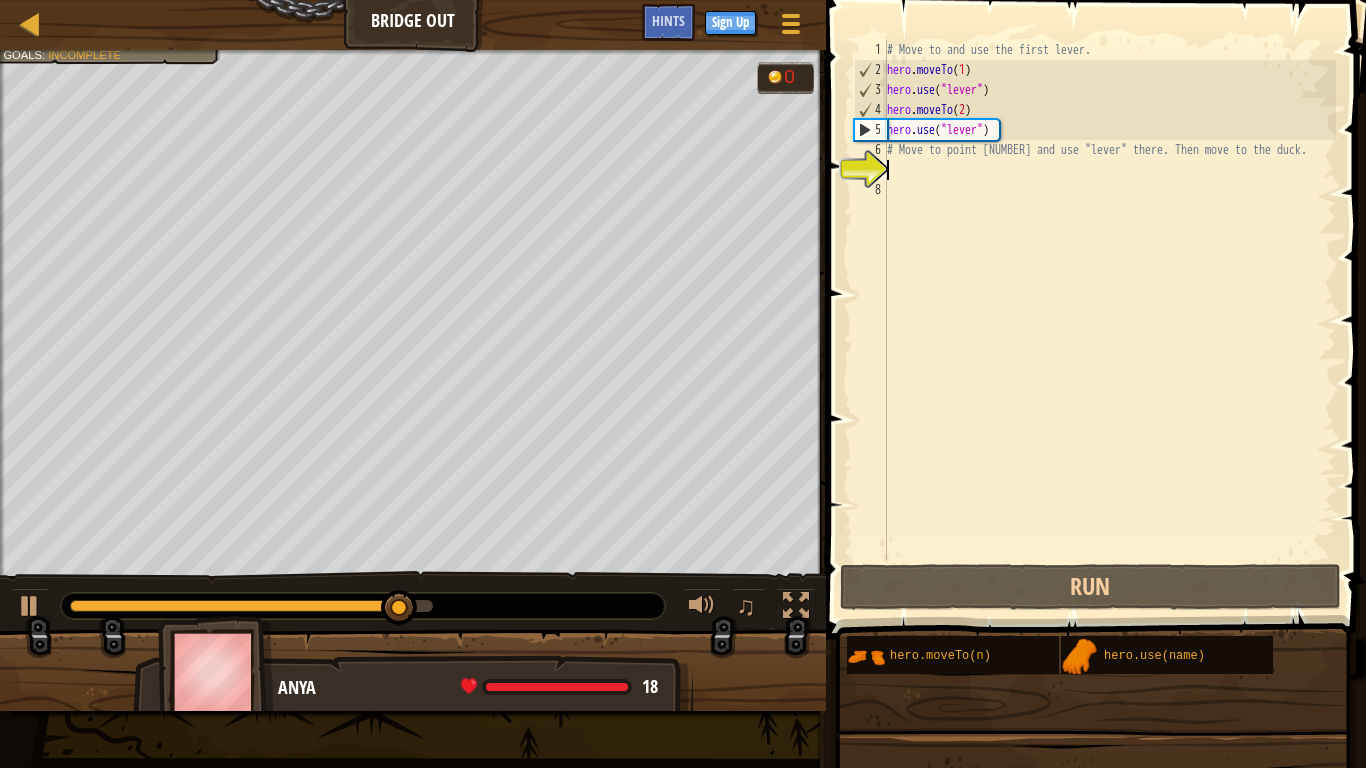 click on "# Move to and use the first lever. hero . moveTo ( [NUMBER] ) hero . use ( "lever" ) hero . moveTo ( [NUMBER] ) hero . use ( "lever" ) # Move to point [NUMBER] and use "lever" there. Then move to the duck." at bounding box center (1109, 320) 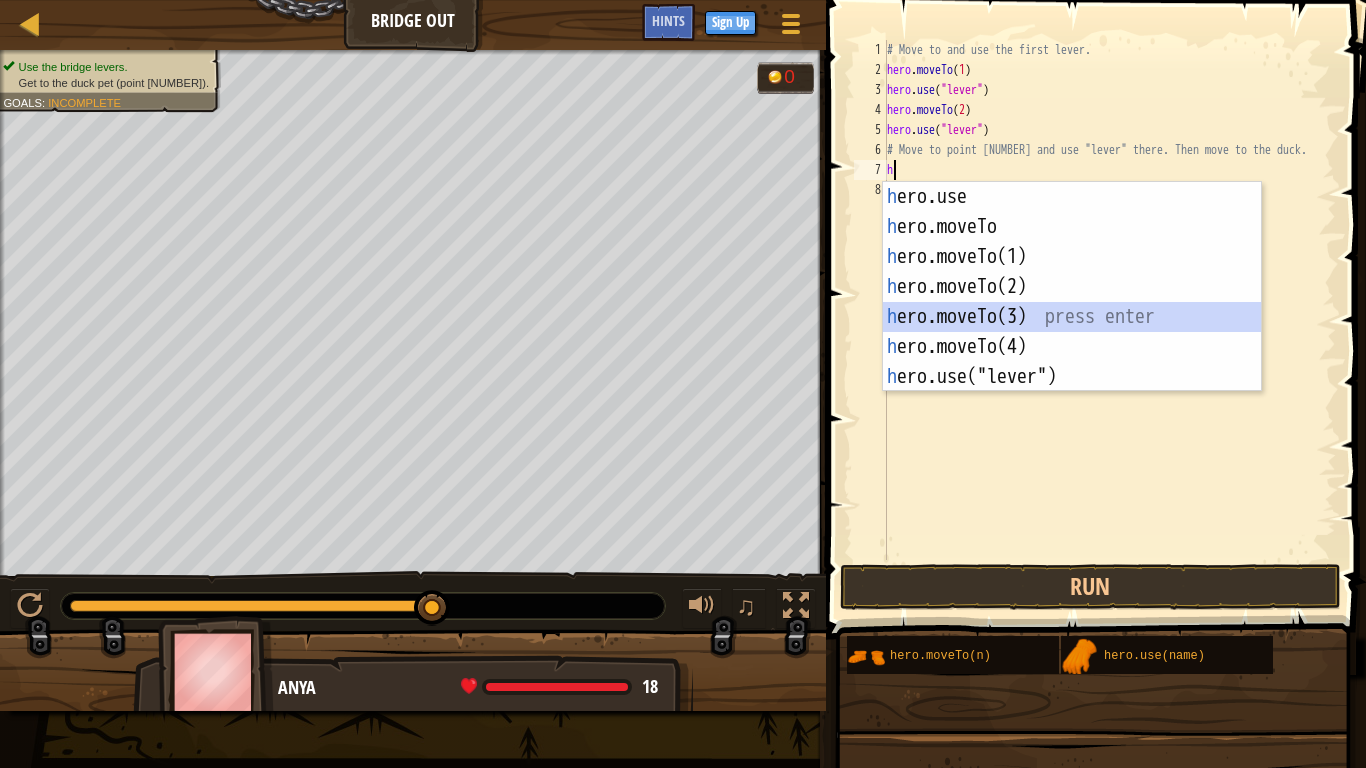 click on "h ero.use press enter h ero.moveTo press enter h ero.moveTo(1) press enter h ero.moveTo(2) press enter h ero.moveTo(3) press enter h ero.moveTo(4) press enter h ero.use("lever") press enter" at bounding box center (1072, 317) 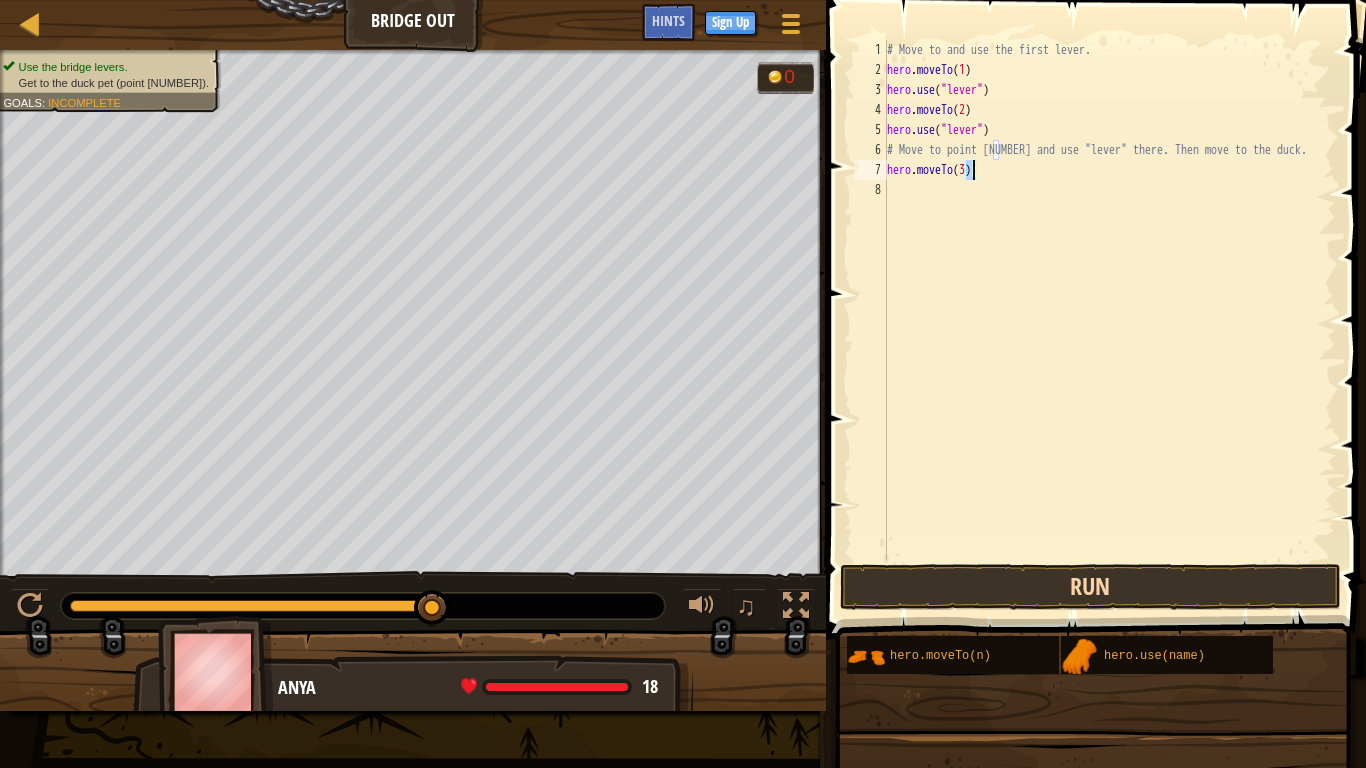 type on "hero.moveTo(3)" 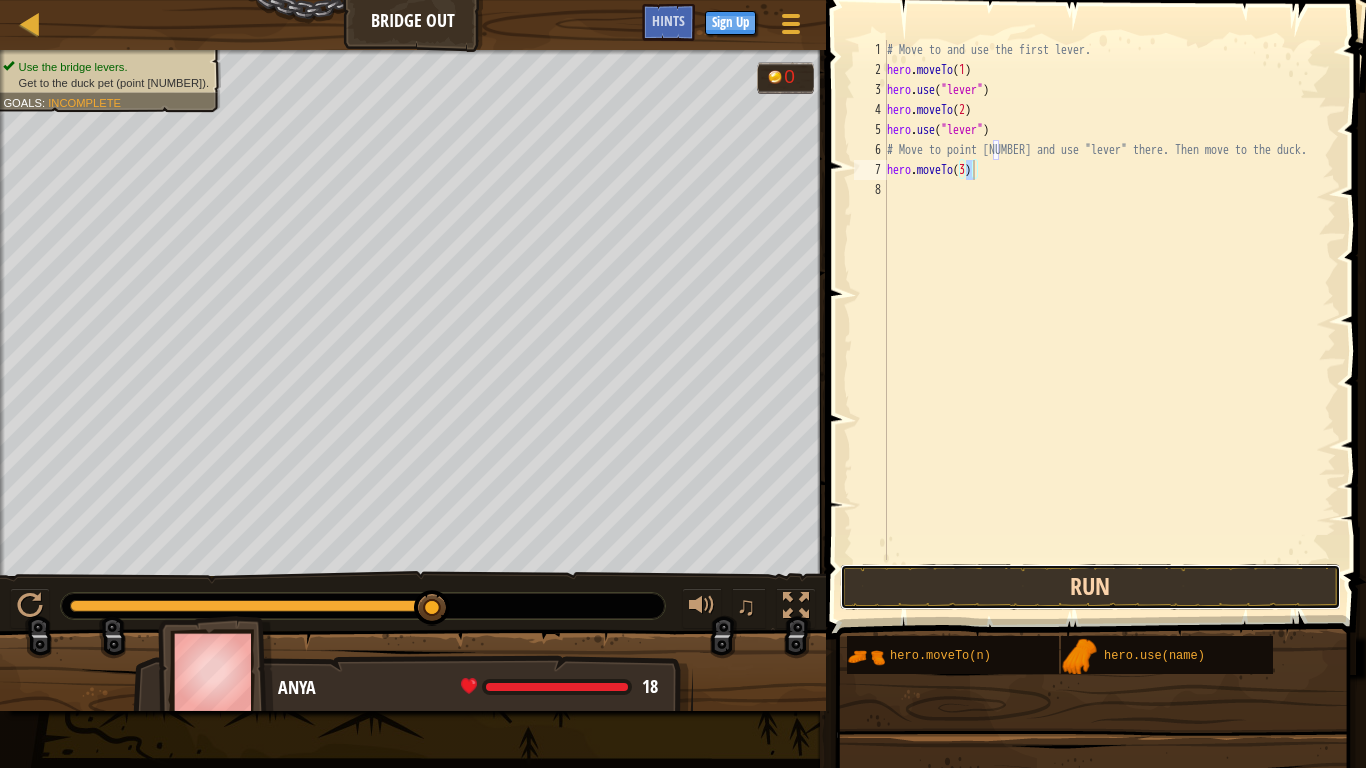 click on "Run" at bounding box center [1090, 587] 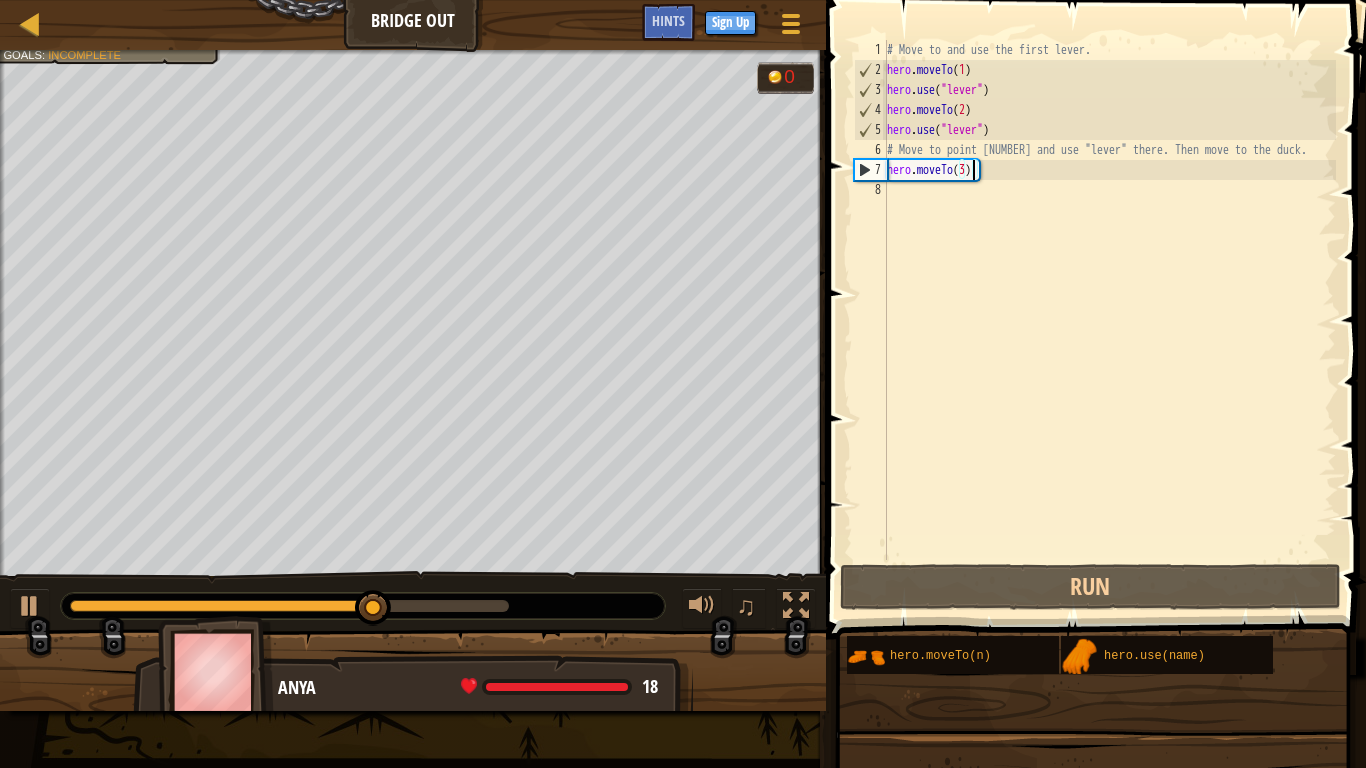 click on "# Move to and use the first lever. hero . moveTo ( 1 ) hero . use ( "lever" ) hero . moveTo ( 2 ) hero . use ( "lever" ) # Move to point 3 and use "lever" there. Then move to the duck. hero . moveTo ( 3 )" at bounding box center [1109, 320] 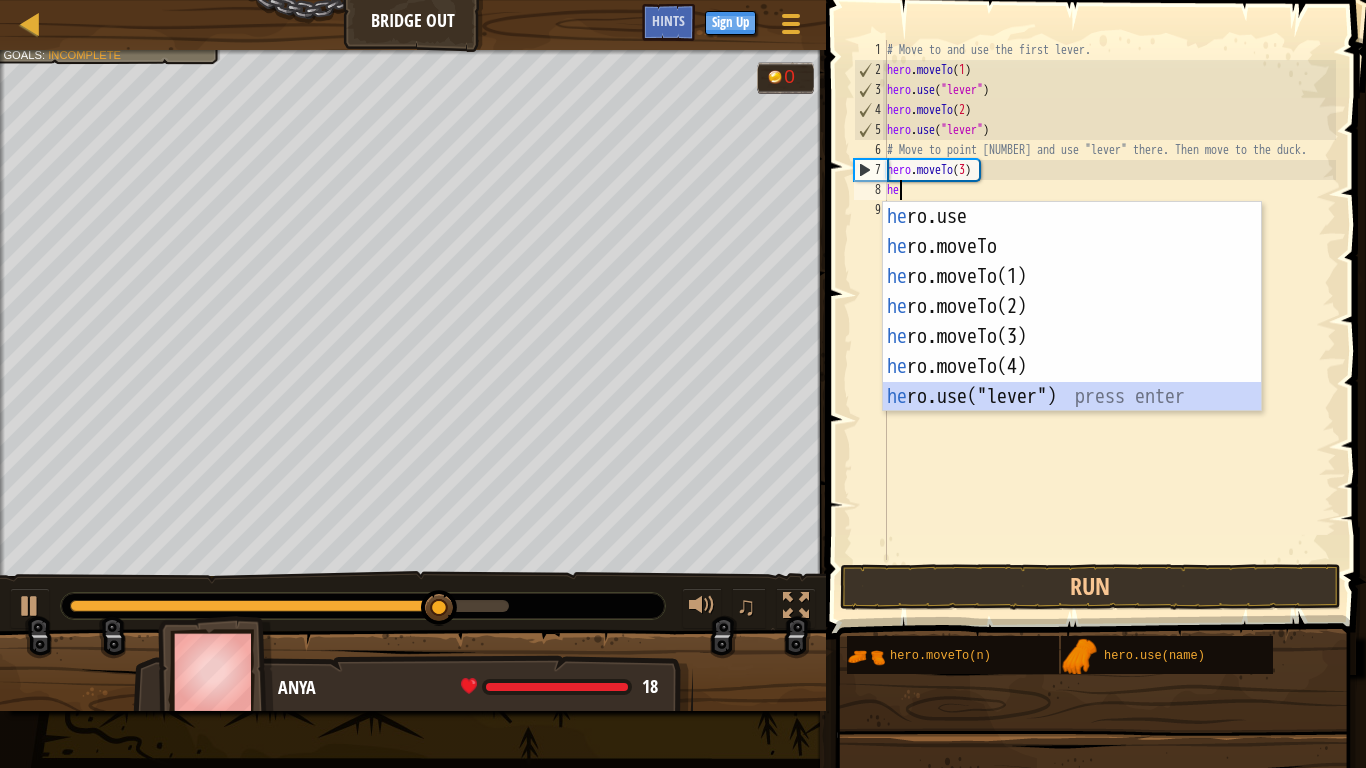 click on "he ro.use press enter he ro.moveTo press enter he ro.moveTo(1) press enter he ro.moveTo(2) press enter he ro.moveTo(3) press enter he ro.moveTo(4) press enter he ro.use("lever") press enter" at bounding box center [1072, 337] 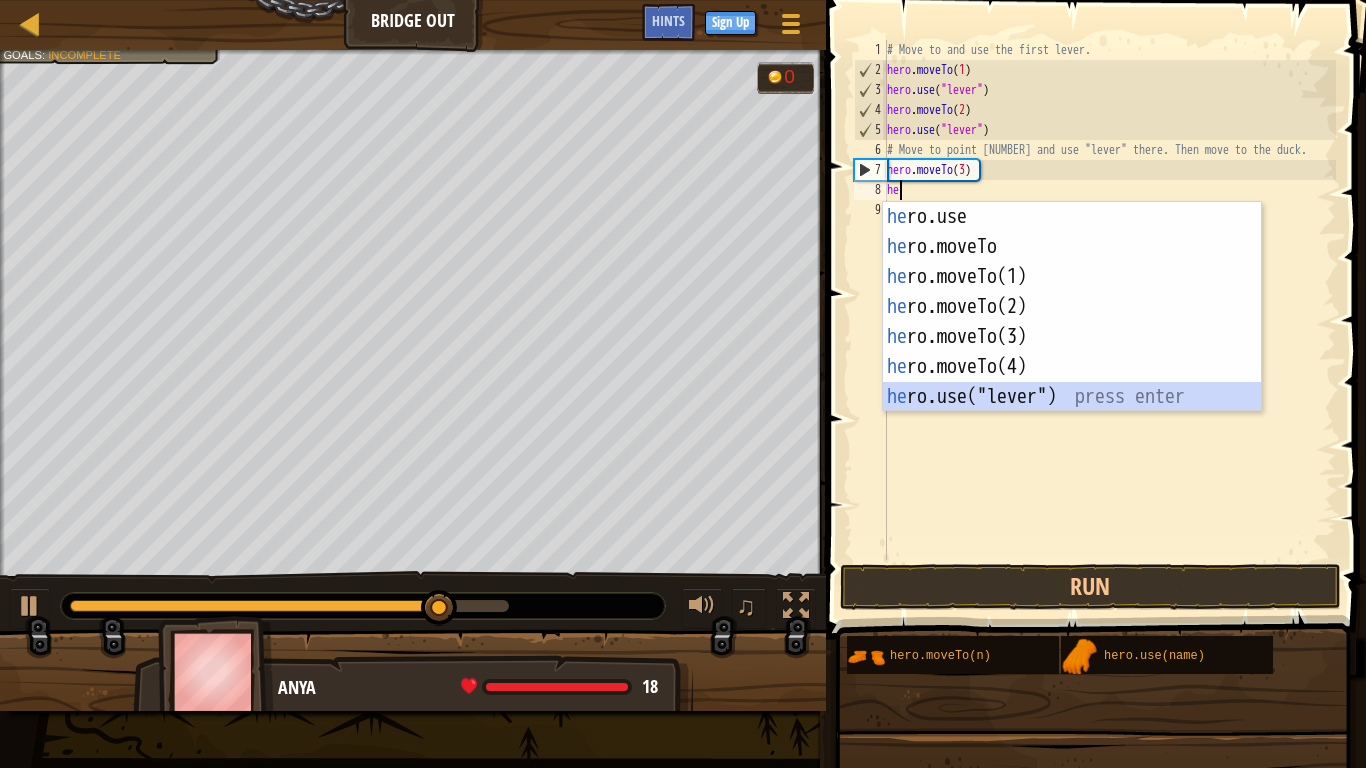 type on "hero.use("lever")" 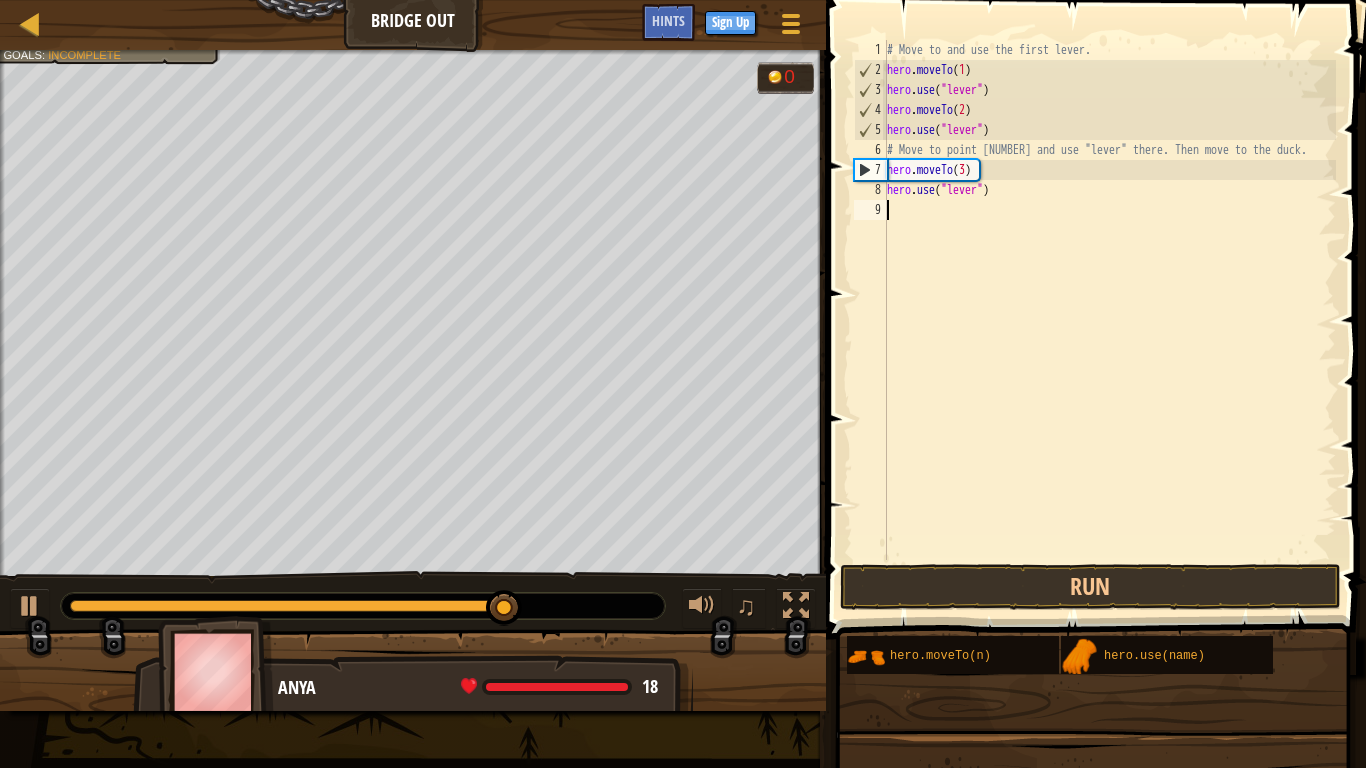 click on "# Move to and use two levers hero . moveTo ( 1 ) hero . use ( "lever" ) hero . moveTo ( 2 ) hero . use ( "lever" ) # Move to point 3 and use "lever" there. Then move to the duck. hero . moveTo ( 3 ) hero . use ( "lever" )" at bounding box center [1109, 320] 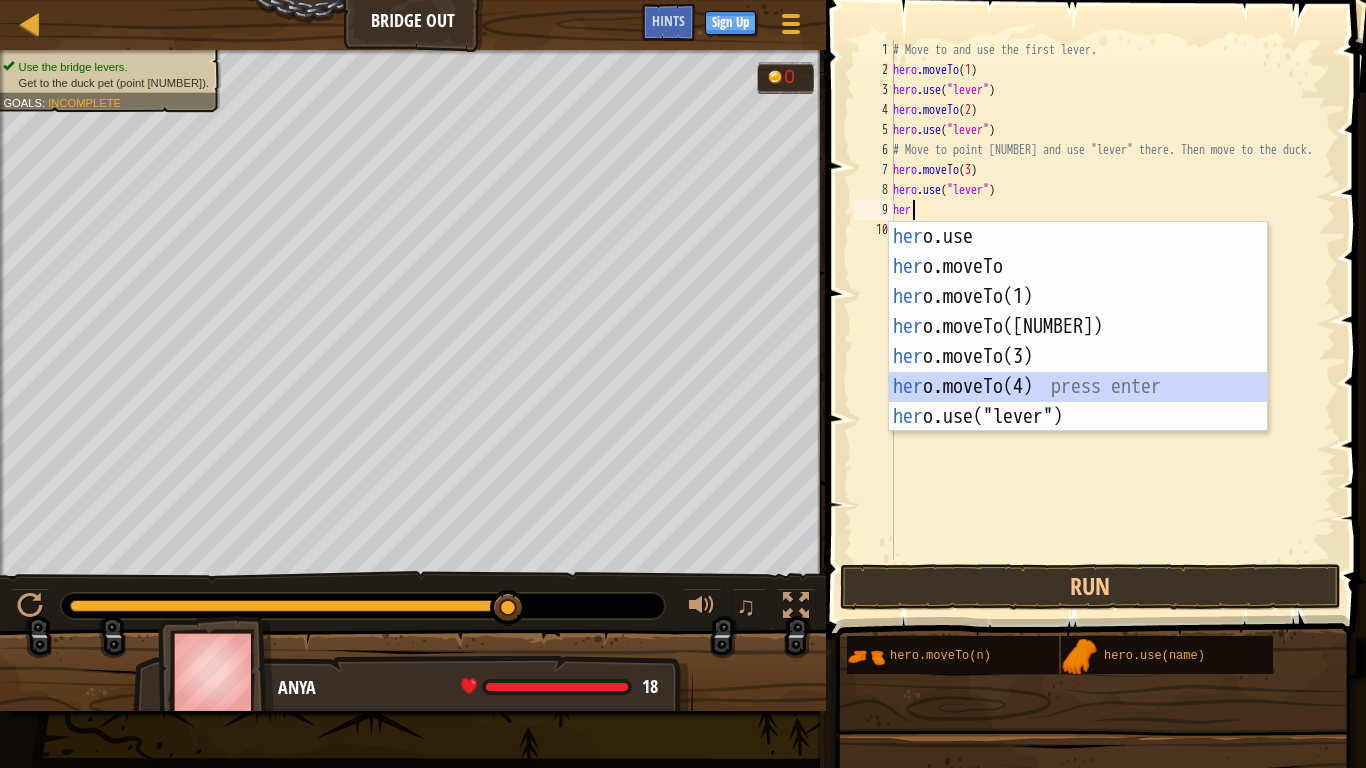 click on "her o.use press enter her o.moveTo press enter her o.moveTo(1) press enter her o.moveTo(2) press enter her o.moveTo(3) press enter her o.moveTo(4) press enter her o.use("lever") press enter" at bounding box center [1078, 357] 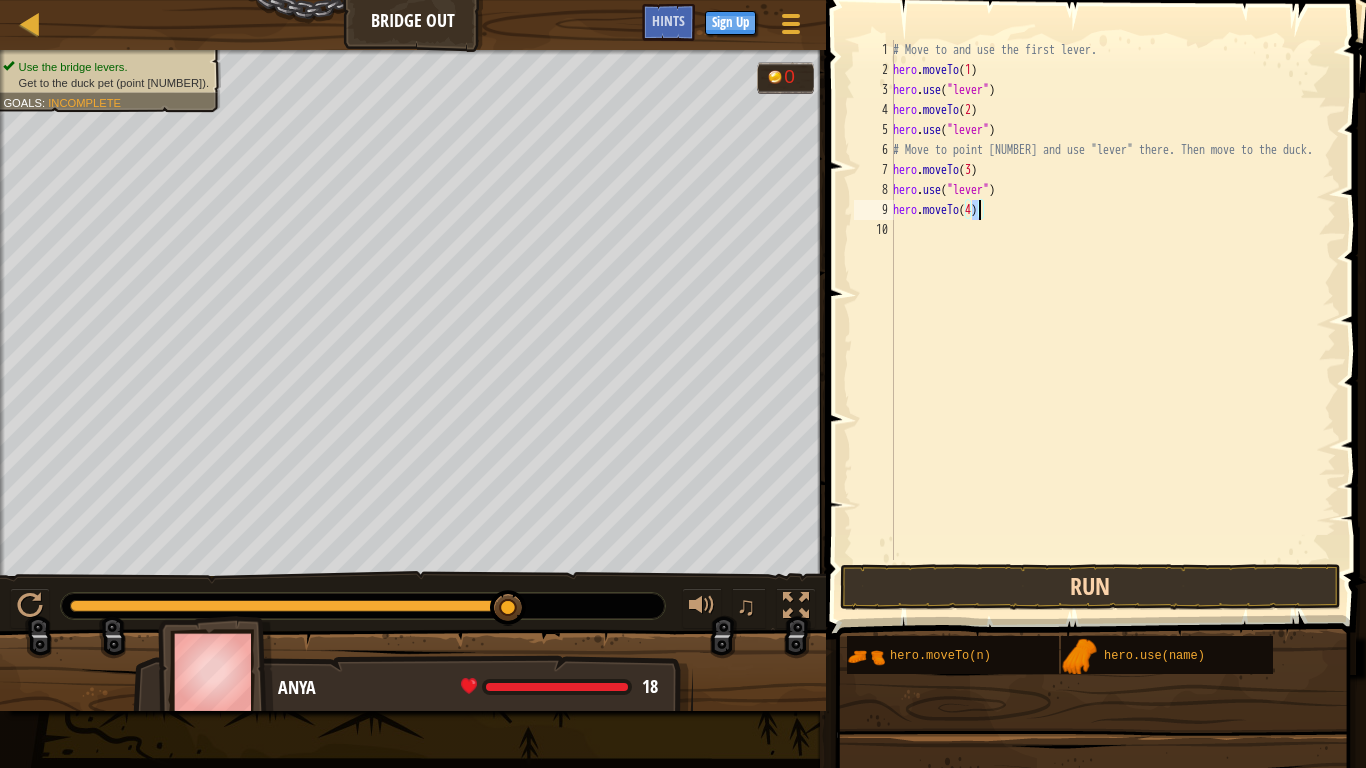 type on "hero.moveTo(4)" 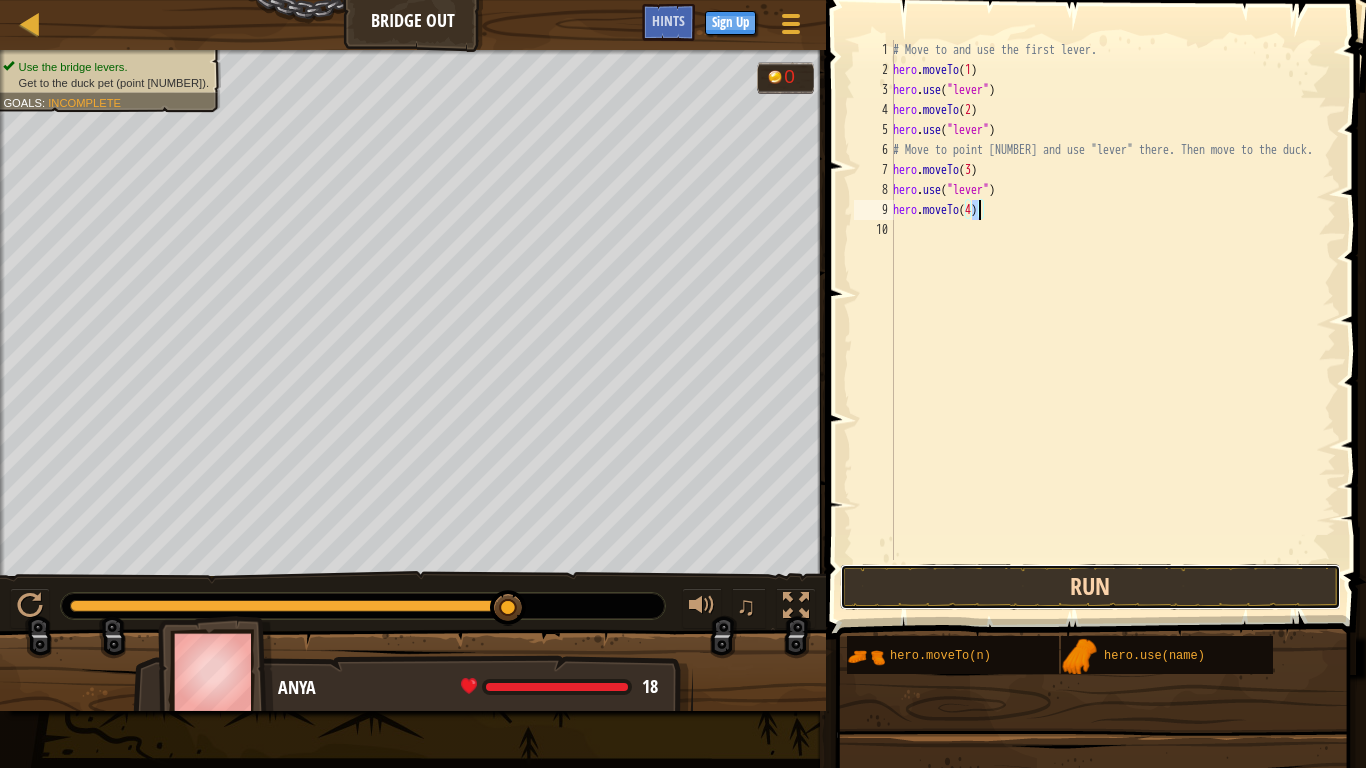 click on "Run" at bounding box center [1090, 587] 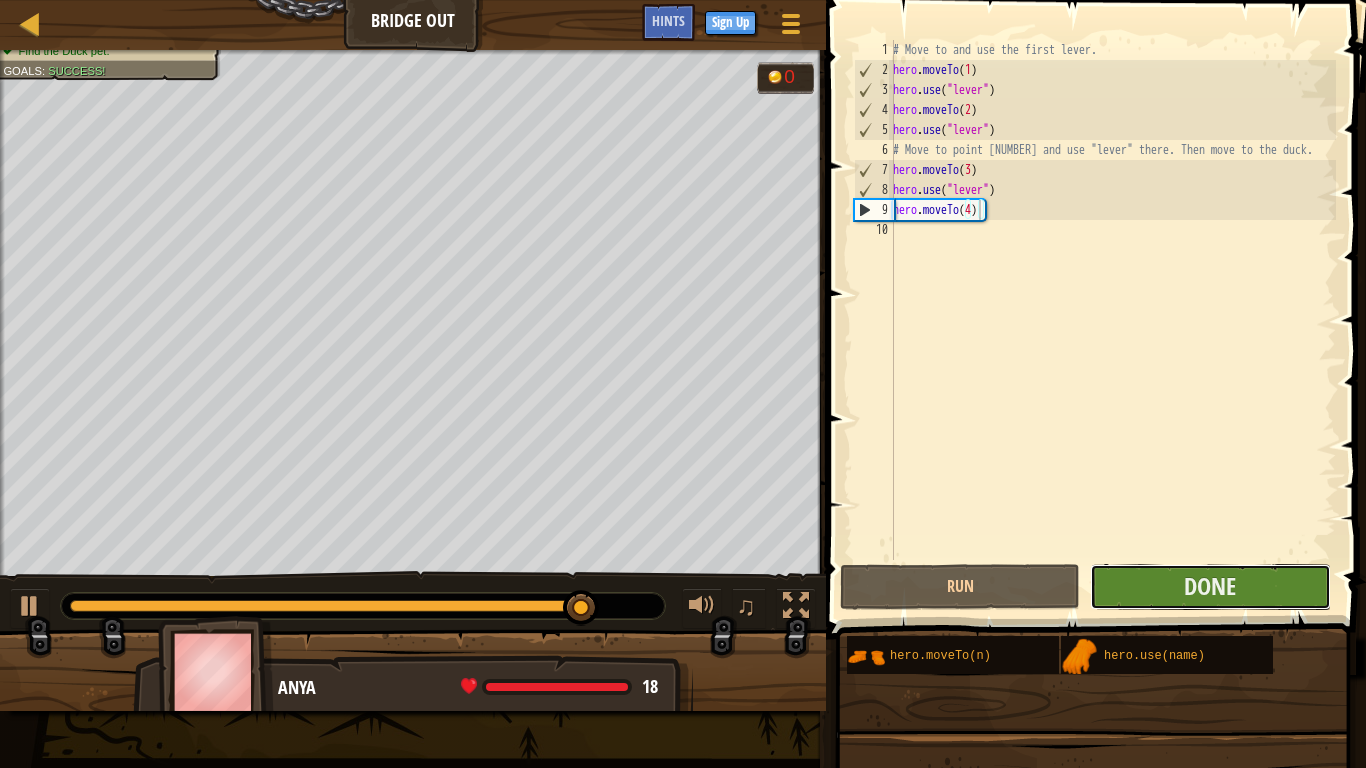 click on "Done" at bounding box center (1210, 587) 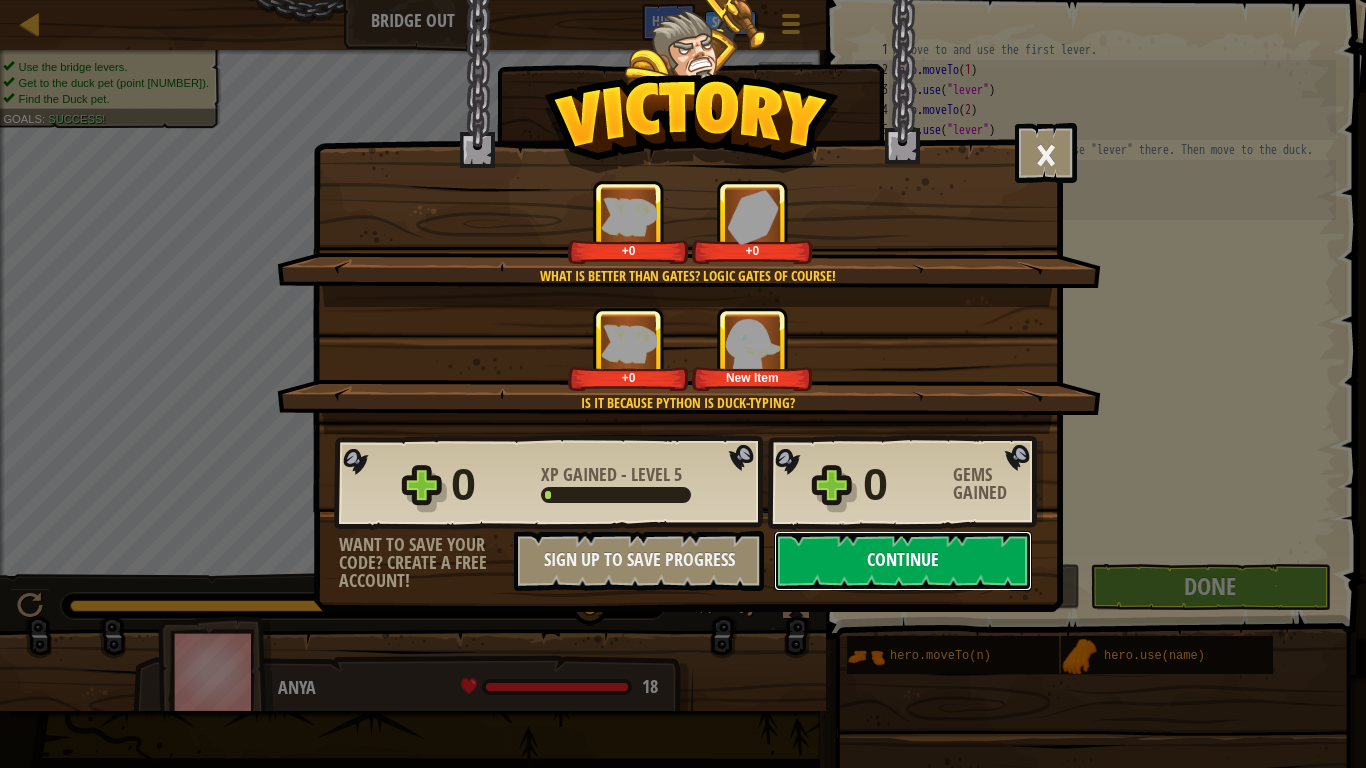 click on "Continue" at bounding box center (903, 561) 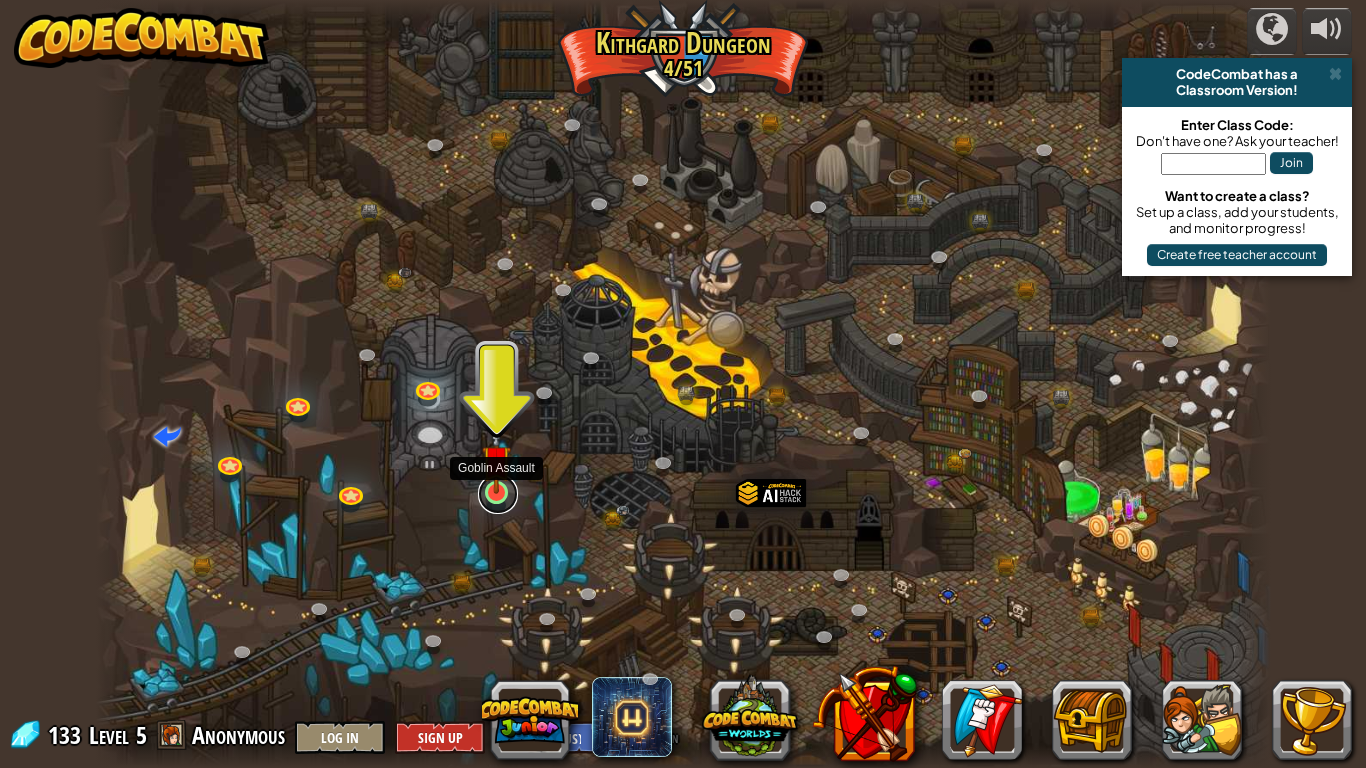 click at bounding box center (498, 494) 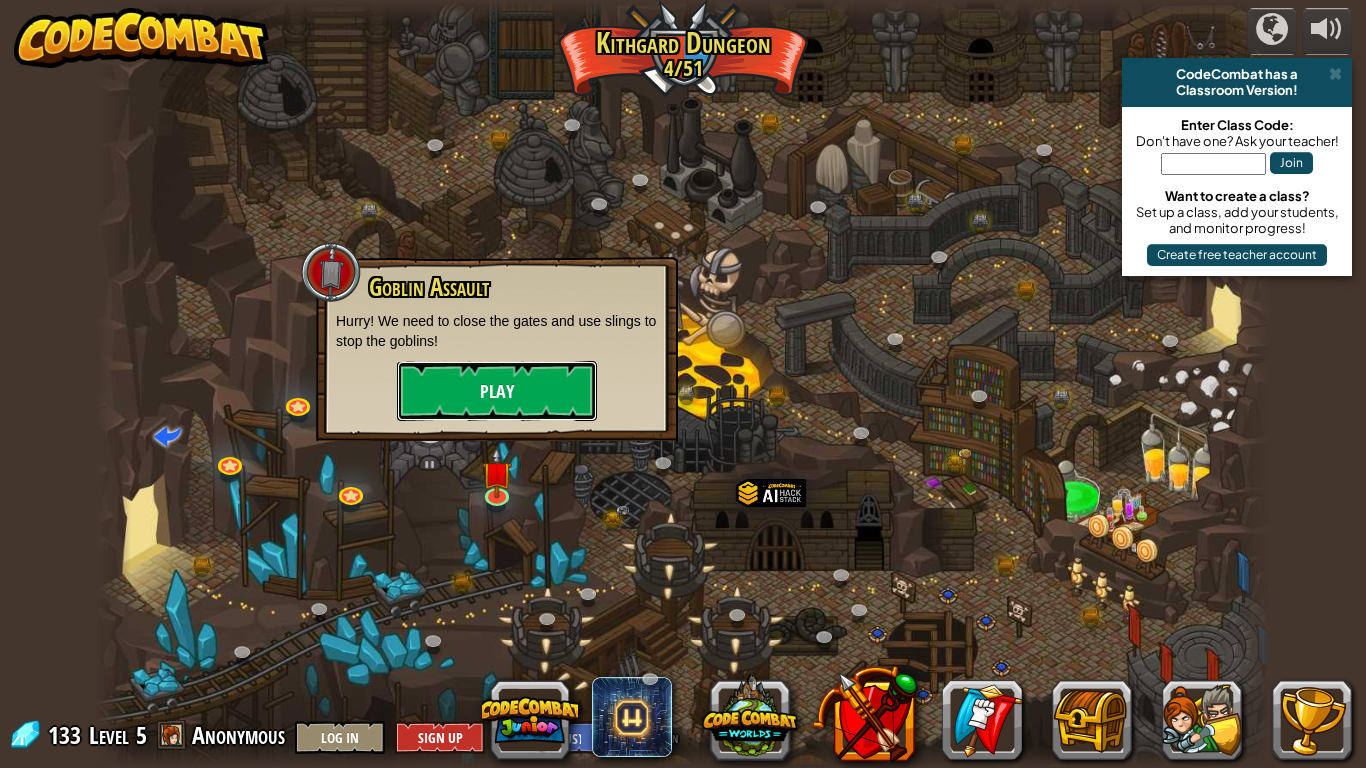 click on "Play" at bounding box center (497, 391) 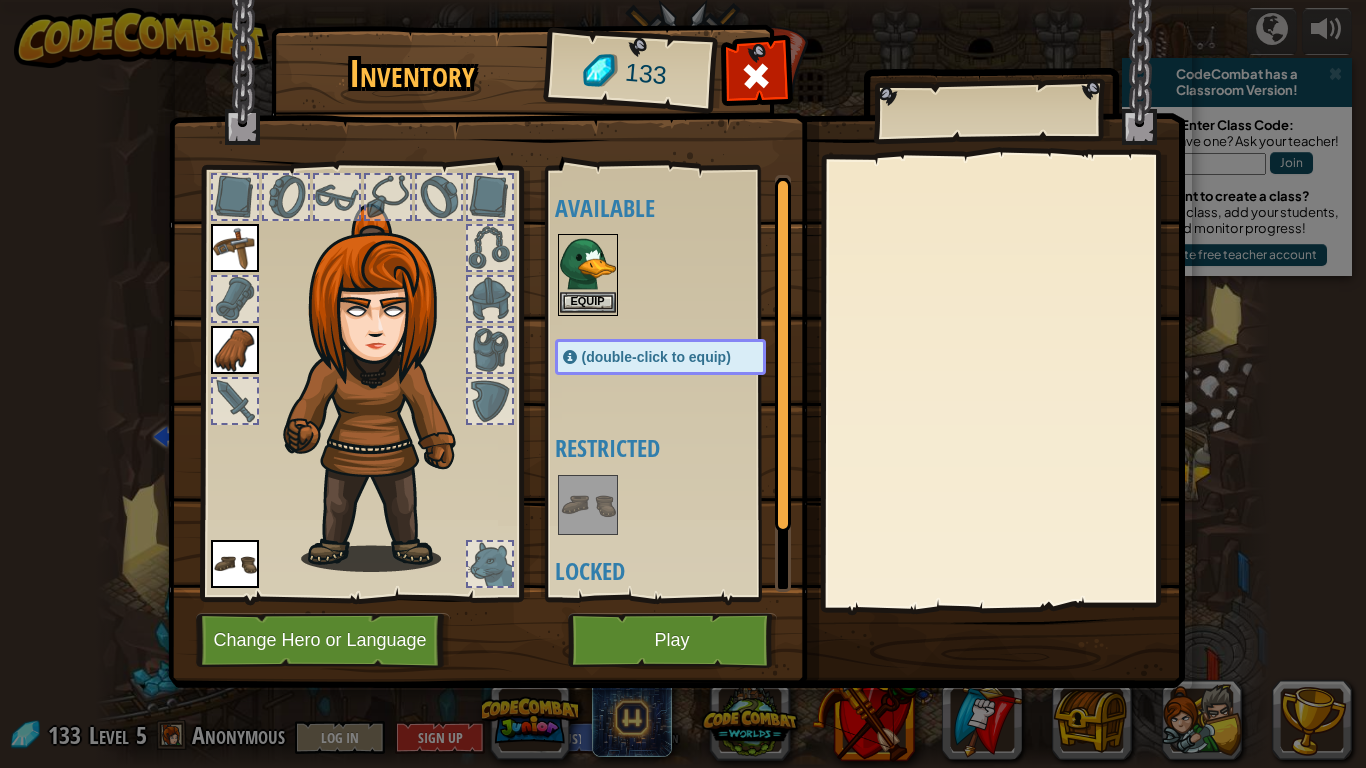 click at bounding box center (588, 264) 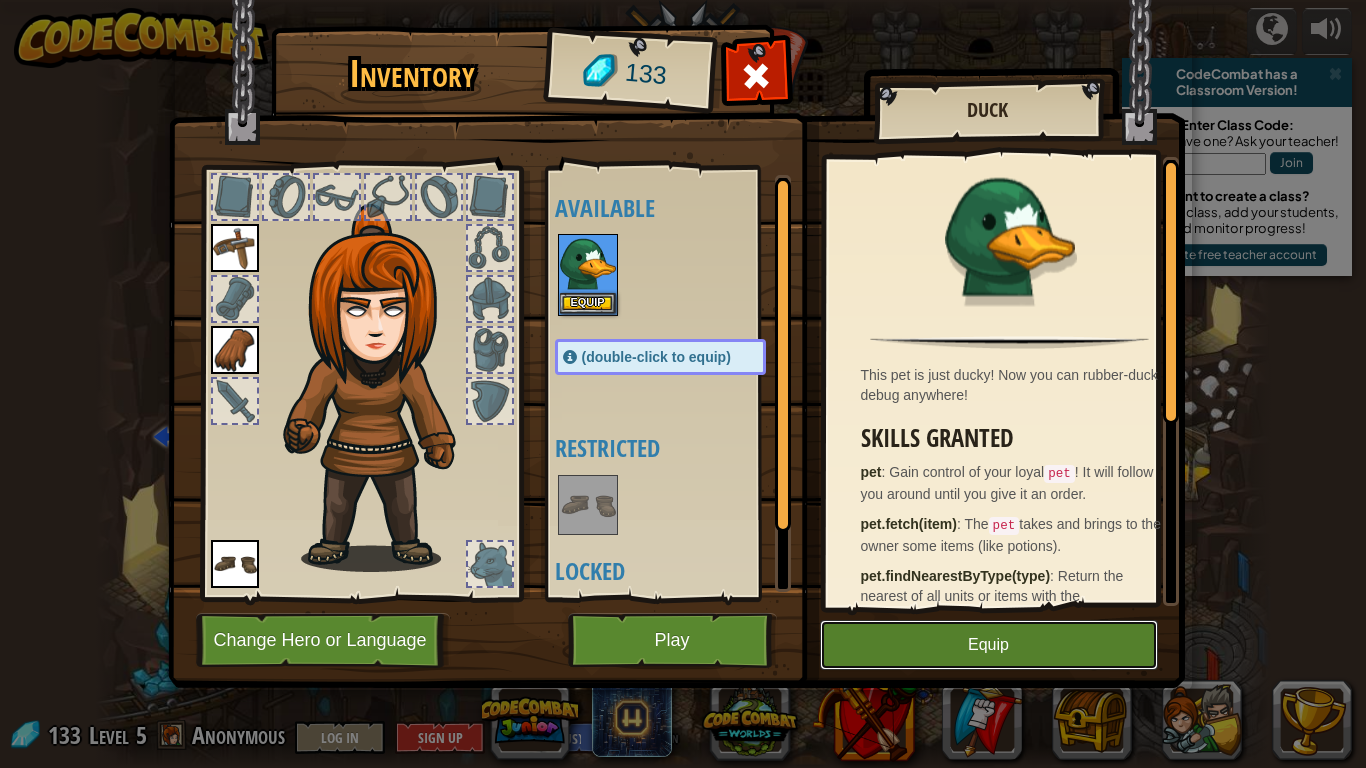 click on "Equip" at bounding box center [989, 645] 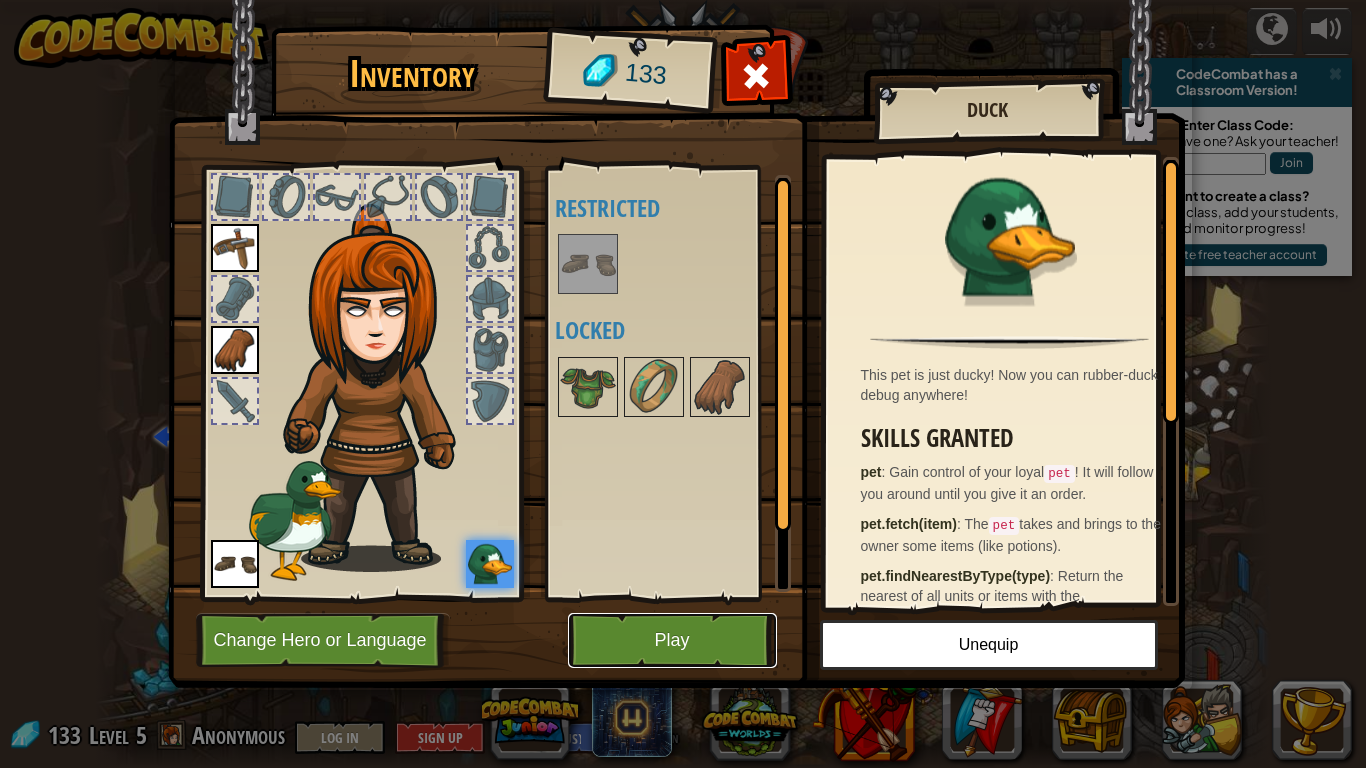 click on "Play" at bounding box center [672, 640] 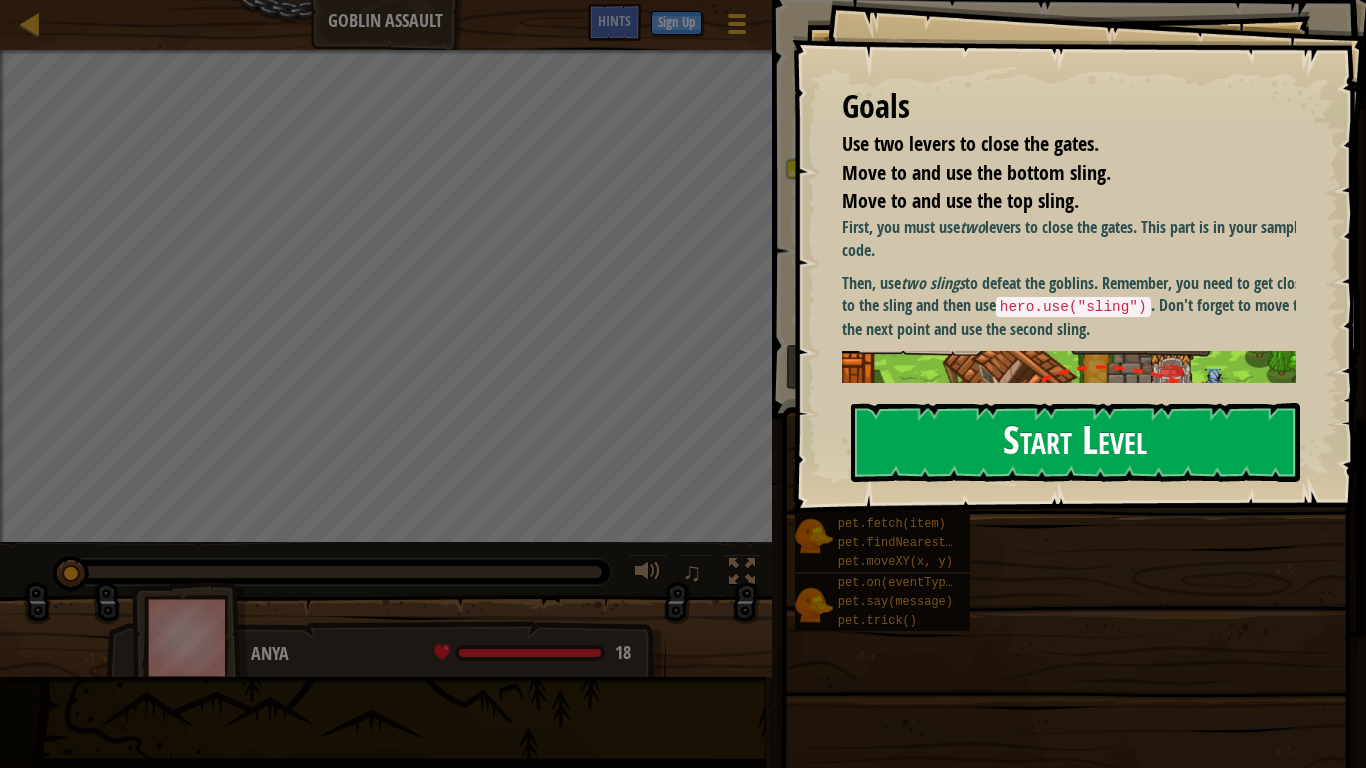 click on "Start Level" at bounding box center (1075, 442) 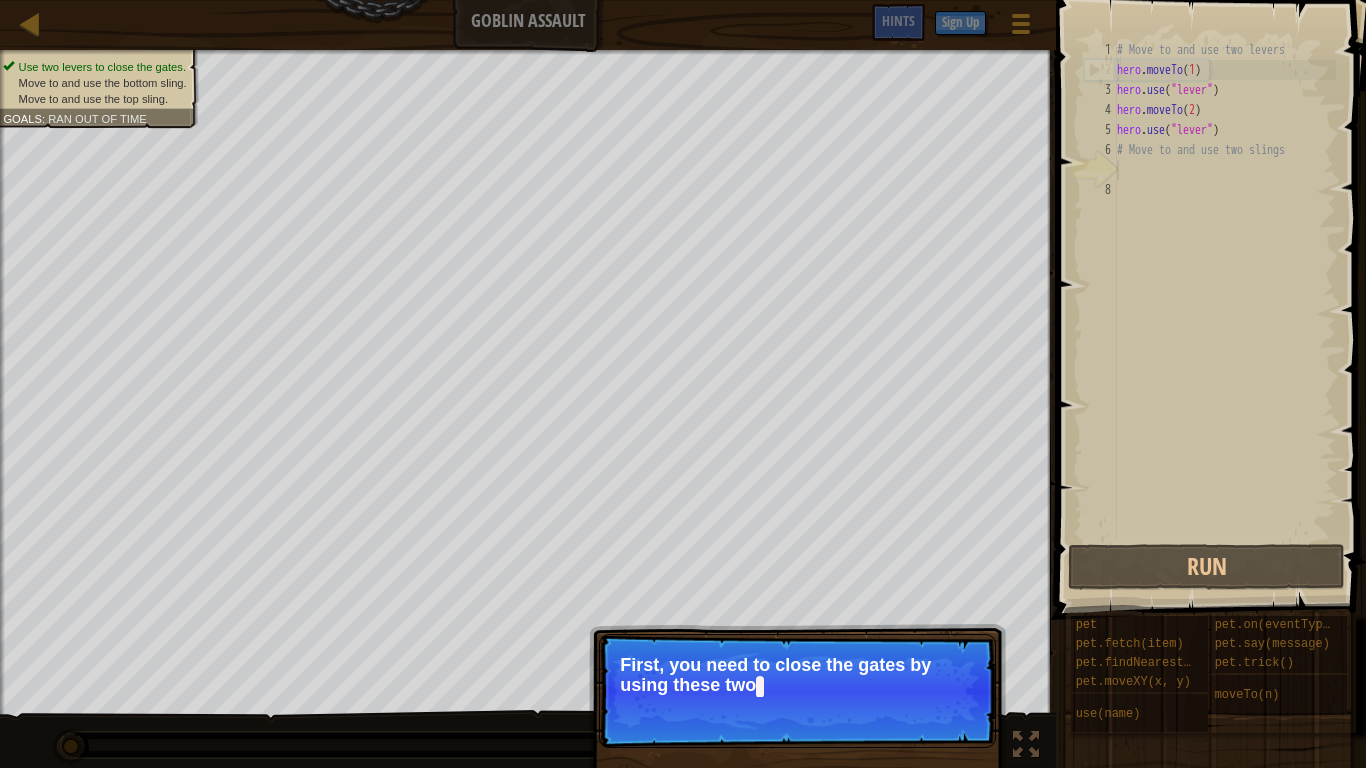 click on "Use two levers to close the gates. Move to and use the bottom sling. Move to and use the top sling. Goals : Ran out of time ♫ Anya 18 x: 49 y: 31 x: 53 y: 35 Continue  First, you need to close the gates by using these two" at bounding box center [683, 410] 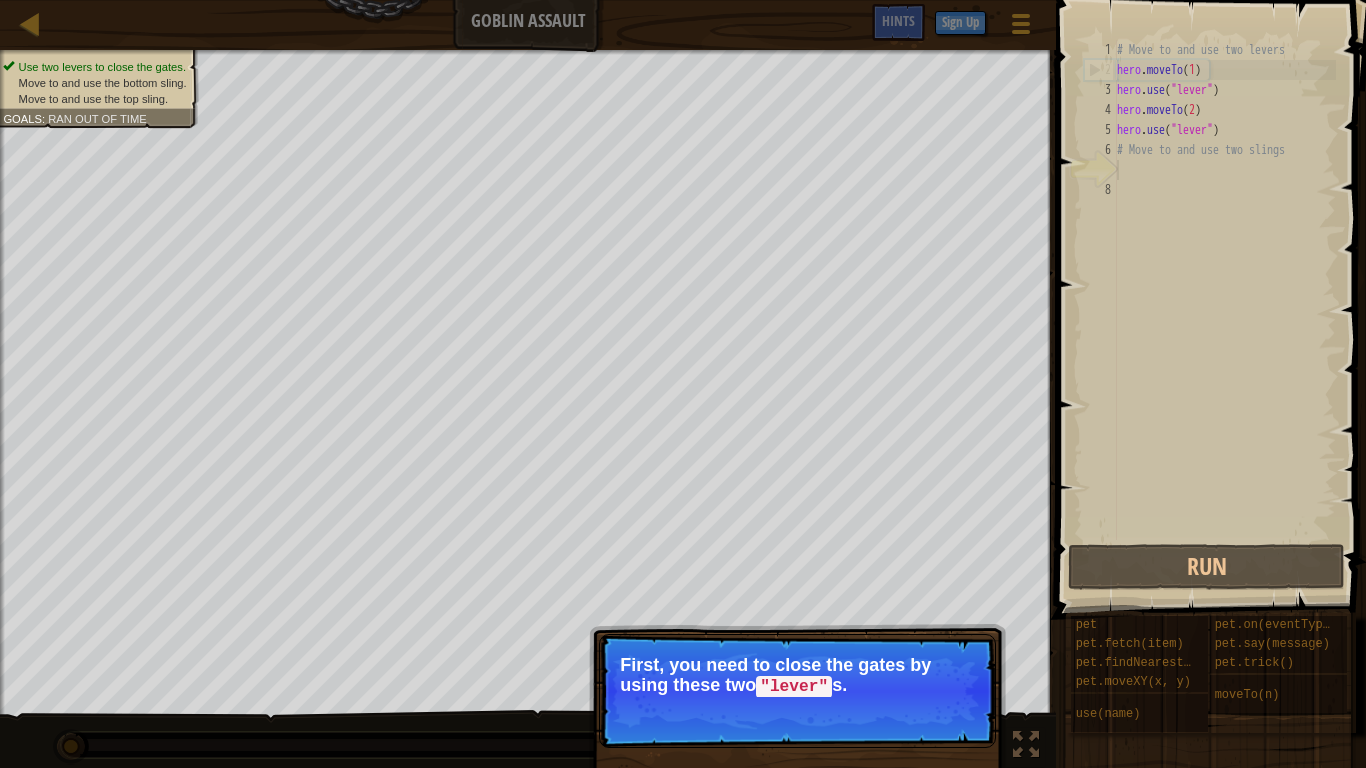click on "Continue  First, you need to close the gates by using these two  "lever" s." at bounding box center [797, 691] 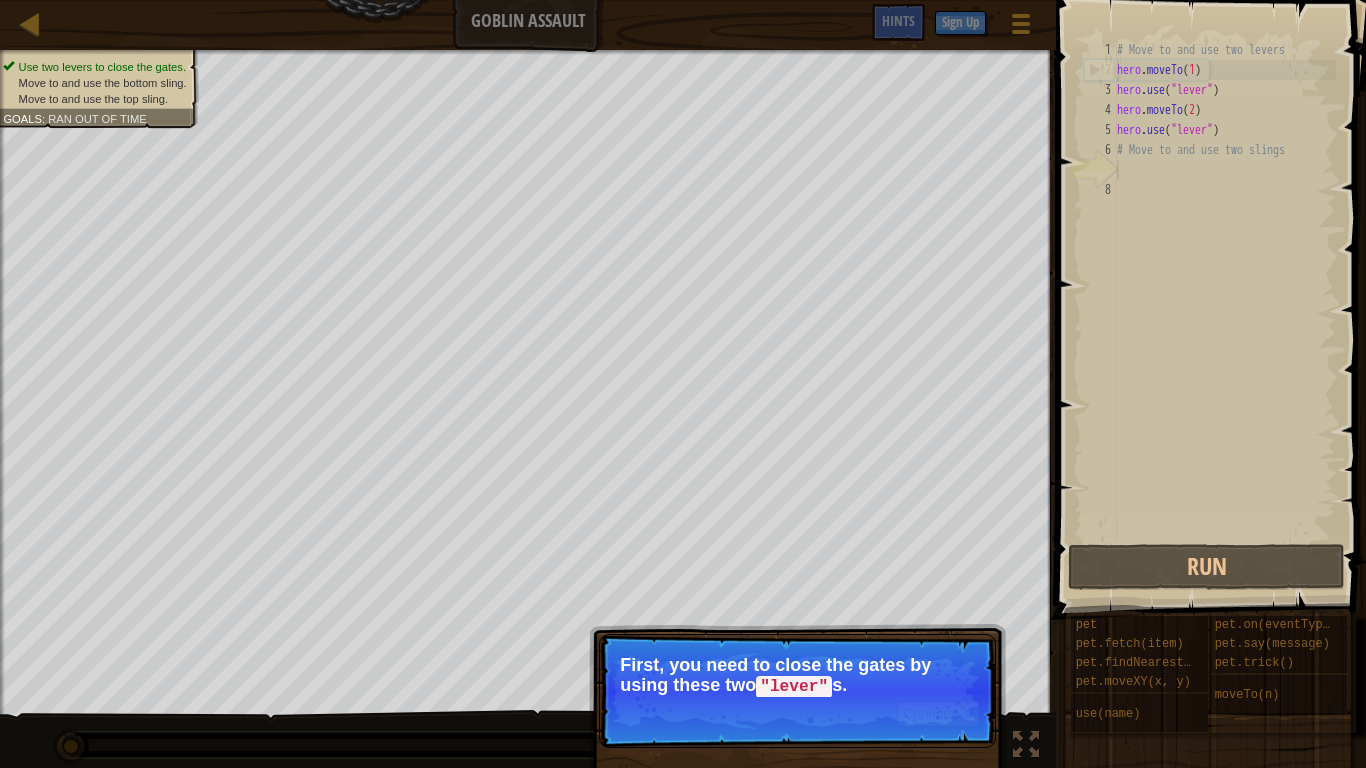 click on "Continue  First, you need to close the gates by using these two  "lever" s." at bounding box center (797, 691) 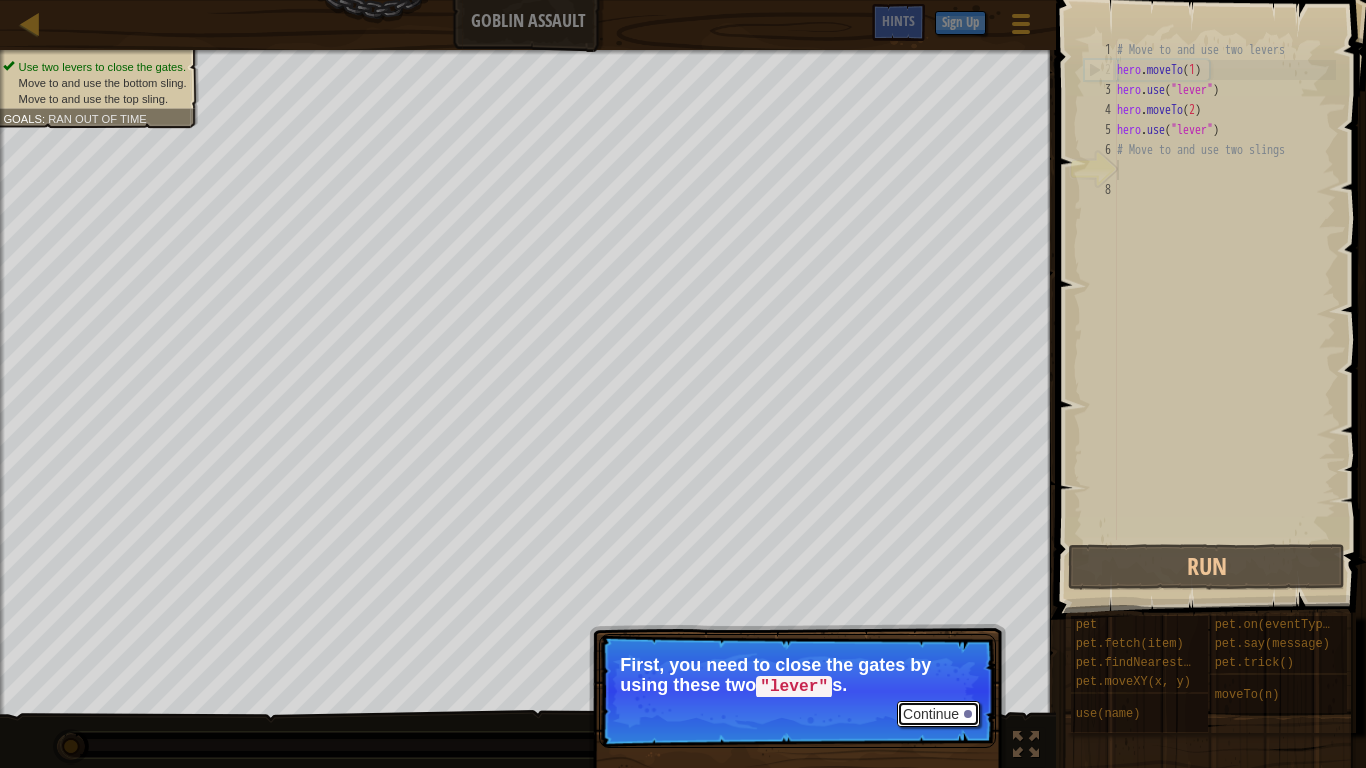 click on "Continue" at bounding box center [938, 714] 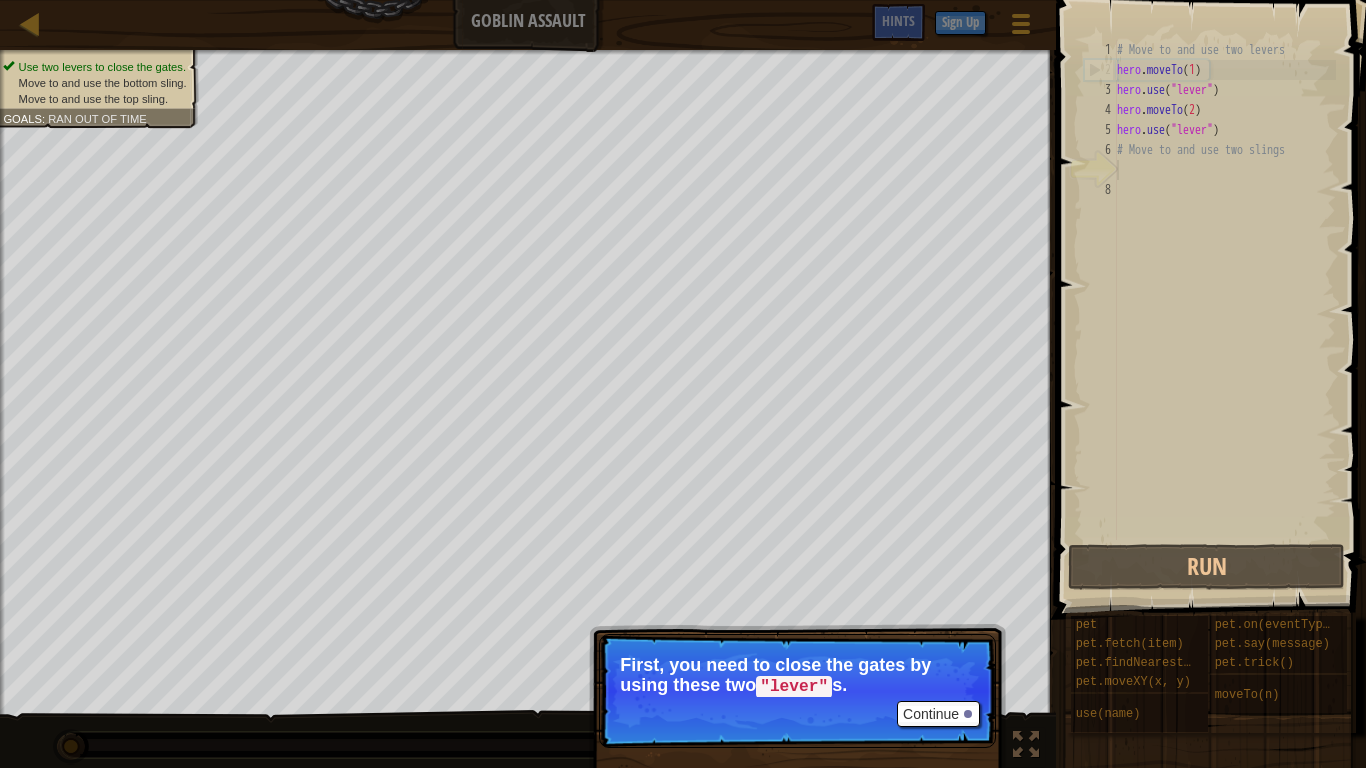 scroll, scrollTop: 9, scrollLeft: 0, axis: vertical 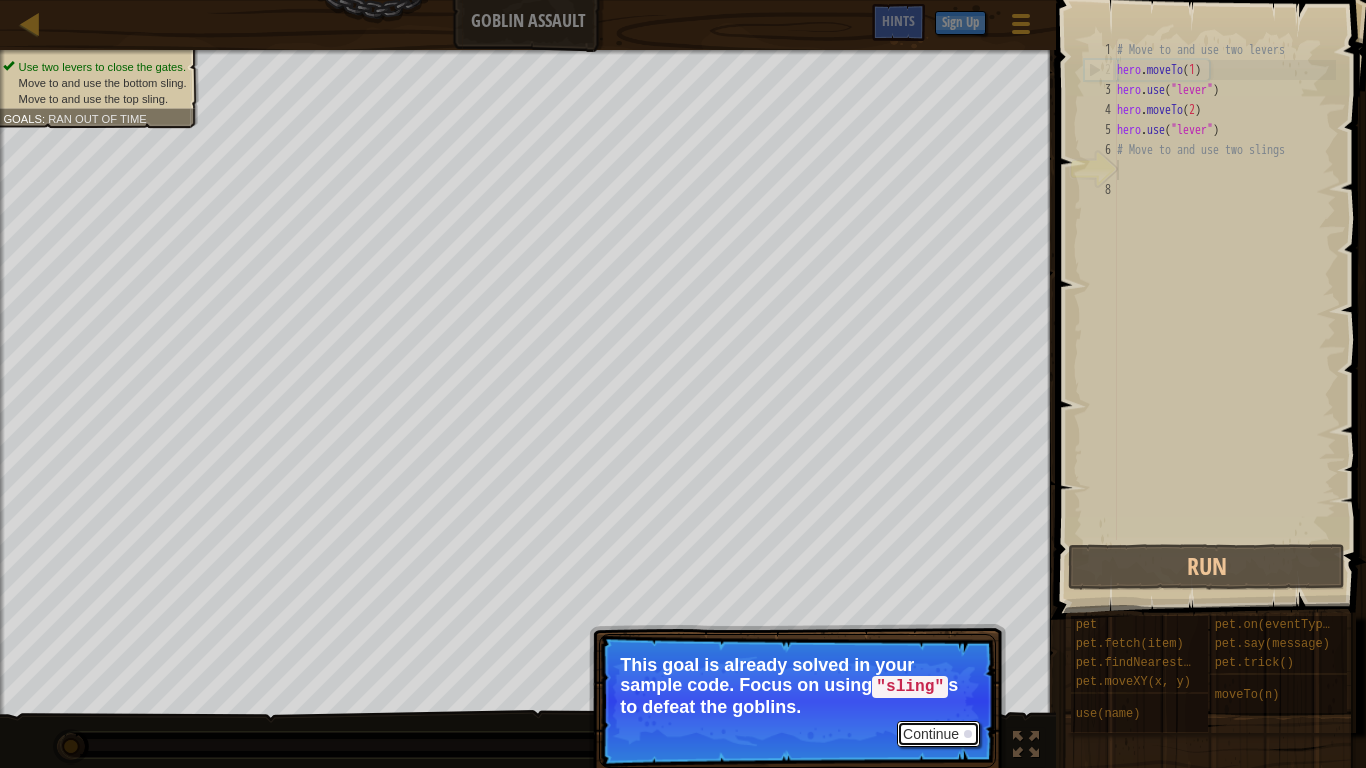 click on "Continue" at bounding box center (938, 734) 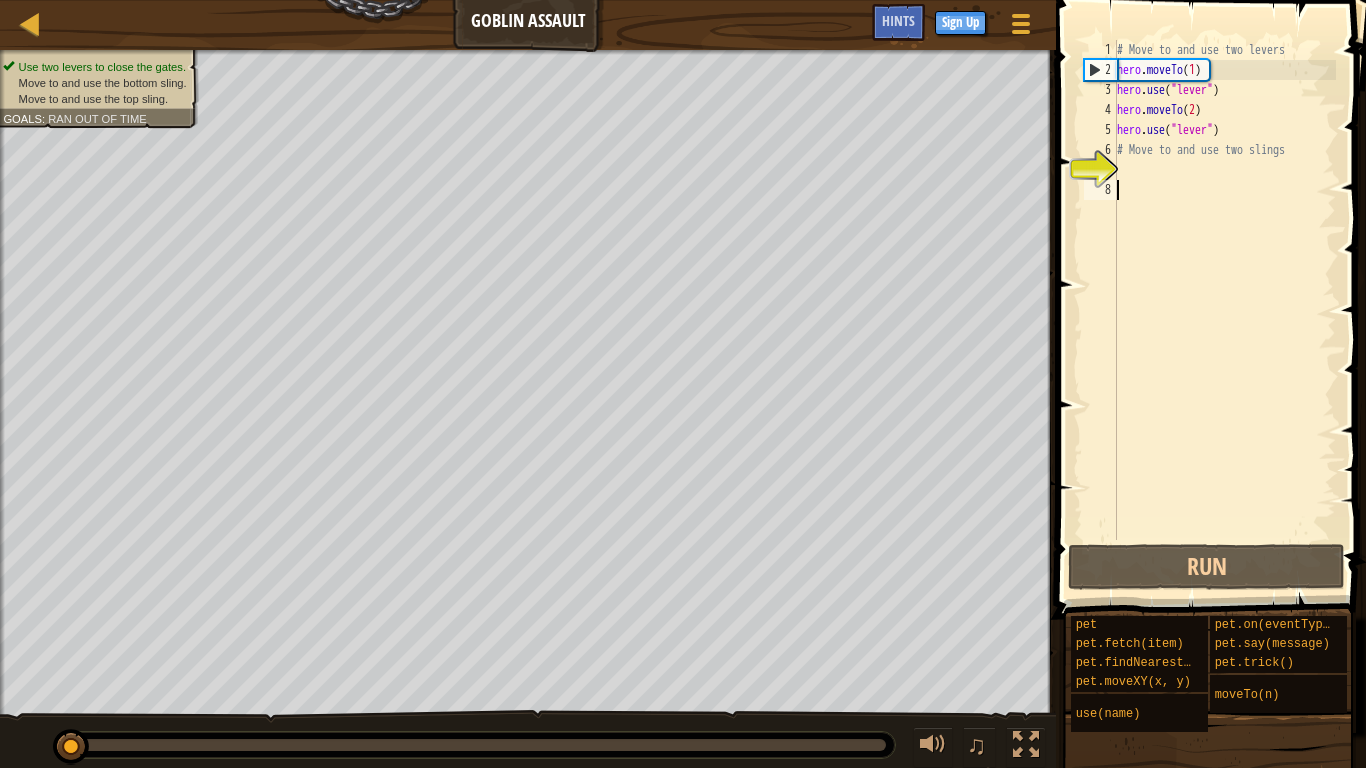 click on "# Move to and use two levers hero . moveTo ( 1 ) hero . use ( "lever" ) hero . moveTo ( 2 ) hero . use ( "lever" ) # Move to and use two slings" at bounding box center (1224, 310) 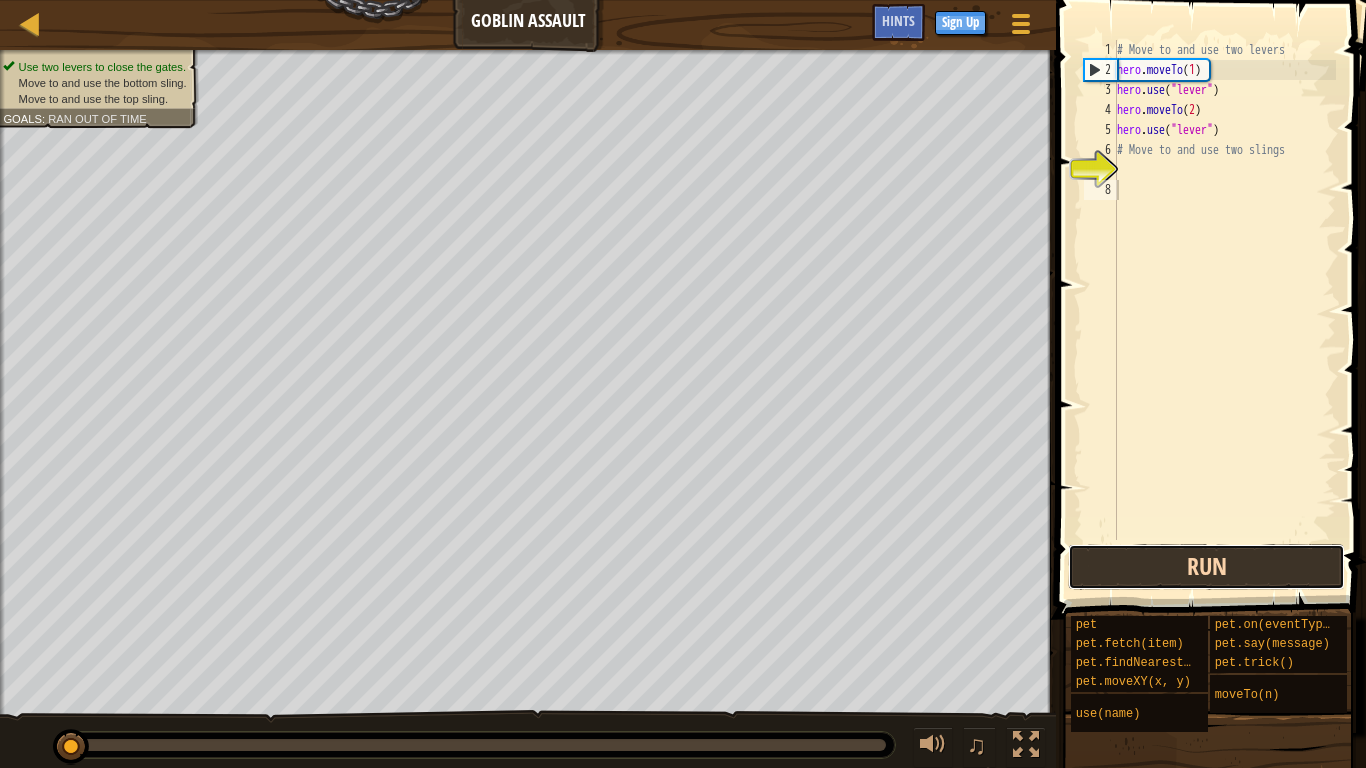 click on "Run" at bounding box center (1206, 567) 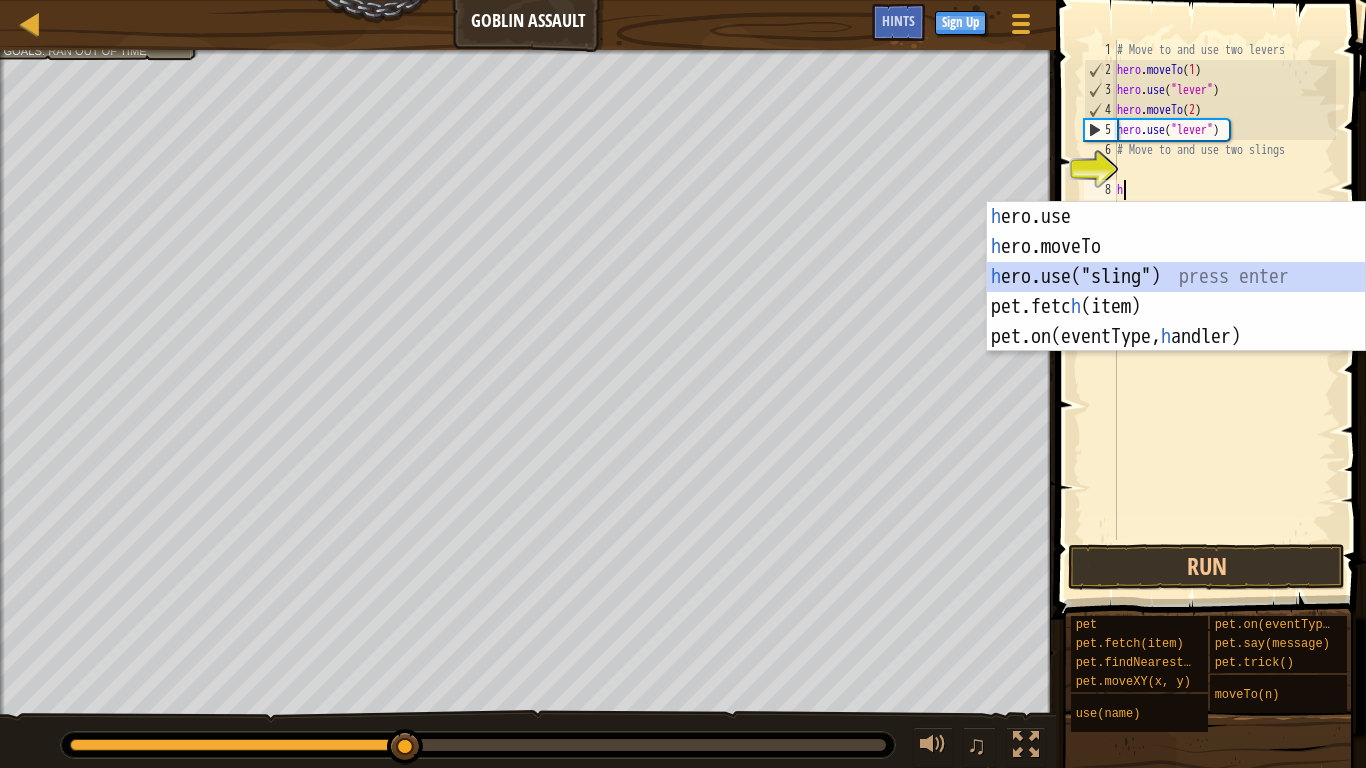 click on "h ero.use press enter h ero.moveTo press enter h ero.use("sling") press enter pet.fetc h (item) press enter pet.on(eventType,  h andler) press enter" at bounding box center (1176, 307) 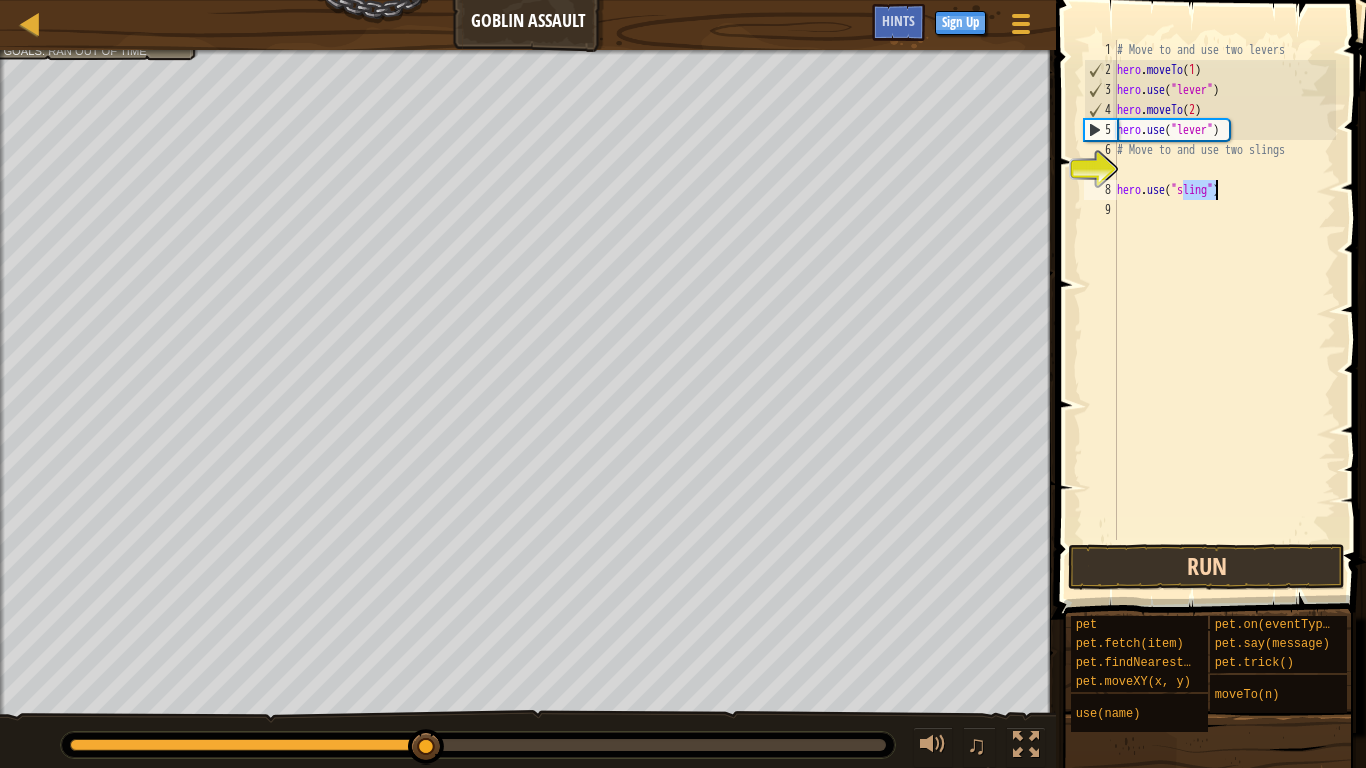type on "hero.use("sling")" 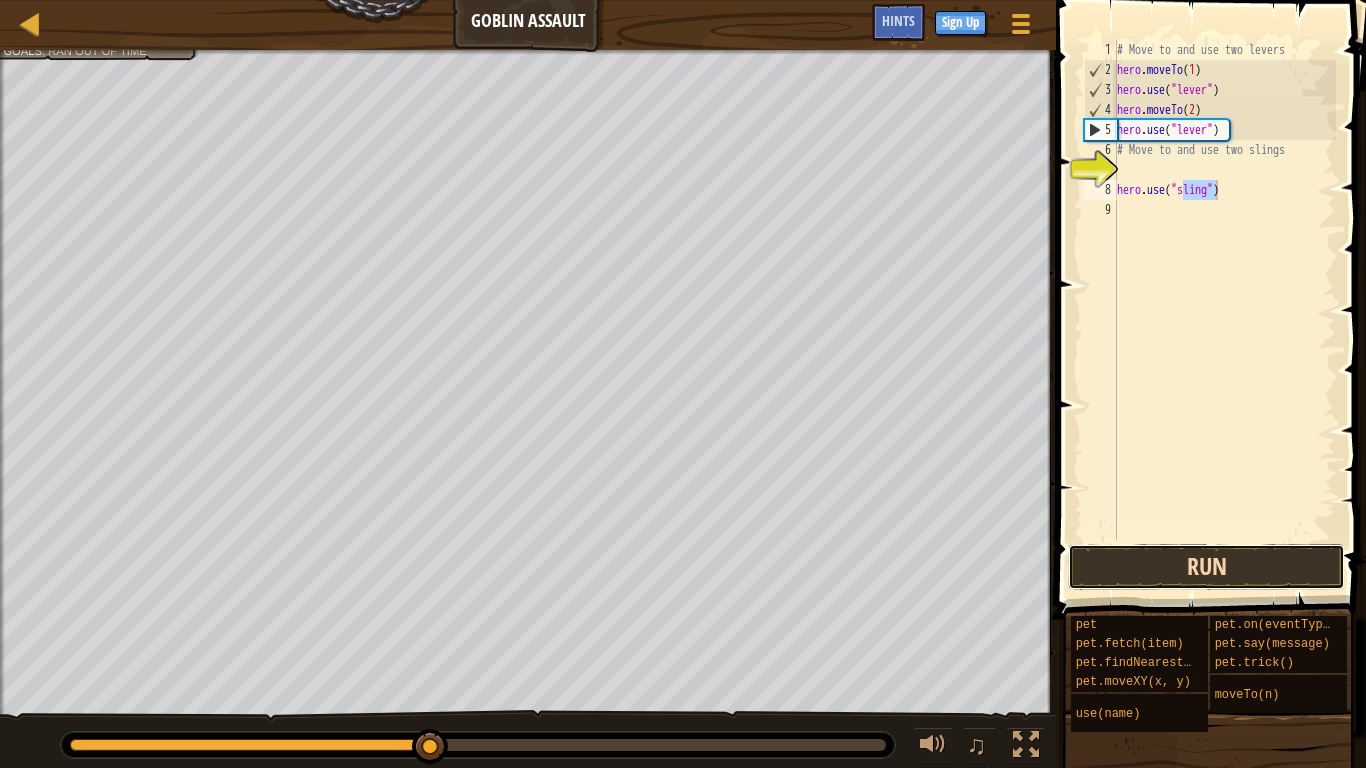 click on "Run" at bounding box center (1206, 567) 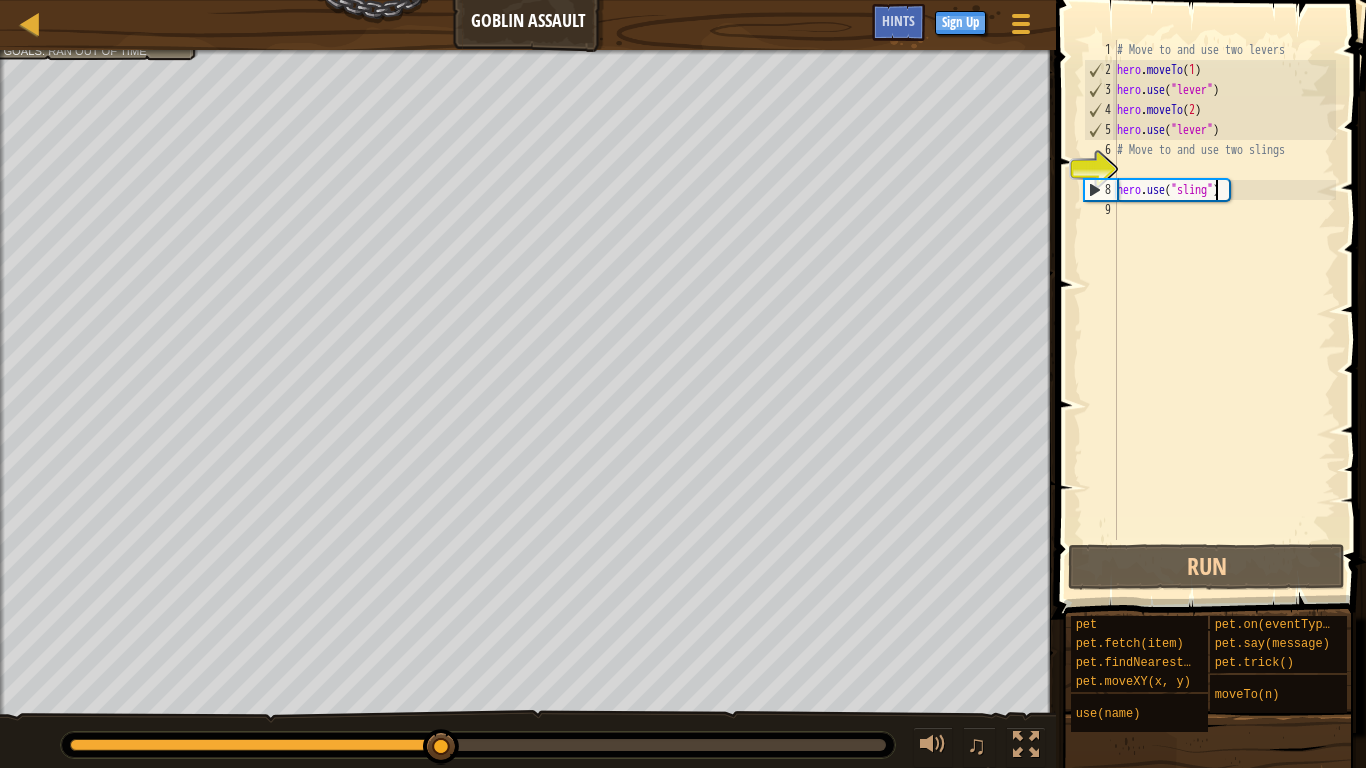 click on "# Move to and use two levers hero . moveTo ( 1 ) hero . use ( "lever" ) hero . moveTo ( 2 ) hero . use ( "lever" ) # Move to and use two slings hero . use ( "sling" )" at bounding box center (1224, 310) 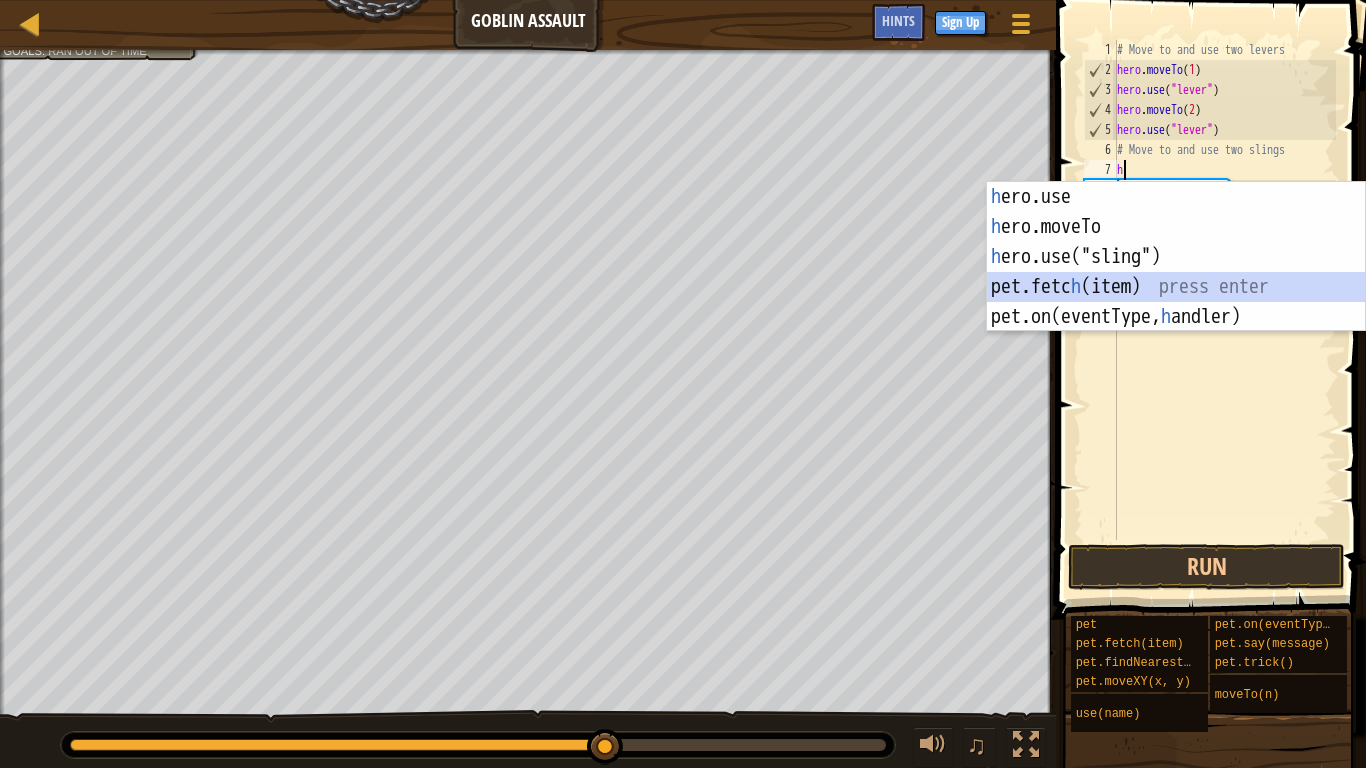 click on "h ero.use press enter h ero.moveTo press enter h ero.use("sling") press enter pet.fetc h (item) press enter pet.on(eventType,  h andler) press enter" at bounding box center (1176, 287) 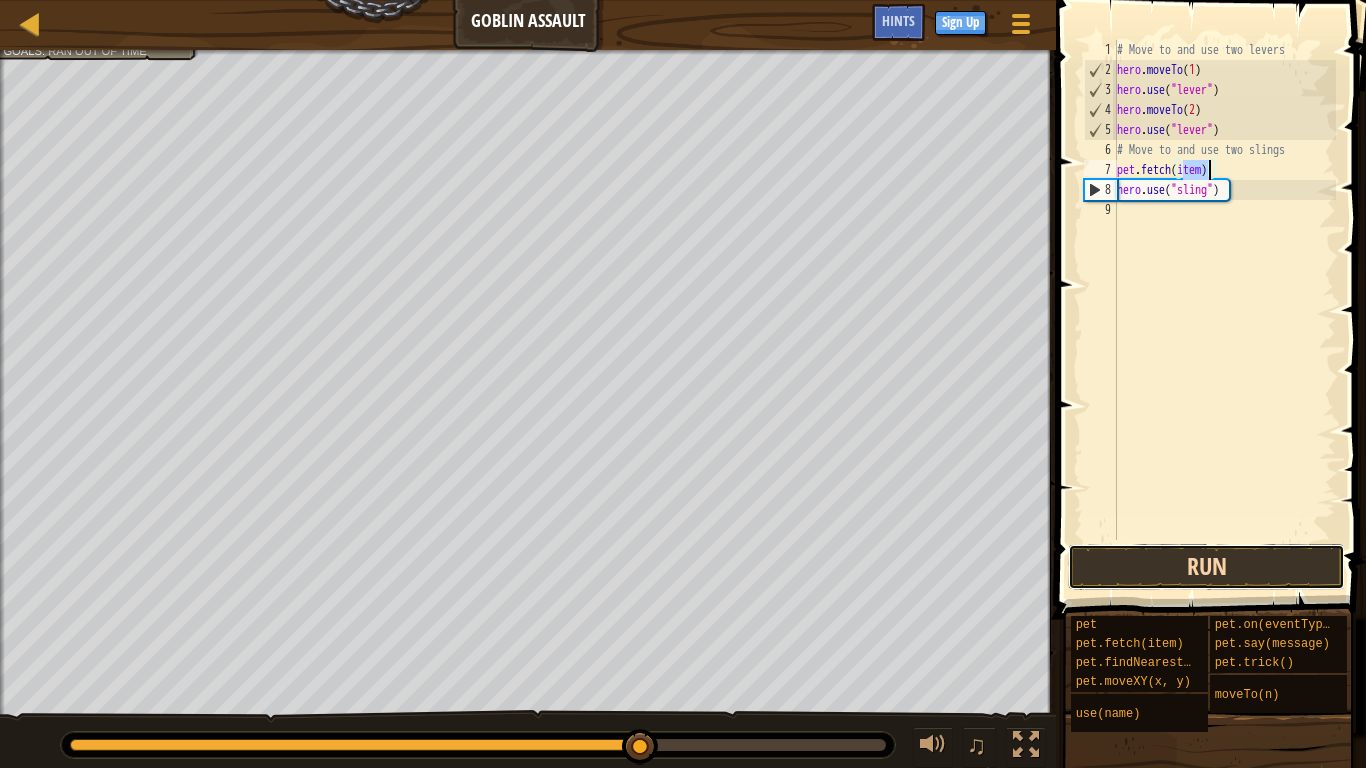 click on "Run" at bounding box center [1206, 567] 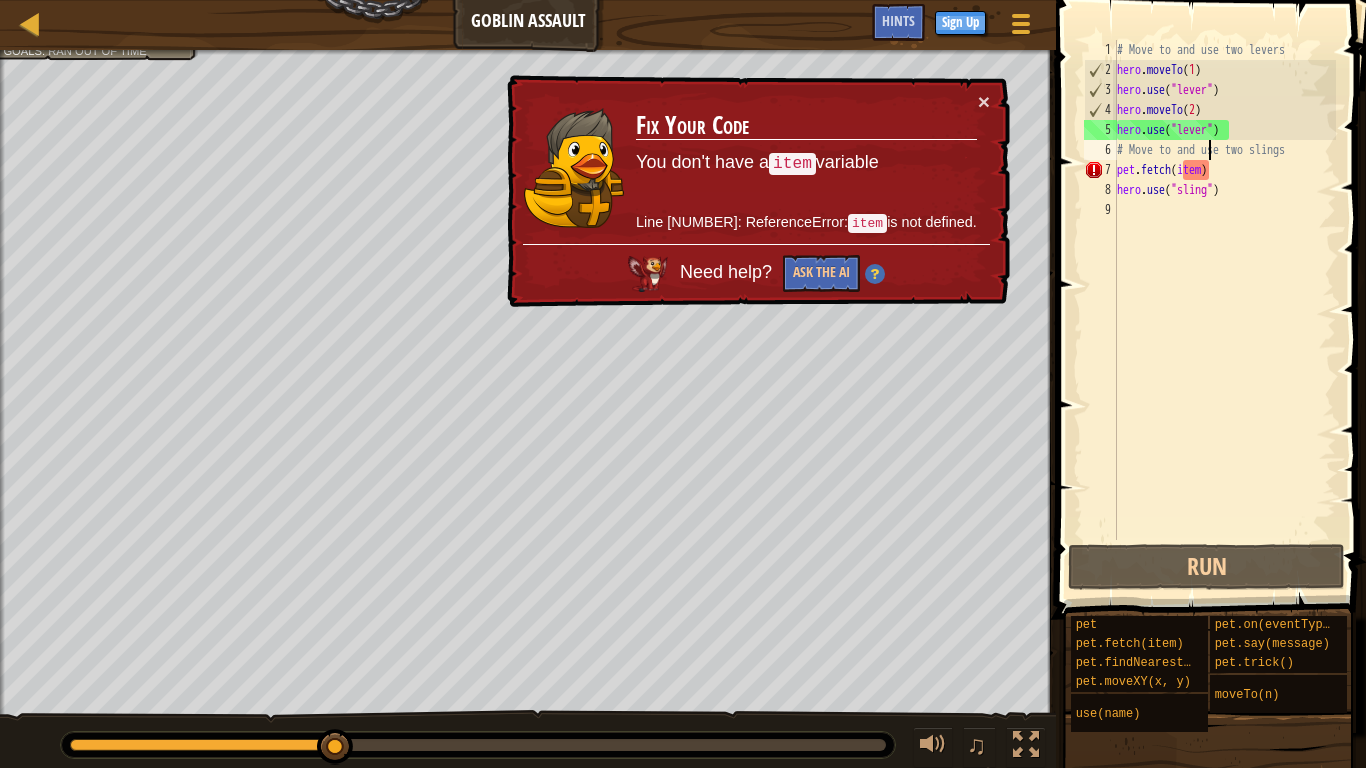 click on "# Move to and use two levers hero . moveTo ( 1 ) hero . use ( "lever" ) hero . moveTo ( 2 ) hero . use ( "lever" ) # Move to and use two slings pet . fetch ( item ) hero . use ( "sling" )" at bounding box center (1224, 310) 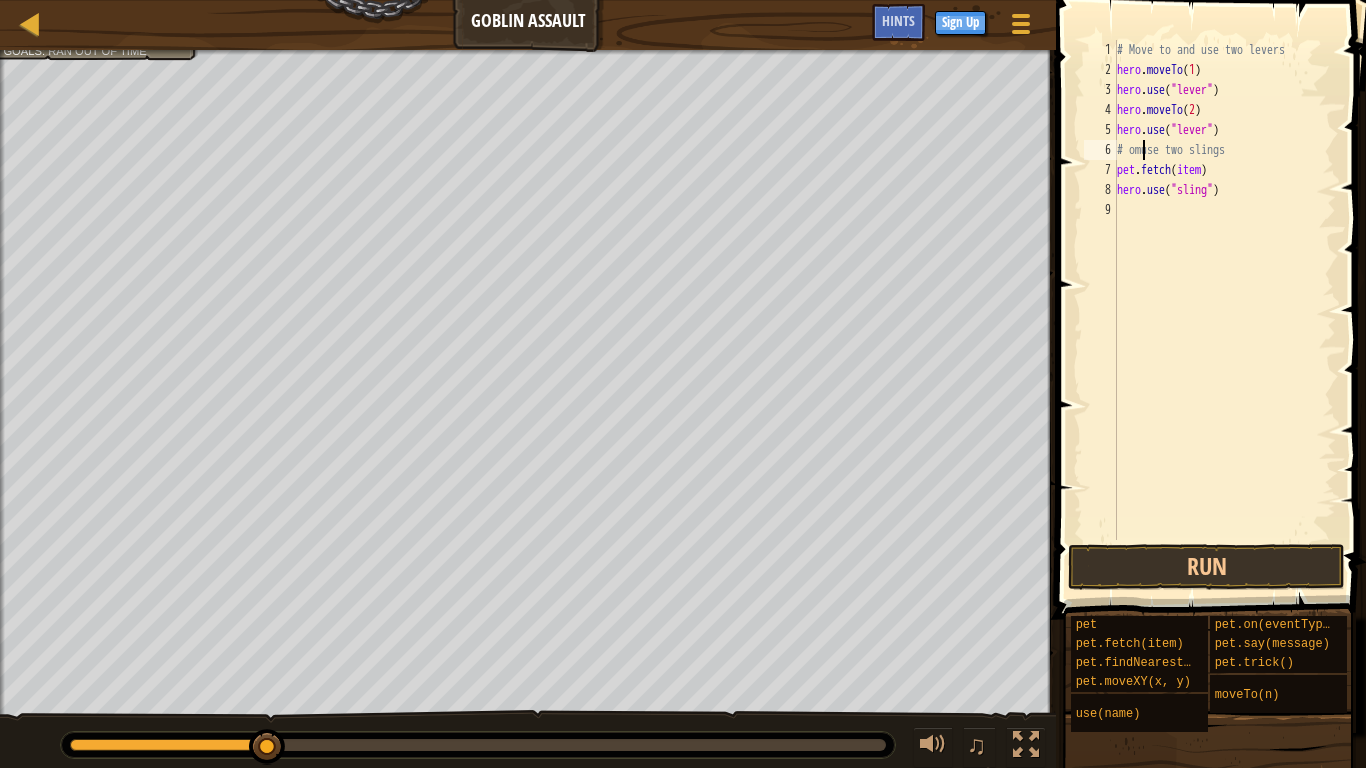 scroll, scrollTop: 9, scrollLeft: 3, axis: both 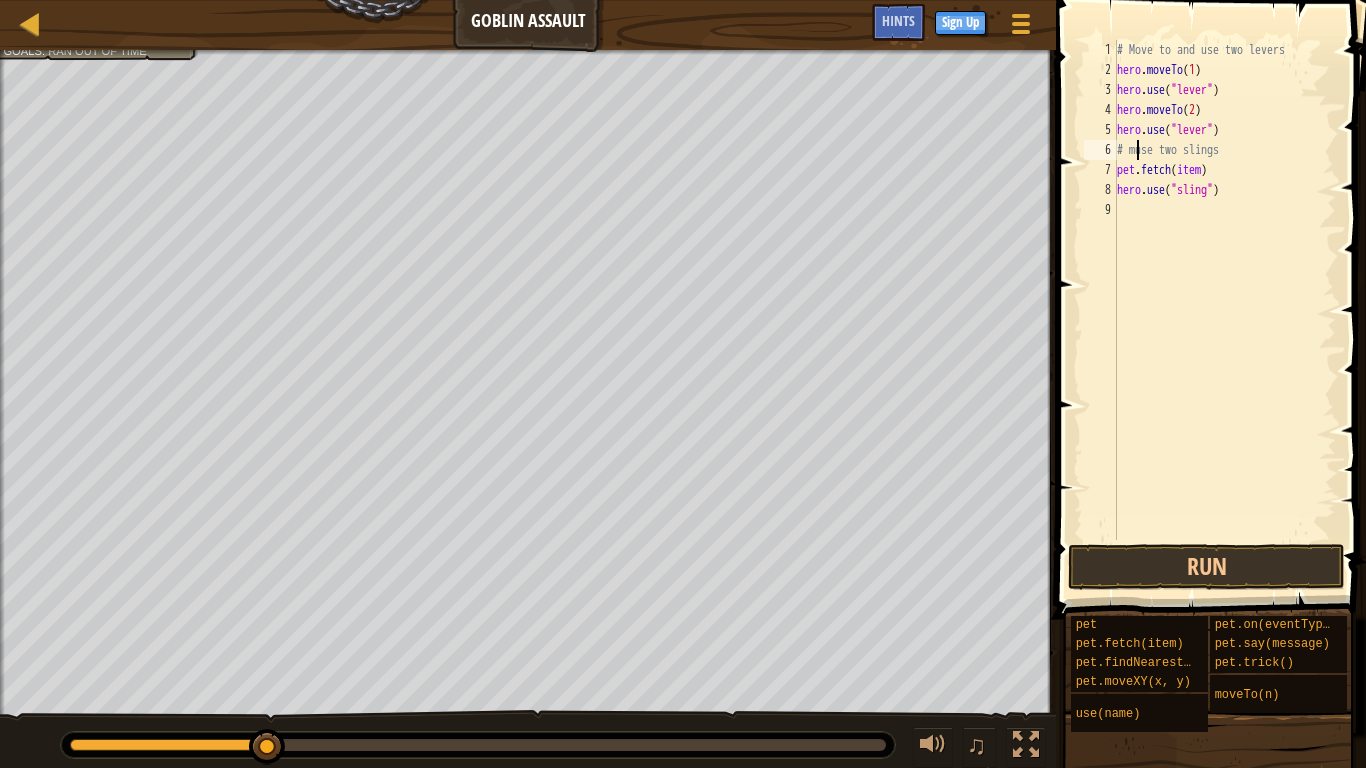 type on "# mouse two slings" 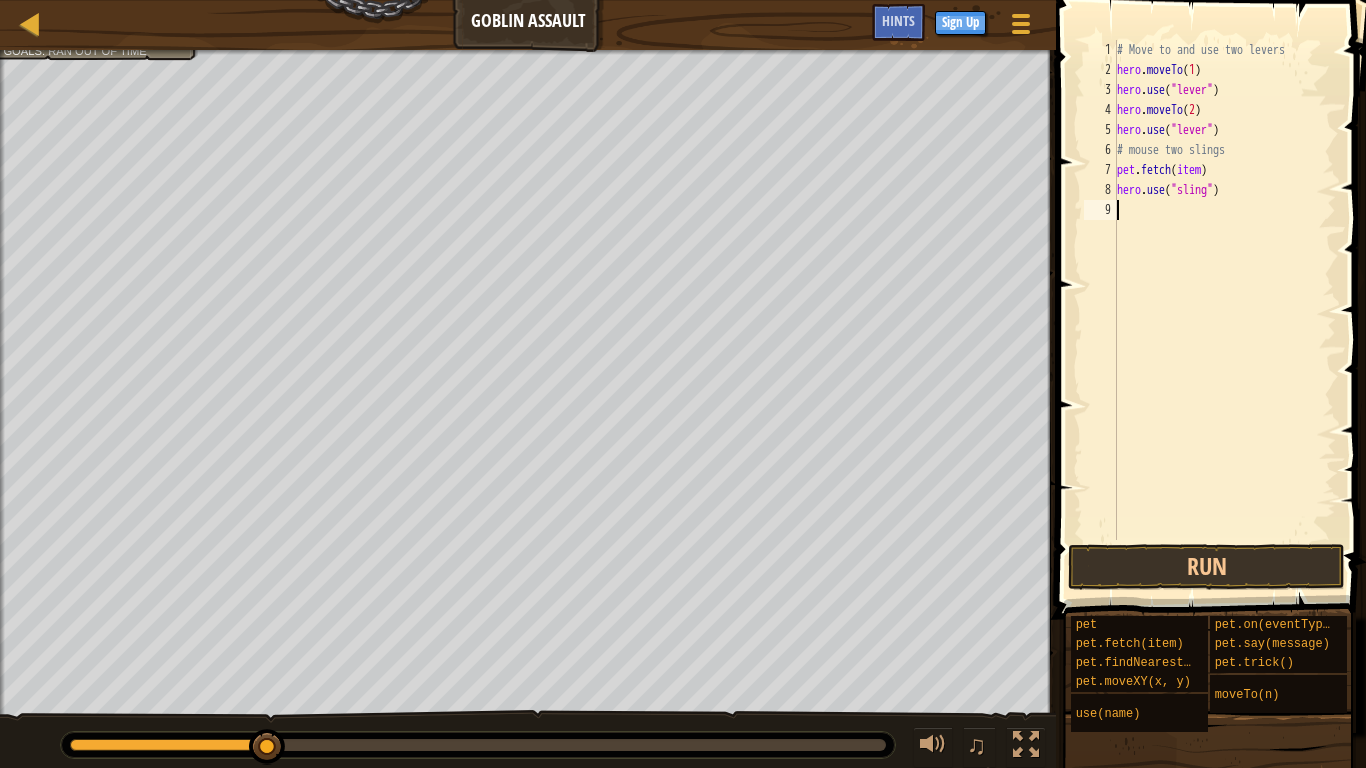 click on "# Move to and use two levers hero . moveTo ( 1 ) hero . use ( "lever" ) hero . moveTo ( 2 ) hero . use ( "lever" ) # mouse two slings pet . fetch ( item ) hero . use ( "sling" )" at bounding box center [1224, 310] 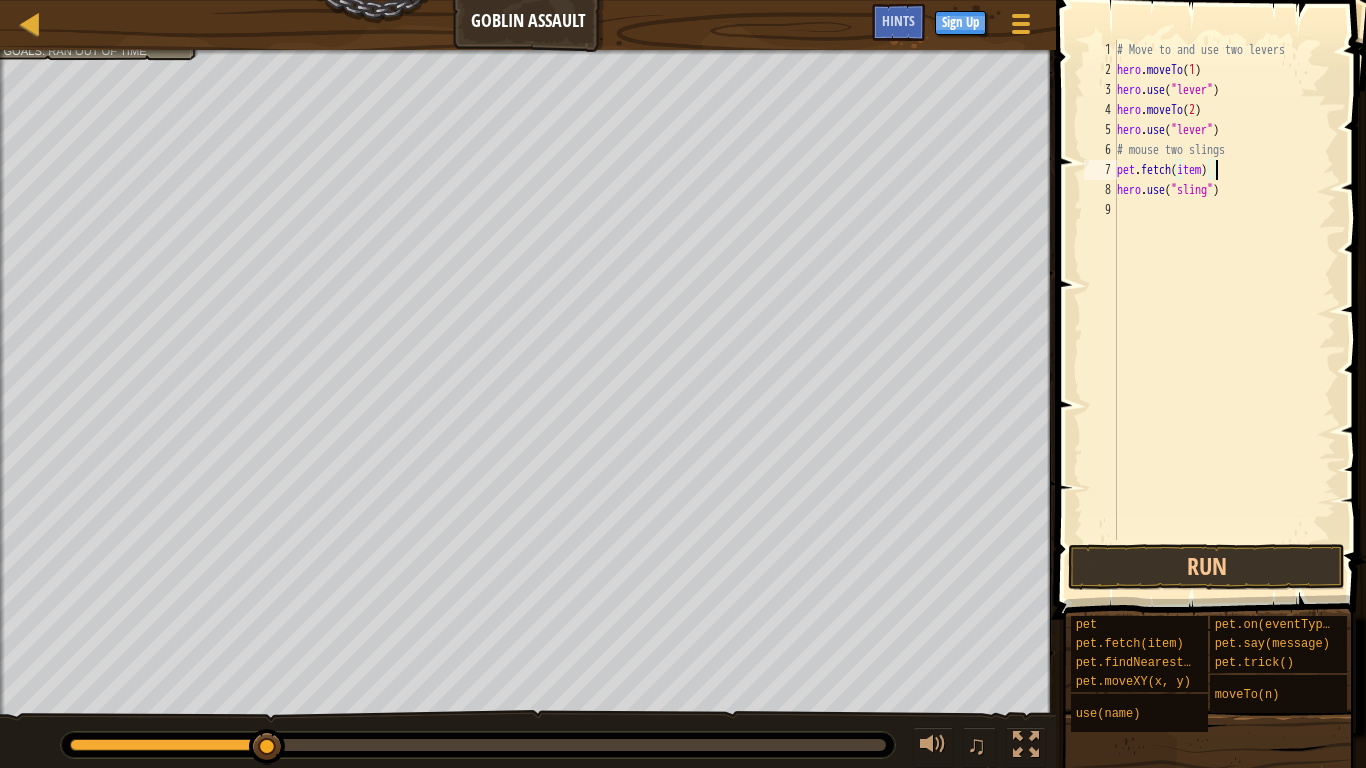 click on "# Move to and use two levers hero . moveTo ( 1 ) hero . use ( "lever" ) hero . moveTo ( 2 ) hero . use ( "lever" ) # mouse two slings pet . fetch ( item ) hero . use ( "sling" )" at bounding box center (1224, 310) 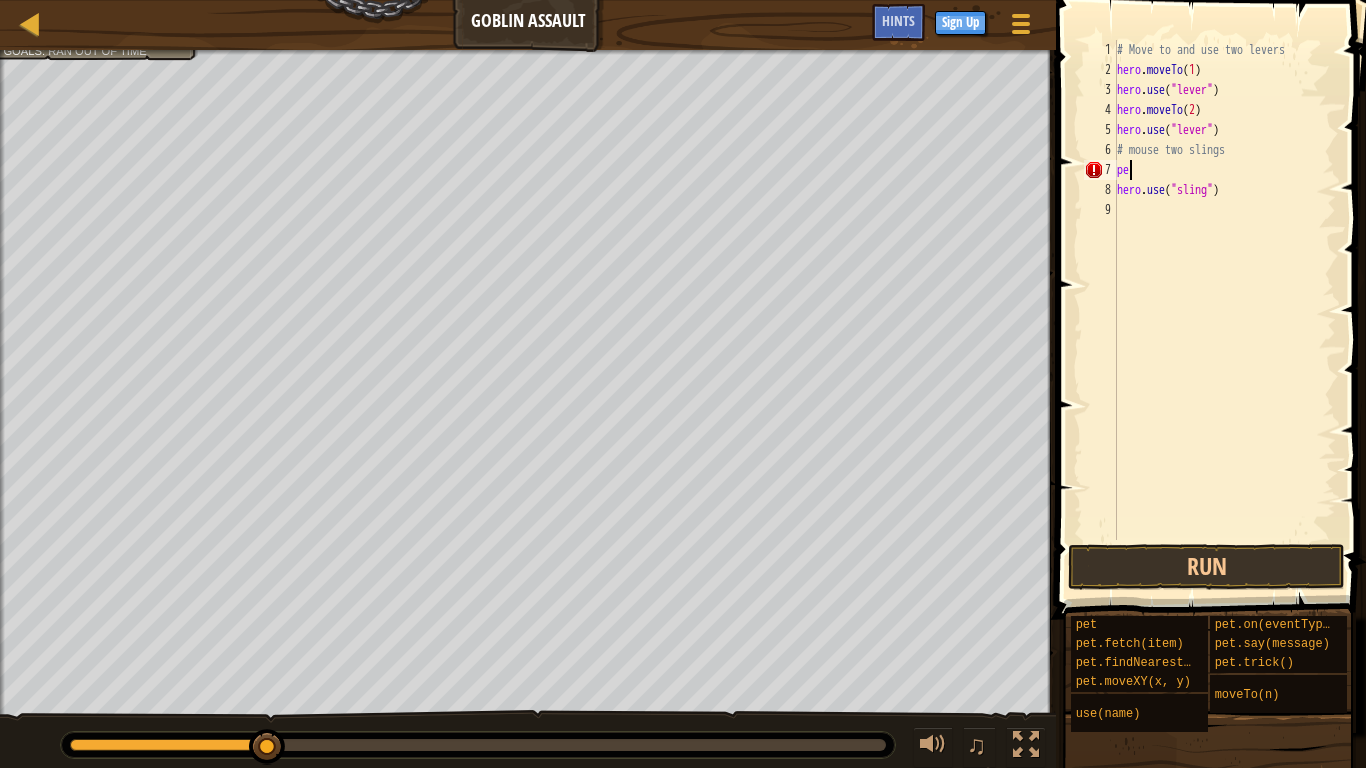 type on "p" 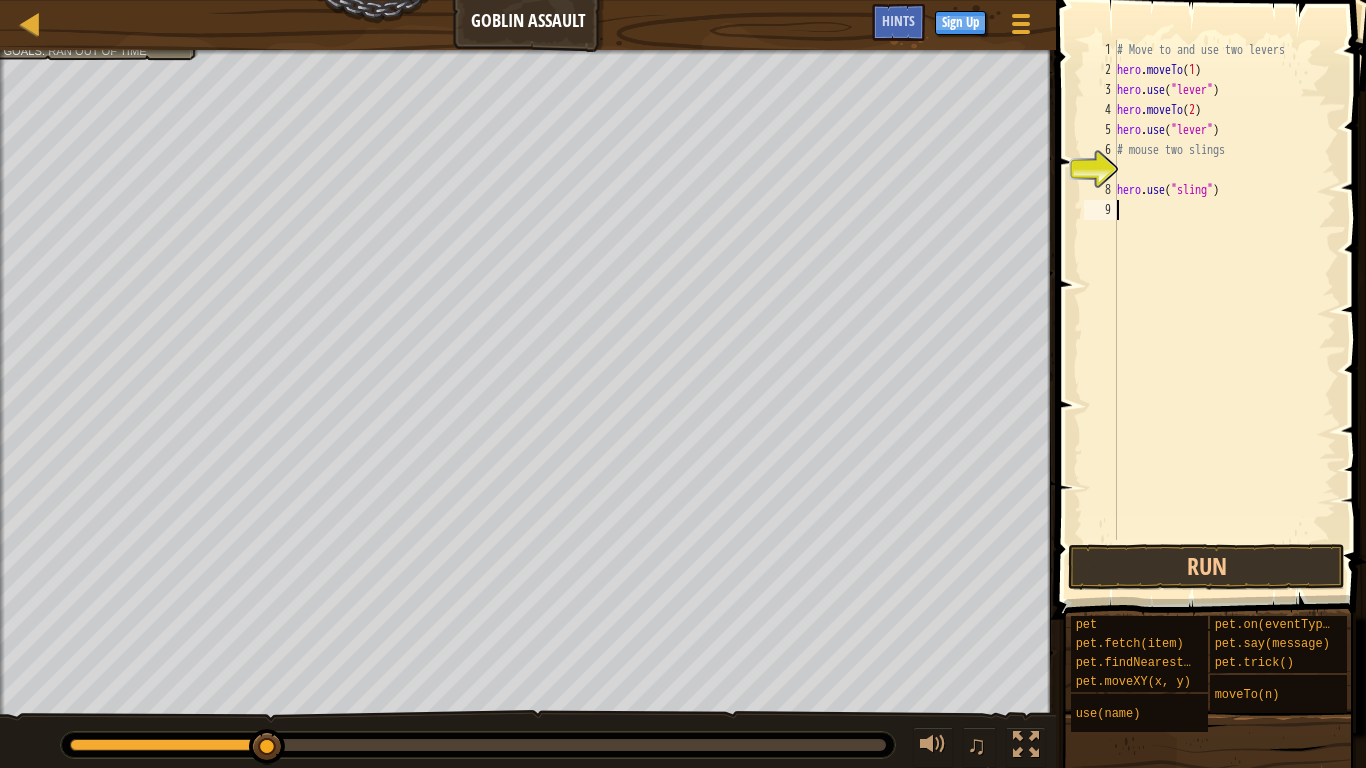 click on "# Move to and use two levers hero . moveTo ( 1 ) hero . use ( "lever" ) hero . moveTo ( 2 ) hero . use ( "lever" ) # mouse two slings hero . use ( "sling" )" at bounding box center (1224, 310) 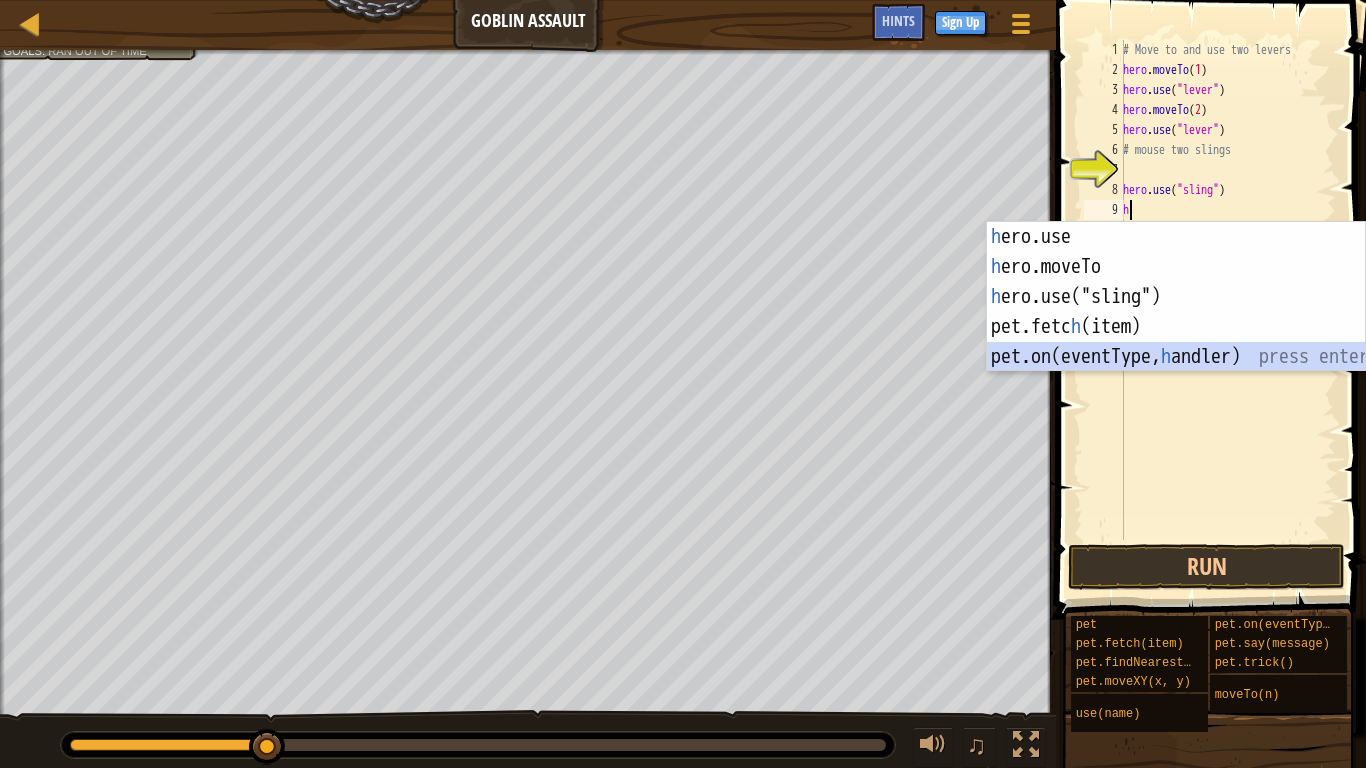 click on "h ero.use press enter h ero.moveTo press enter h ero.use("sling") press enter pet.fetc h (item) press enter pet.on(eventType,  h andler) press enter" at bounding box center (1176, 327) 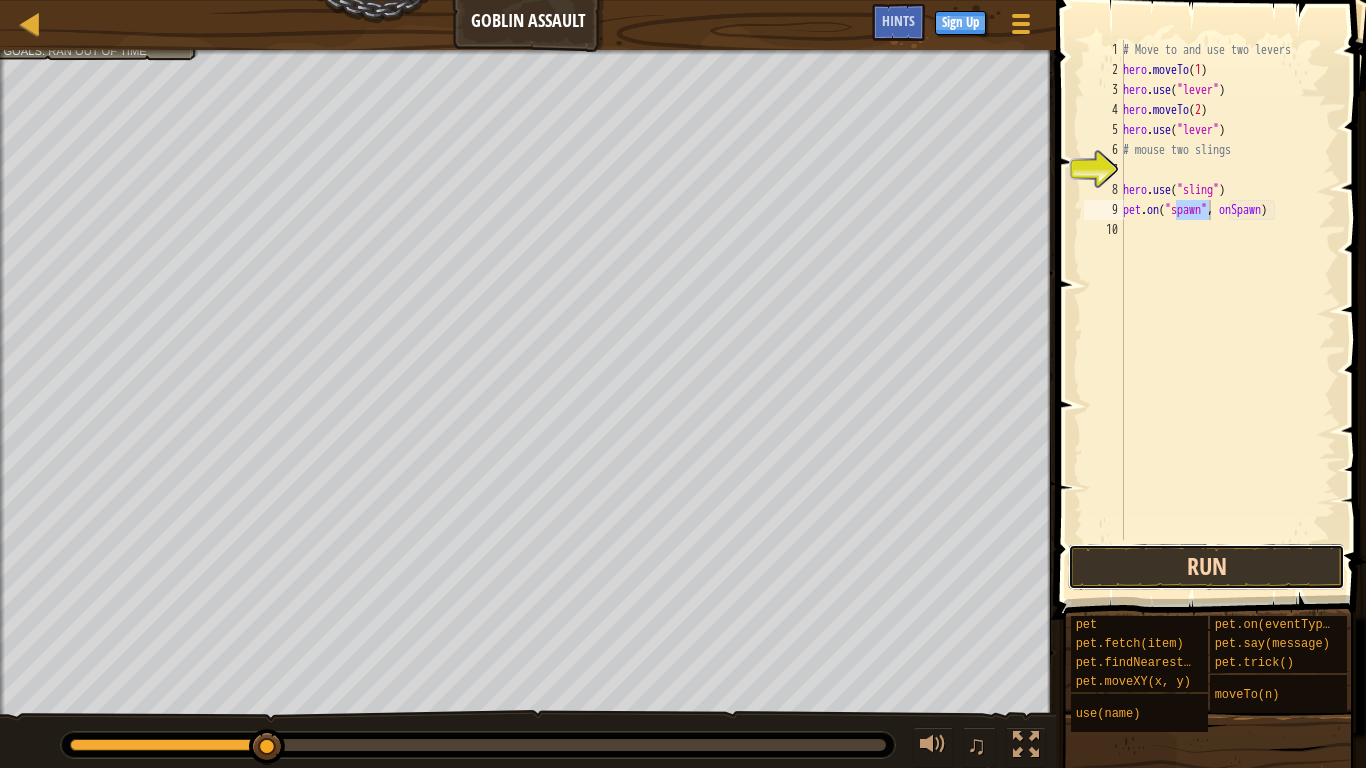 click on "Run" at bounding box center [1206, 567] 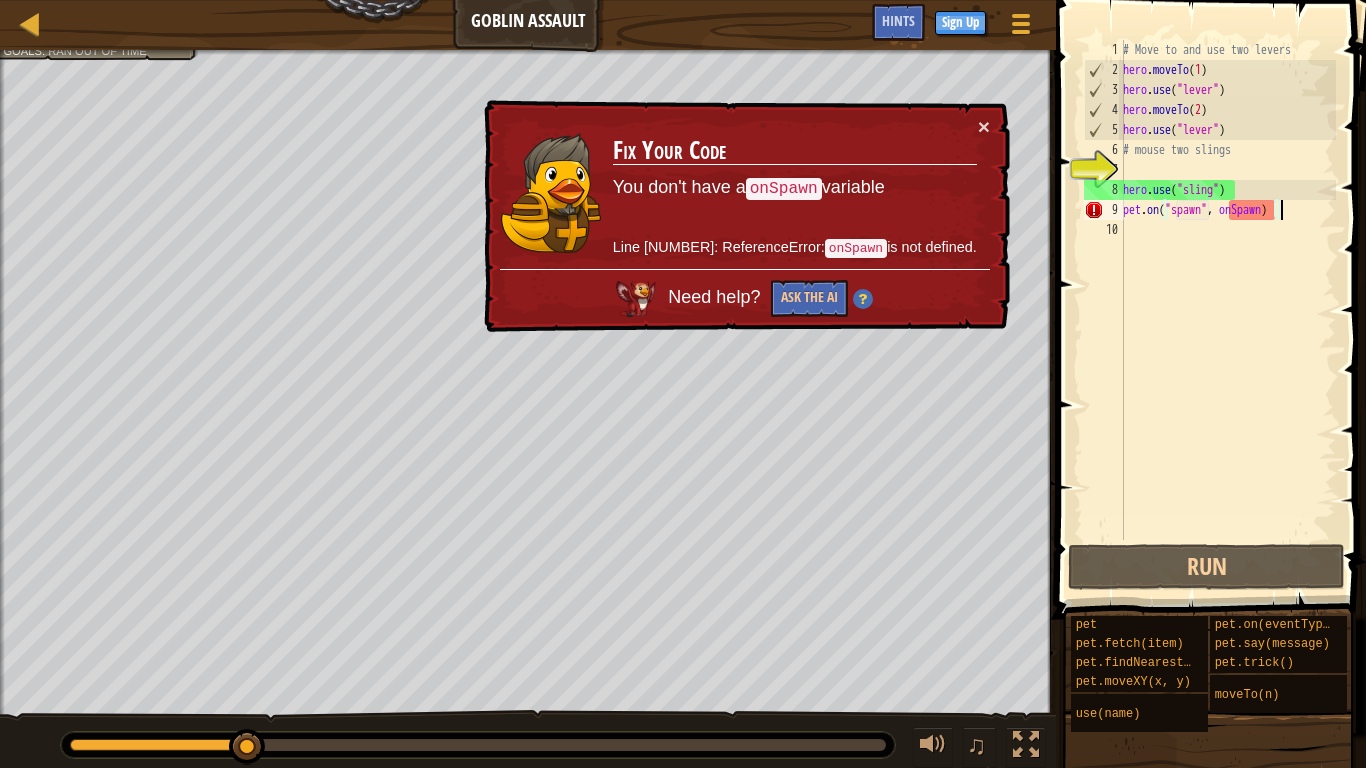 click on "# Move to and use two levers hero . moveTo ( [NUMBER] ) hero . use ( "lever" ) hero . moveTo ( [NUMBER] ) hero . use ( "lever" ) # Move to point [NUMBER] and use "lever" there. Then move to the duck." at bounding box center [1227, 310] 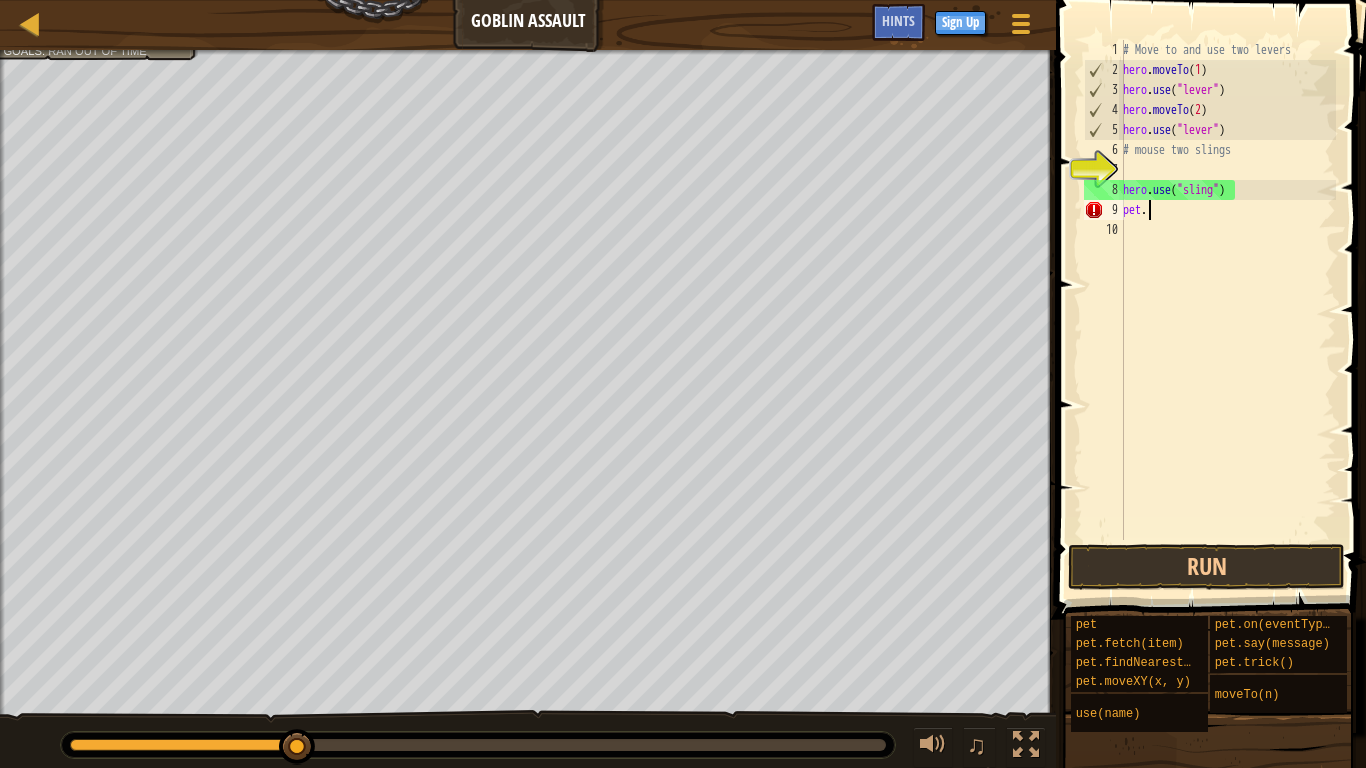 type on "p" 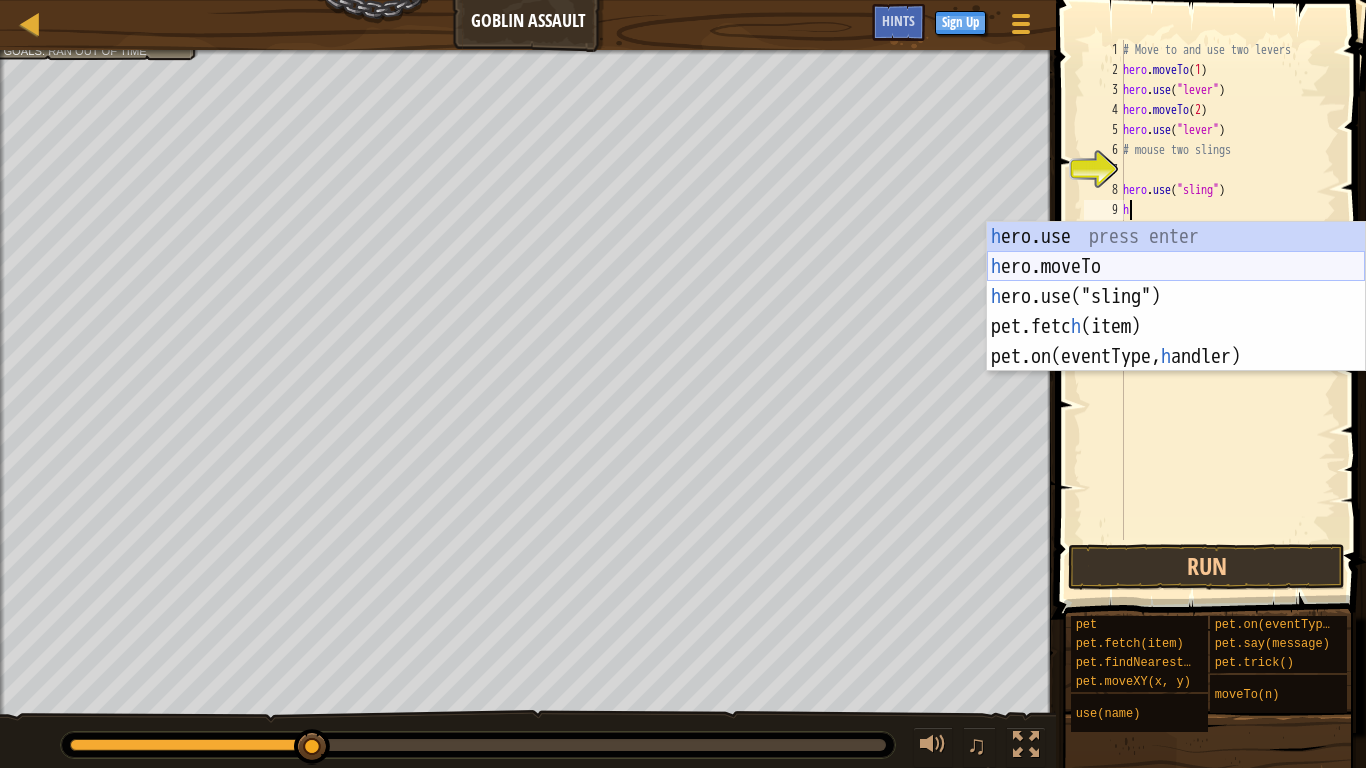 click on "h ero.use press enter h ero.moveTo press enter h ero.use("sling") press enter pet.fetc h (item) press enter pet.on(eventType,  h andler) press enter" at bounding box center (1176, 327) 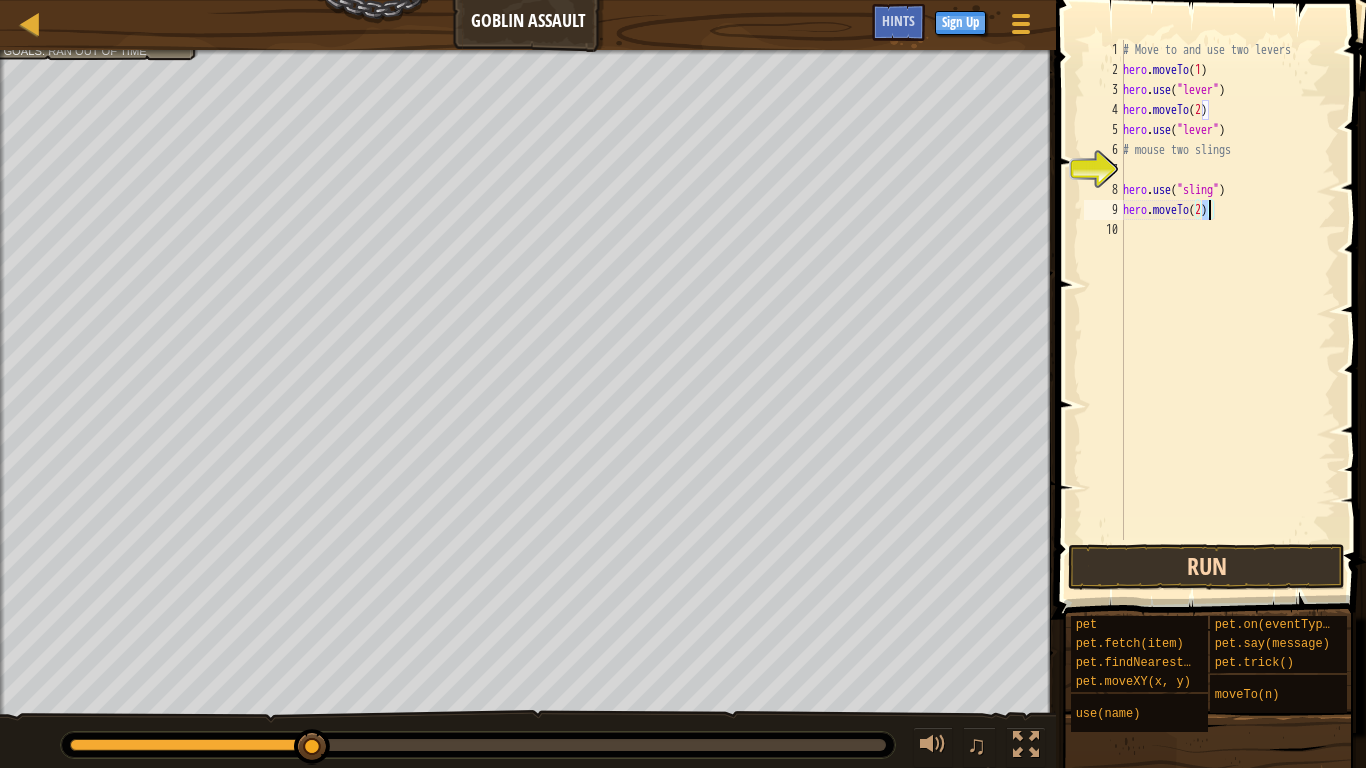 type on "hero.moveTo(2)" 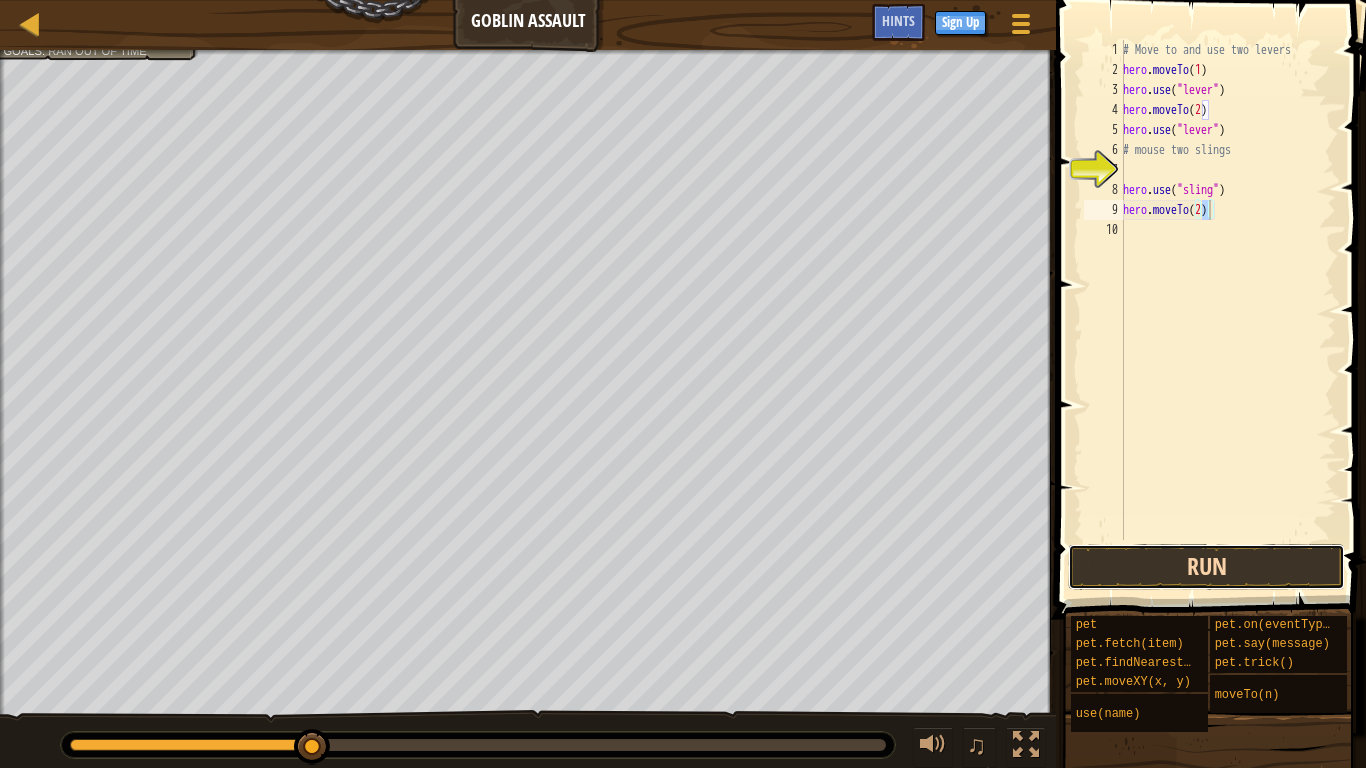 click on "Run" at bounding box center [1206, 567] 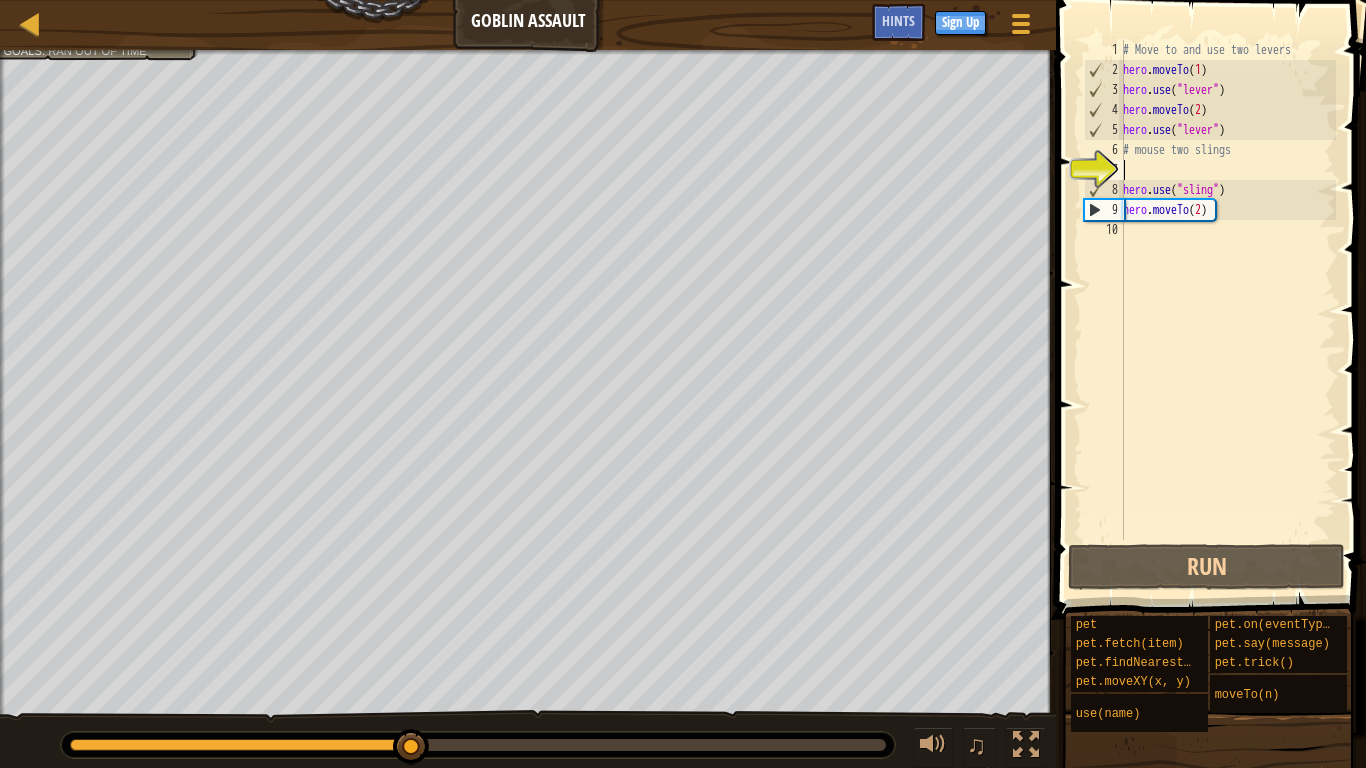 click on "# Move to and use two levers hero . moveTo ( 1 ) hero . use ( "lever" ) hero . moveTo ( 2 ) hero . use ( "lever" ) # mouse two slings hero . use ( "sling" ) hero . moveTo ( 2 )" at bounding box center [1227, 310] 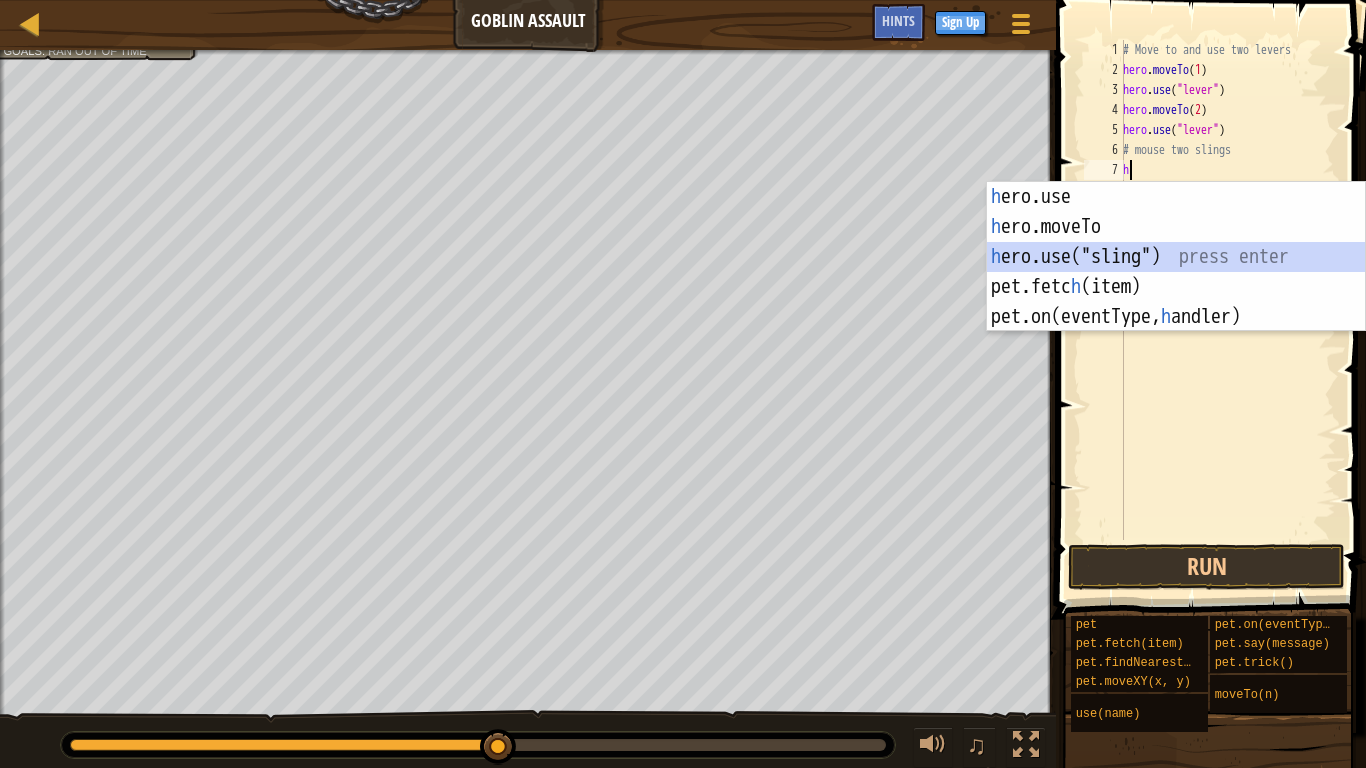 click on "h ero.use press enter h ero.moveTo press enter h ero.use("sling") press enter pet.fetc h (item) press enter pet.on(eventType,  h andler) press enter" at bounding box center [1176, 287] 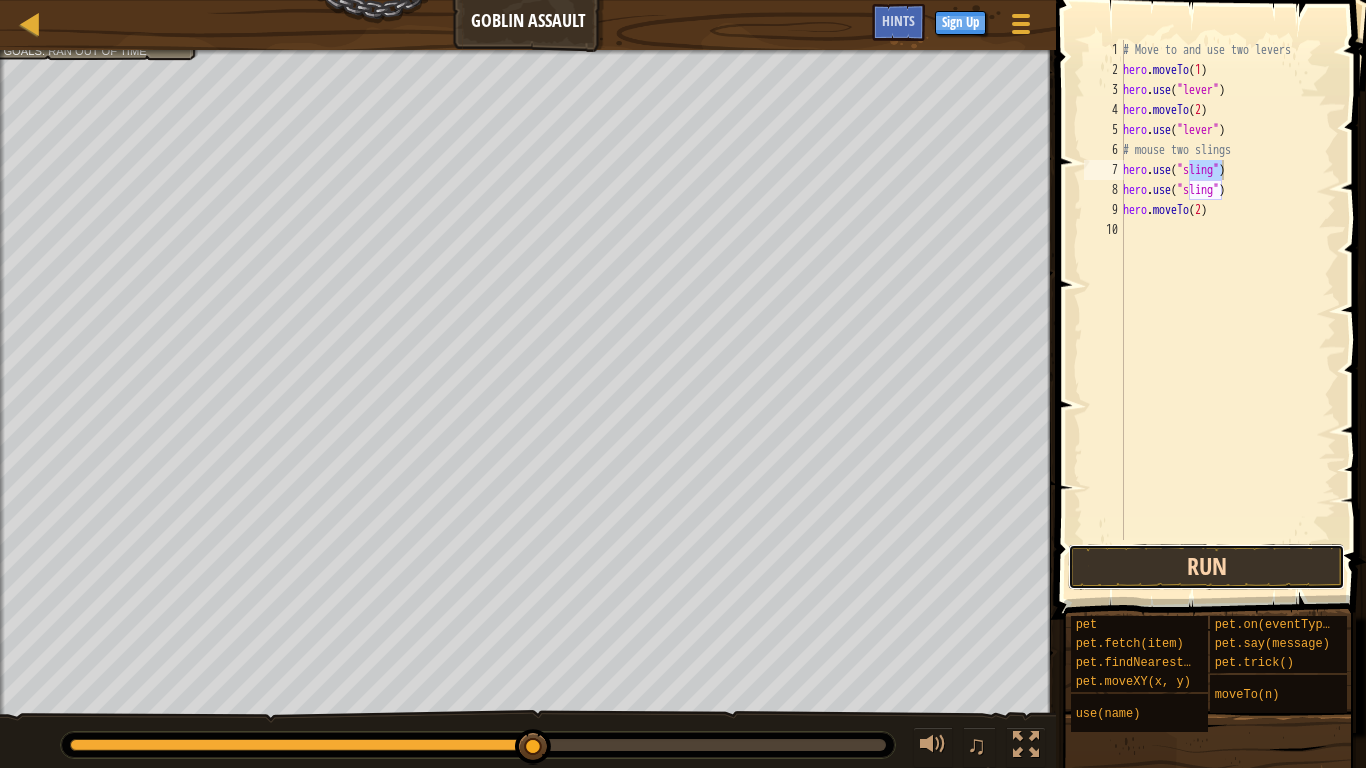 click on "Run" at bounding box center [1206, 567] 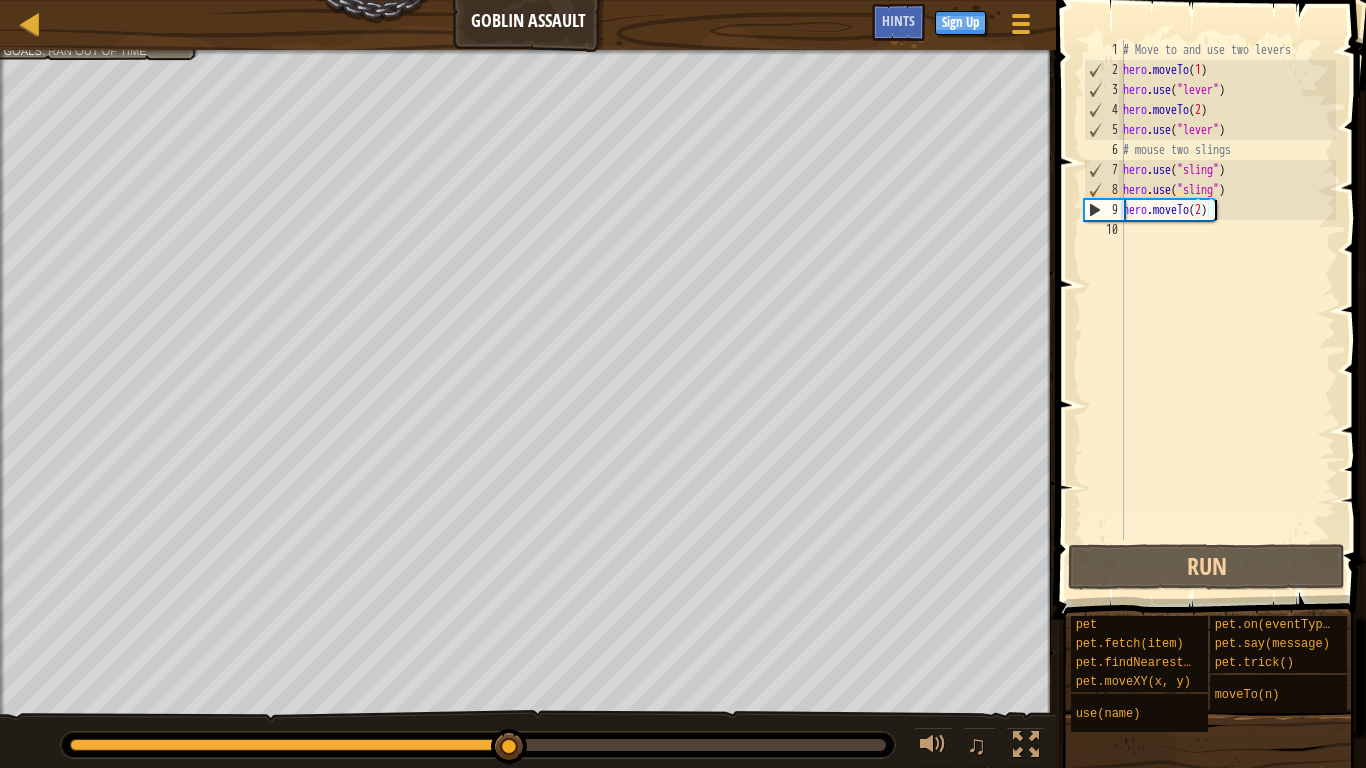 click on "# Move to and use two levers hero . moveTo ( 1 ) hero . use ( "lever" ) hero . moveTo ( 2 ) hero . use ( "lever" ) # mouse two slings hero . use ( "sling" ) hero . use ( "sling" ) hero . moveTo ( 2 )" at bounding box center (1227, 310) 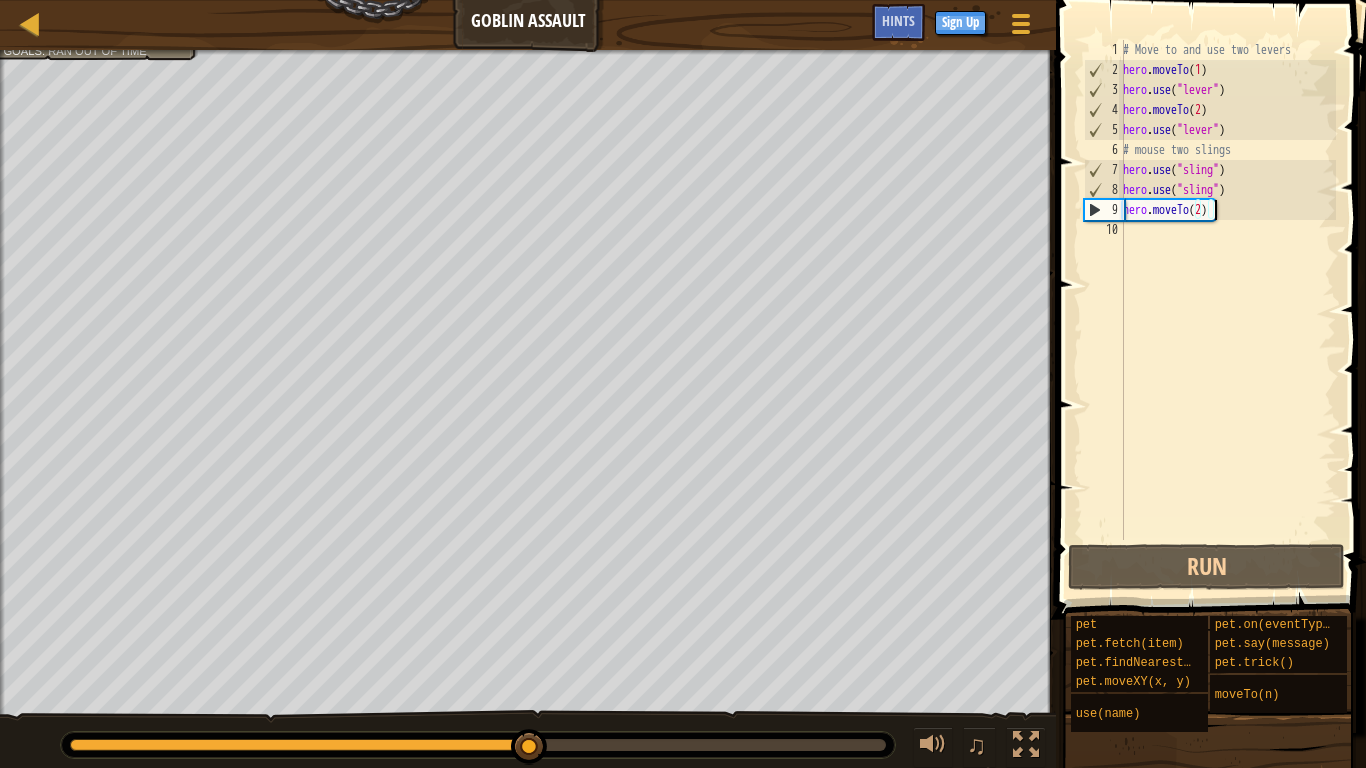 click on "# Move to and use two levers hero . moveTo ( 1 ) hero . use ( "lever" ) hero . moveTo ( 2 ) hero . use ( "lever" ) # mouse two slings hero . use ( "sling" ) hero . use ( "sling" ) hero . moveTo ( 2 )" at bounding box center (1227, 310) 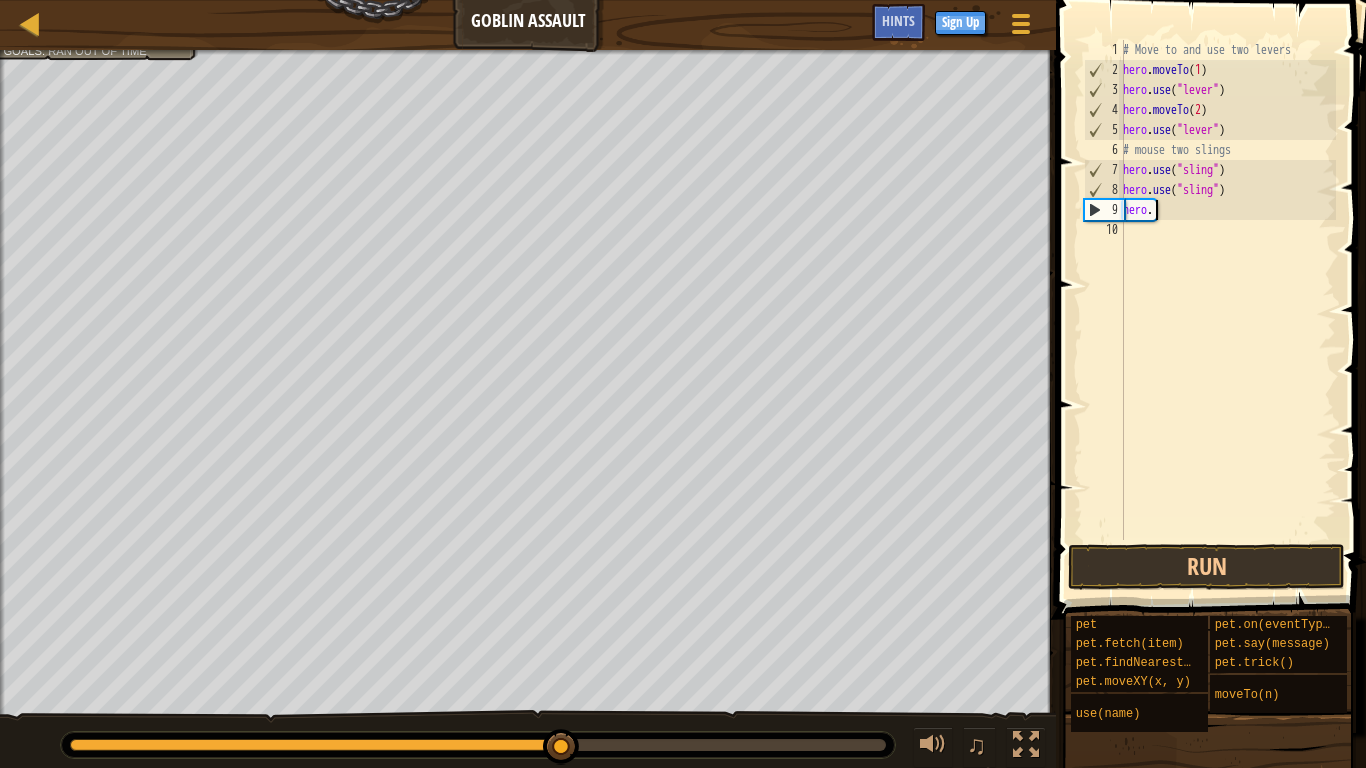 type on "h" 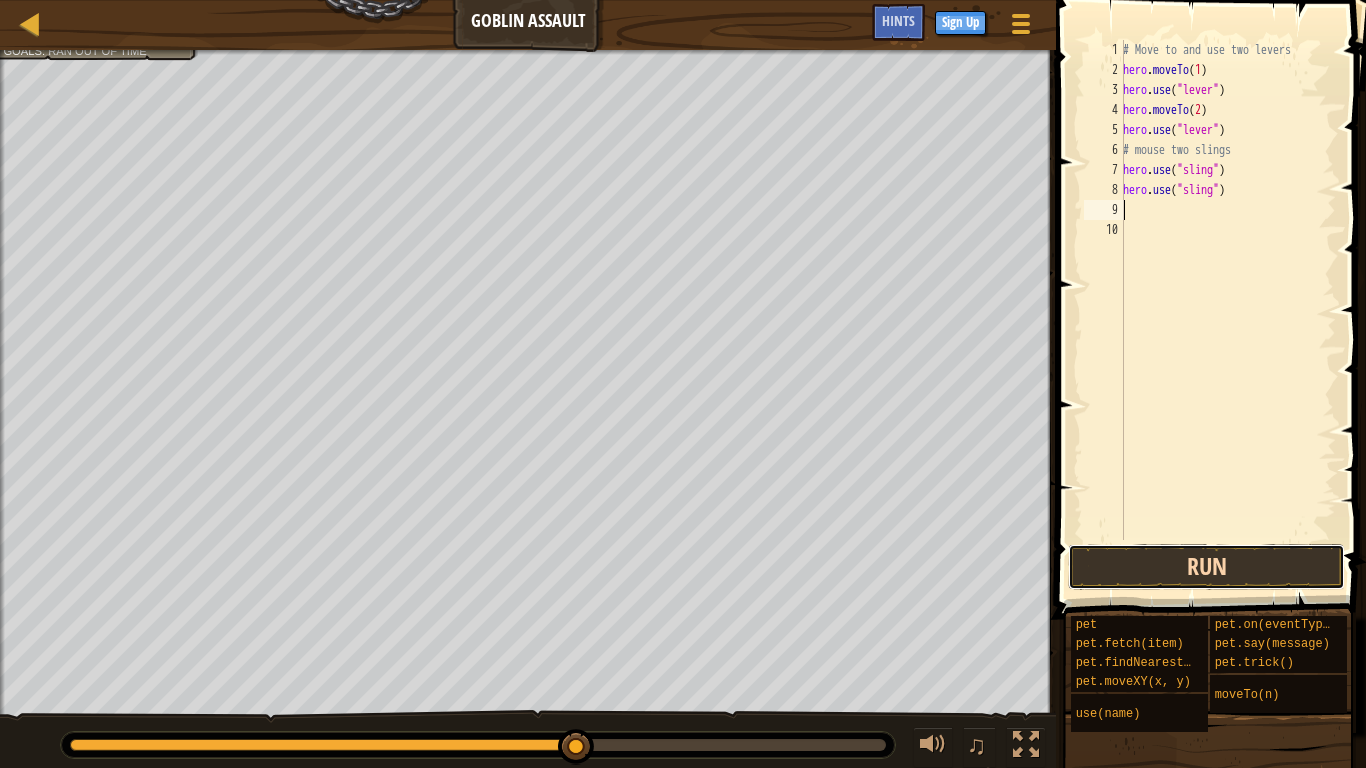 click on "Run" at bounding box center [1206, 567] 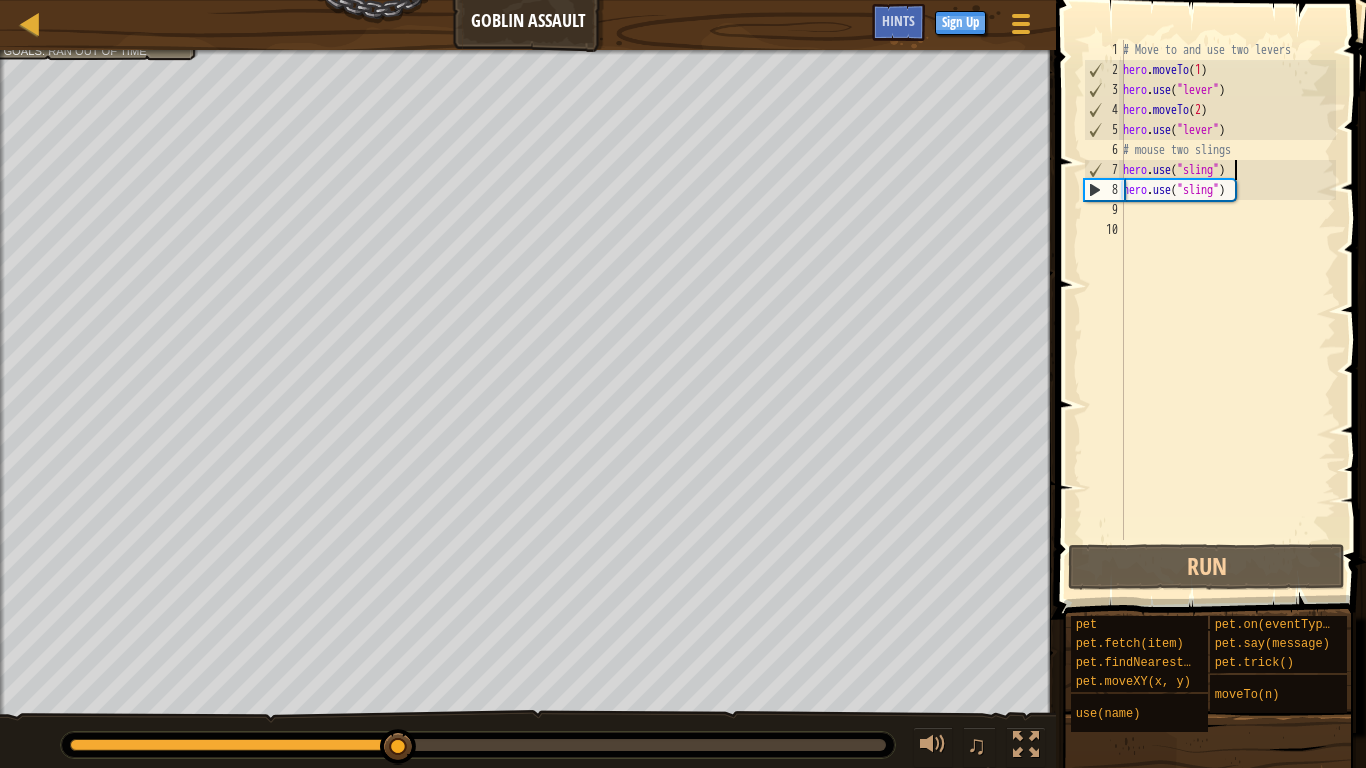 click on "# Move to and use two levers hero . moveTo ( 1 ) hero . use ( "lever" ) hero . moveTo ( 2 ) hero . use ( "lever" ) # mouse two slings hero . use ( "sling" ) hero . use ( "sling" )" at bounding box center (1227, 310) 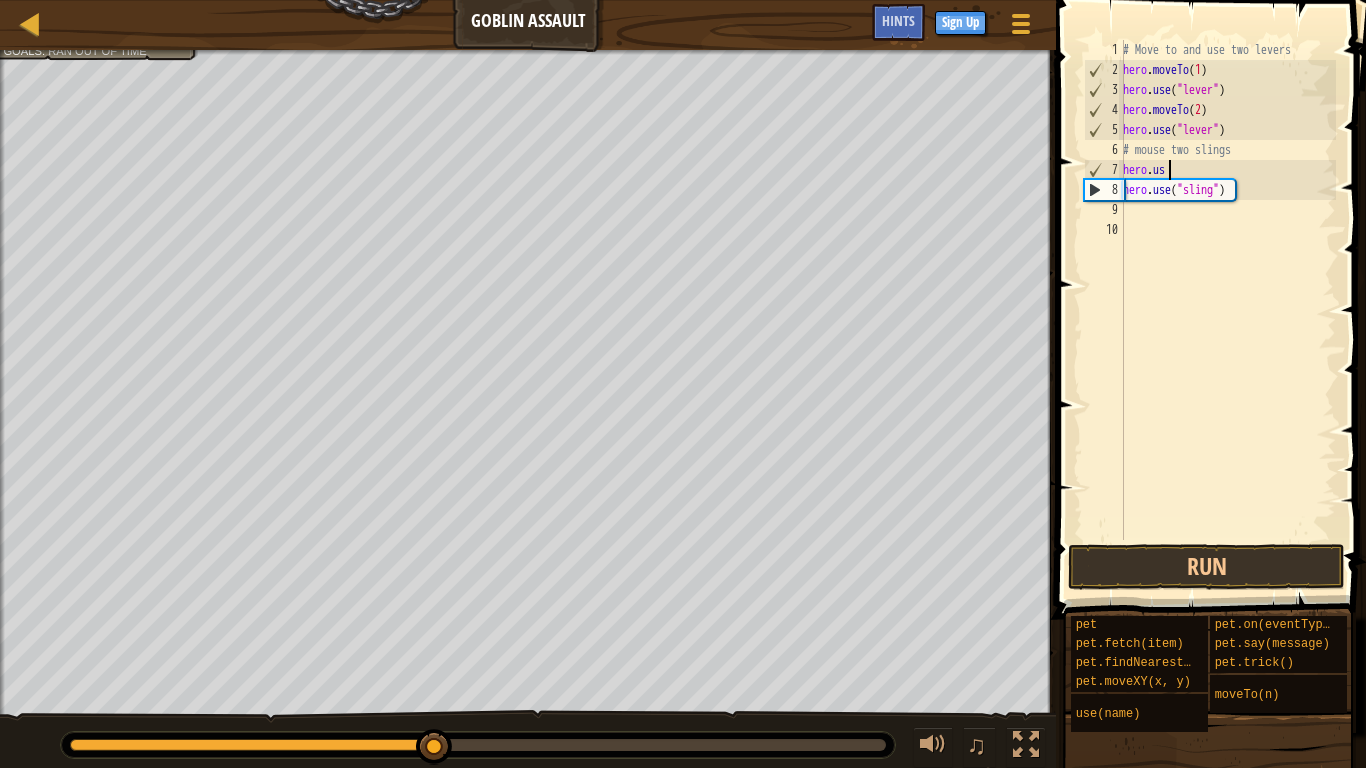type on "h" 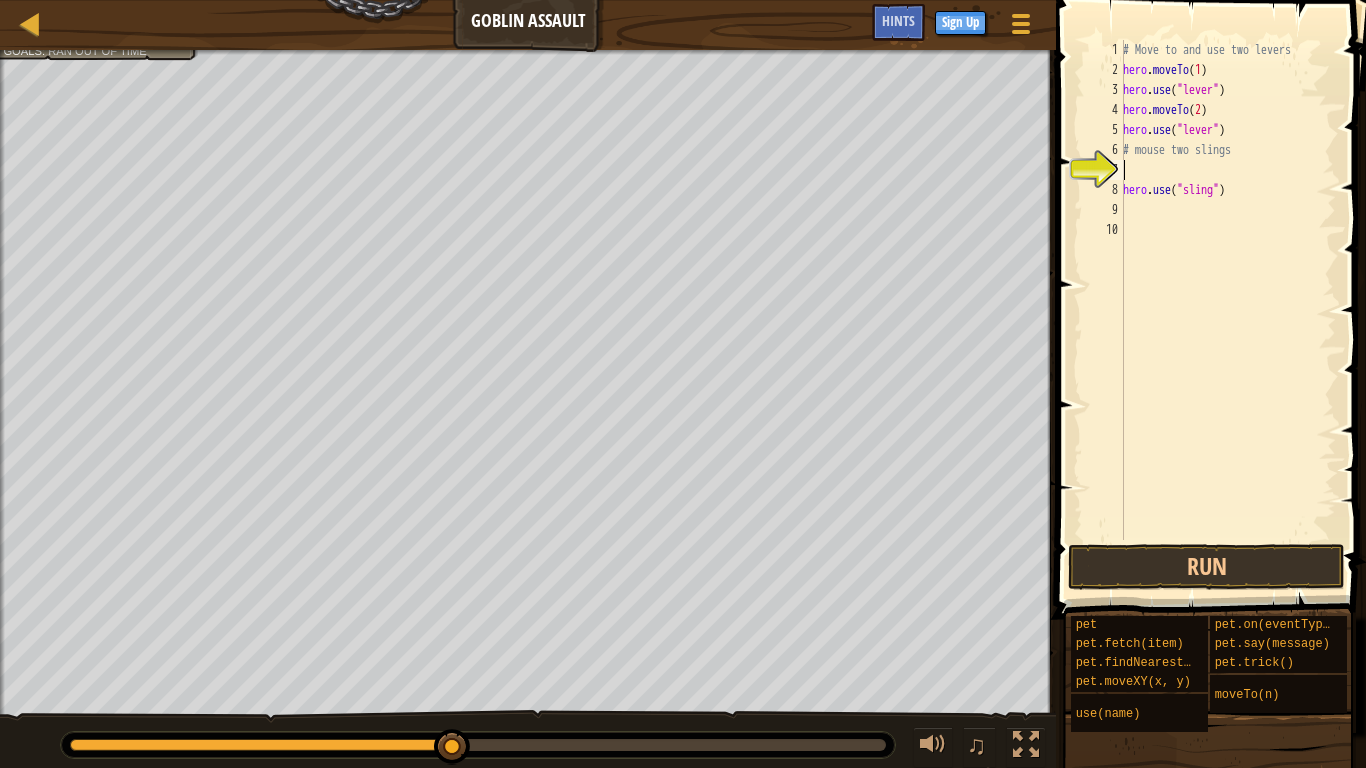 click on "# Move to and use two levers hero . moveTo ( 1 ) hero . use ( "lever" ) hero . moveTo ( 2 ) hero . use ( "lever" ) # mouse two slings hero . use ( "sling" )" at bounding box center [1227, 310] 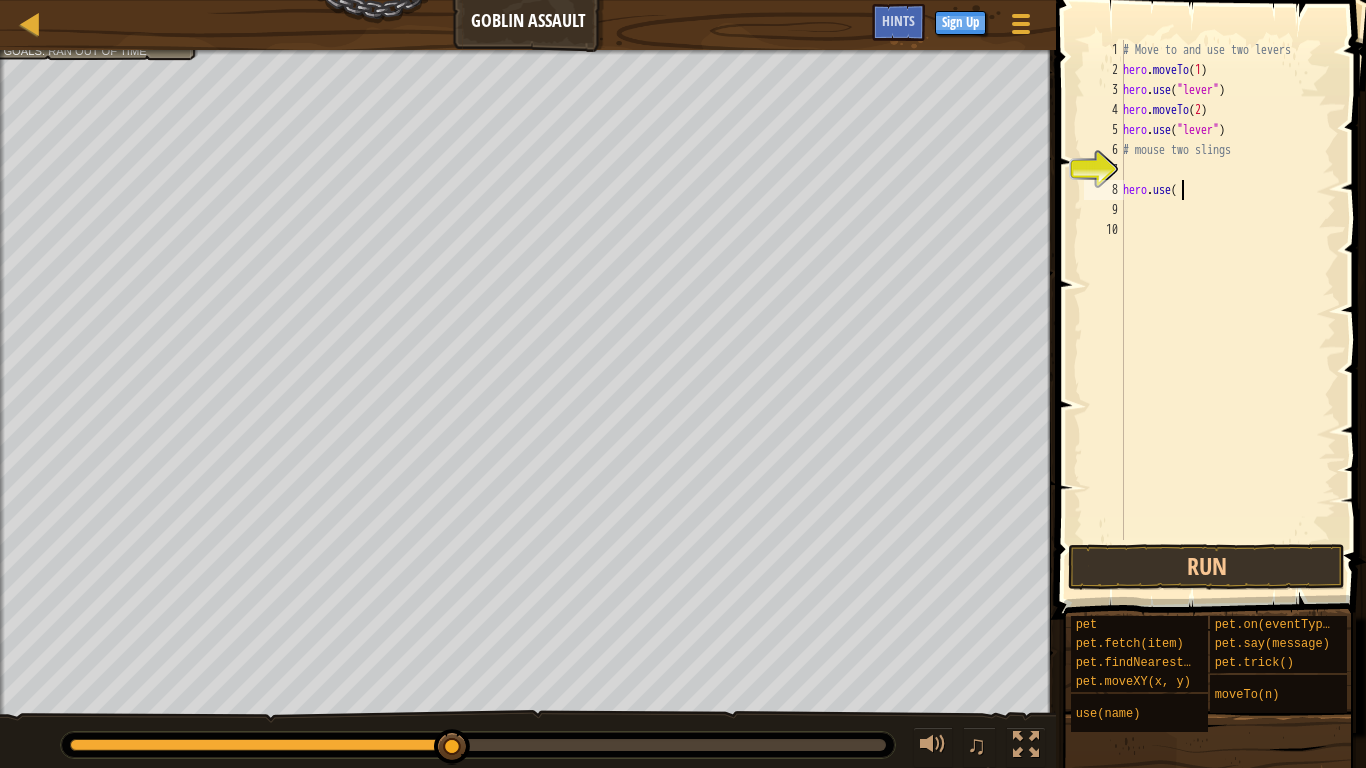 type on "h" 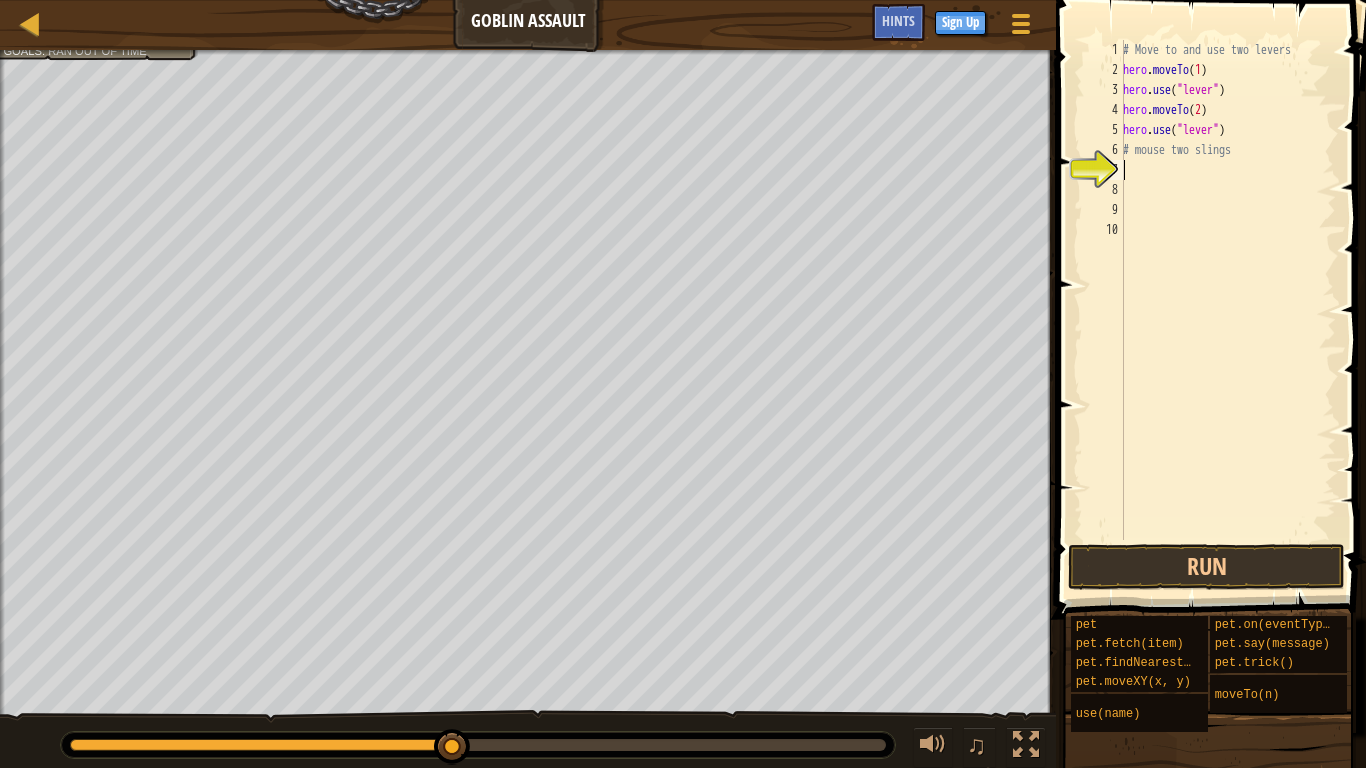click on "# Move to and use two levers hero . moveTo ( [NUMBER] ) hero . use ( "lever" ) hero . moveTo ( [NUMBER] ) hero . use ( "lever" ) # mouse two slings" at bounding box center (1227, 310) 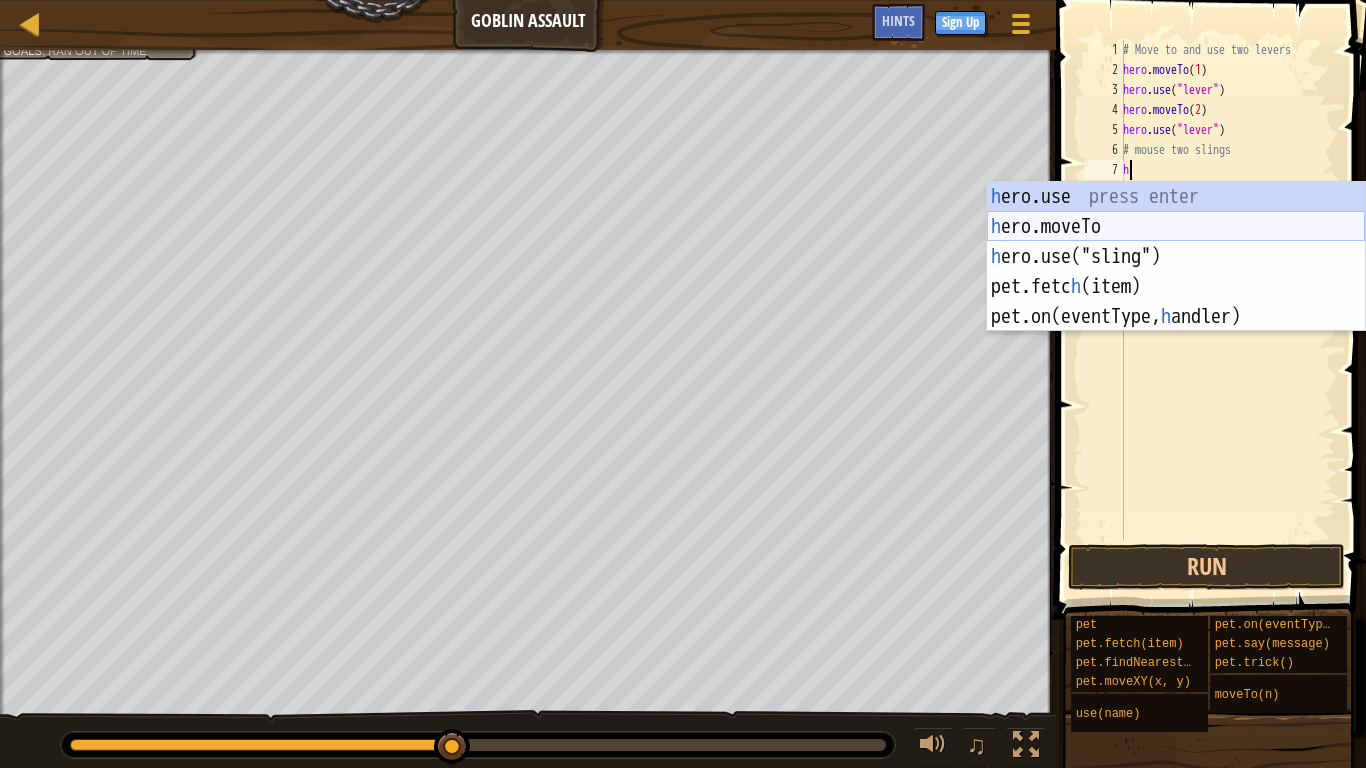 click on "h ero.use press enter h ero.moveTo press enter h ero.use("sling") press enter pet.fetc h (item) press enter pet.on(eventType,  h andler) press enter" at bounding box center (1176, 287) 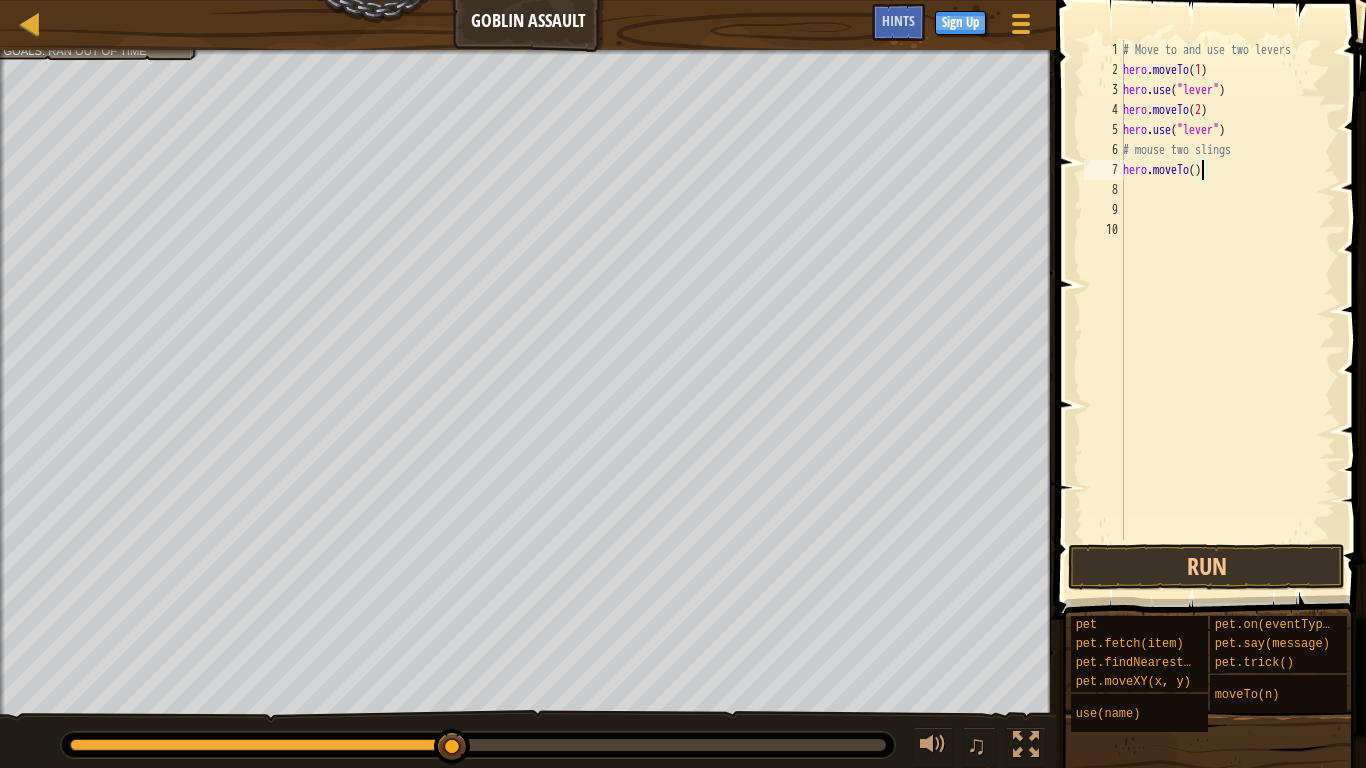 type on "hero.moveTo(3)" 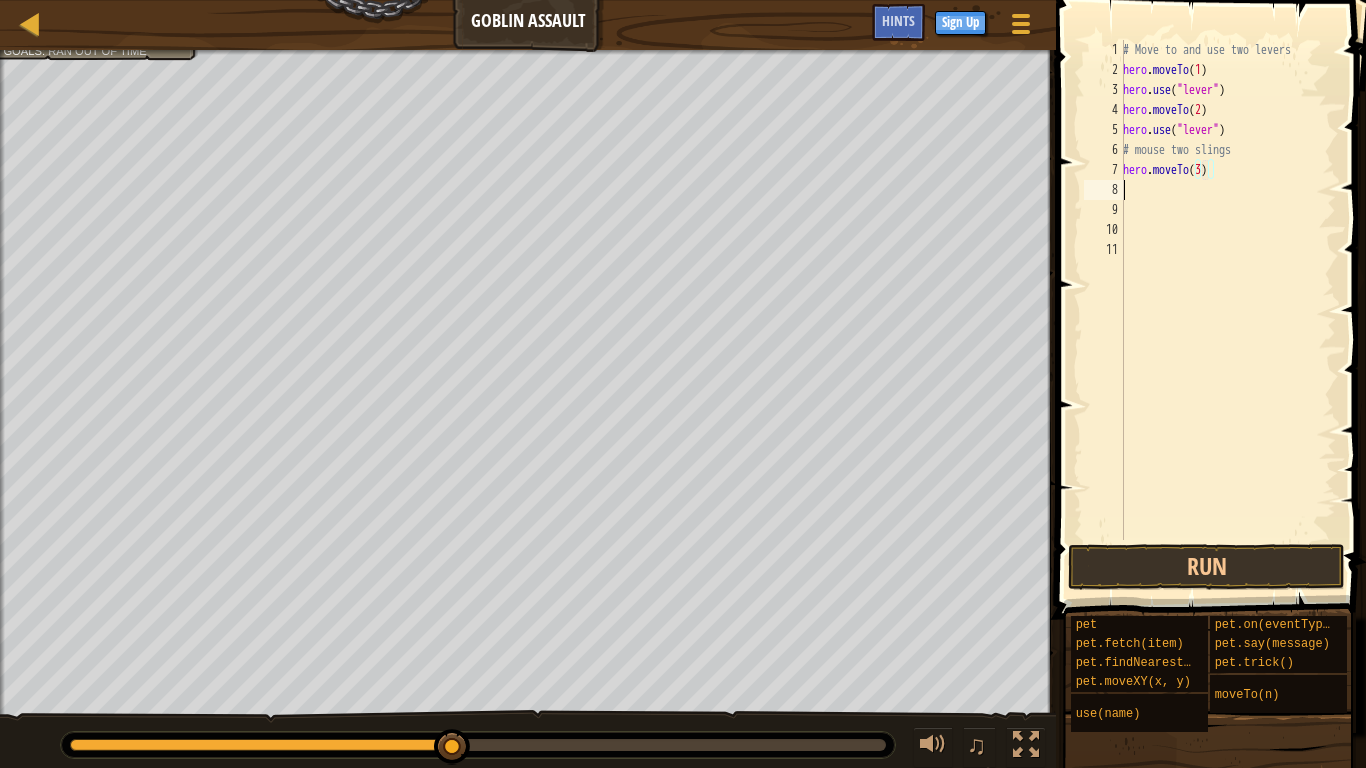 scroll, scrollTop: 9, scrollLeft: 0, axis: vertical 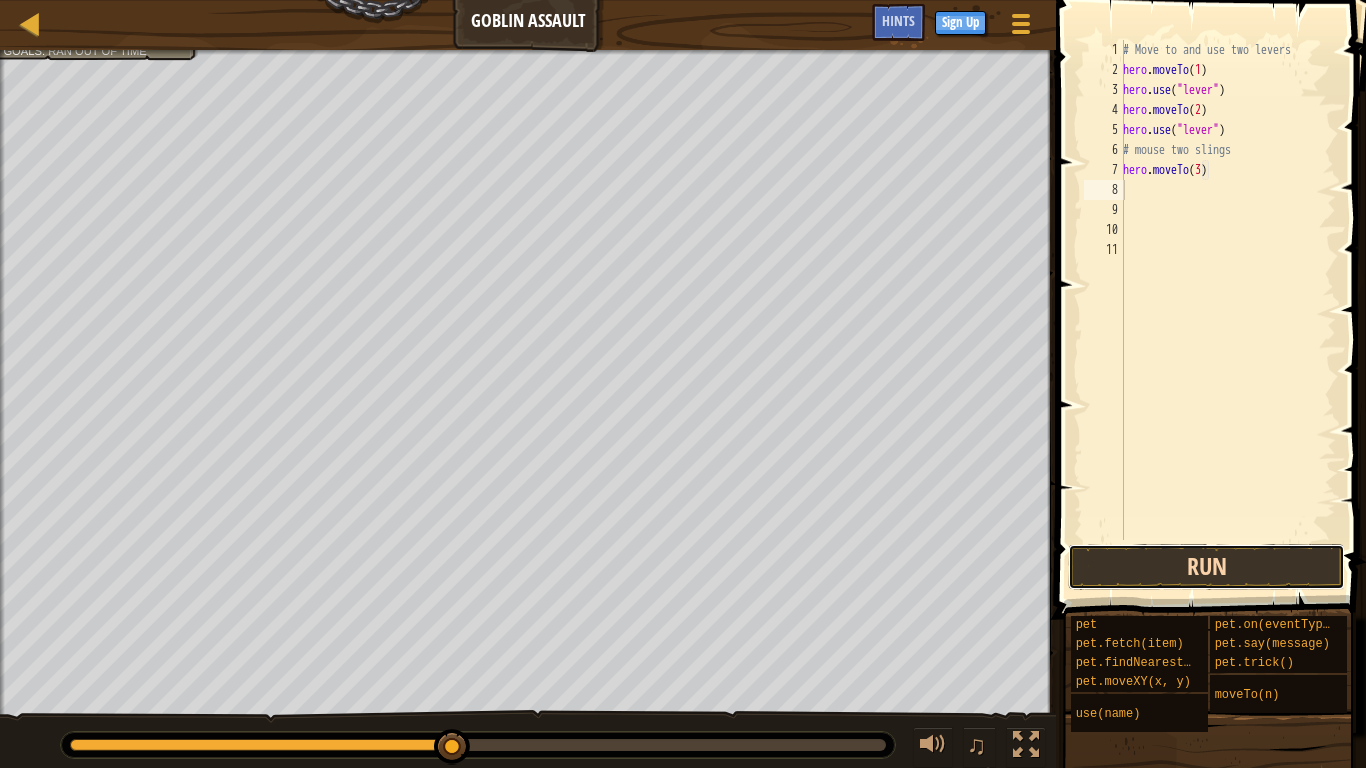 click on "Run" at bounding box center (1206, 567) 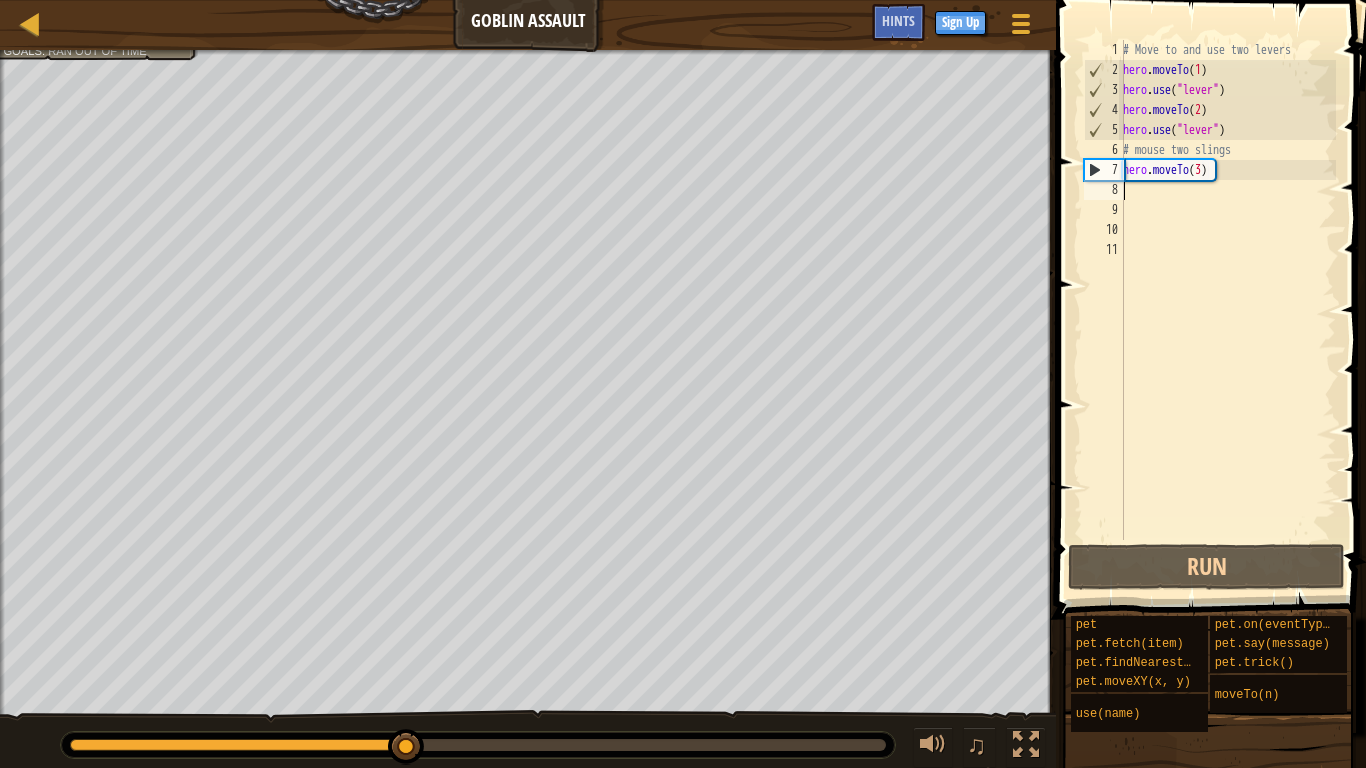 click on "# Move to and use two levers hero . moveTo ( [NUMBER] ) hero . use ( "lever" ) hero . moveTo ( [NUMBER] ) hero . use ( "lever" ) # mouse two slings hero . moveTo ( [NUMBER] )" at bounding box center [1227, 310] 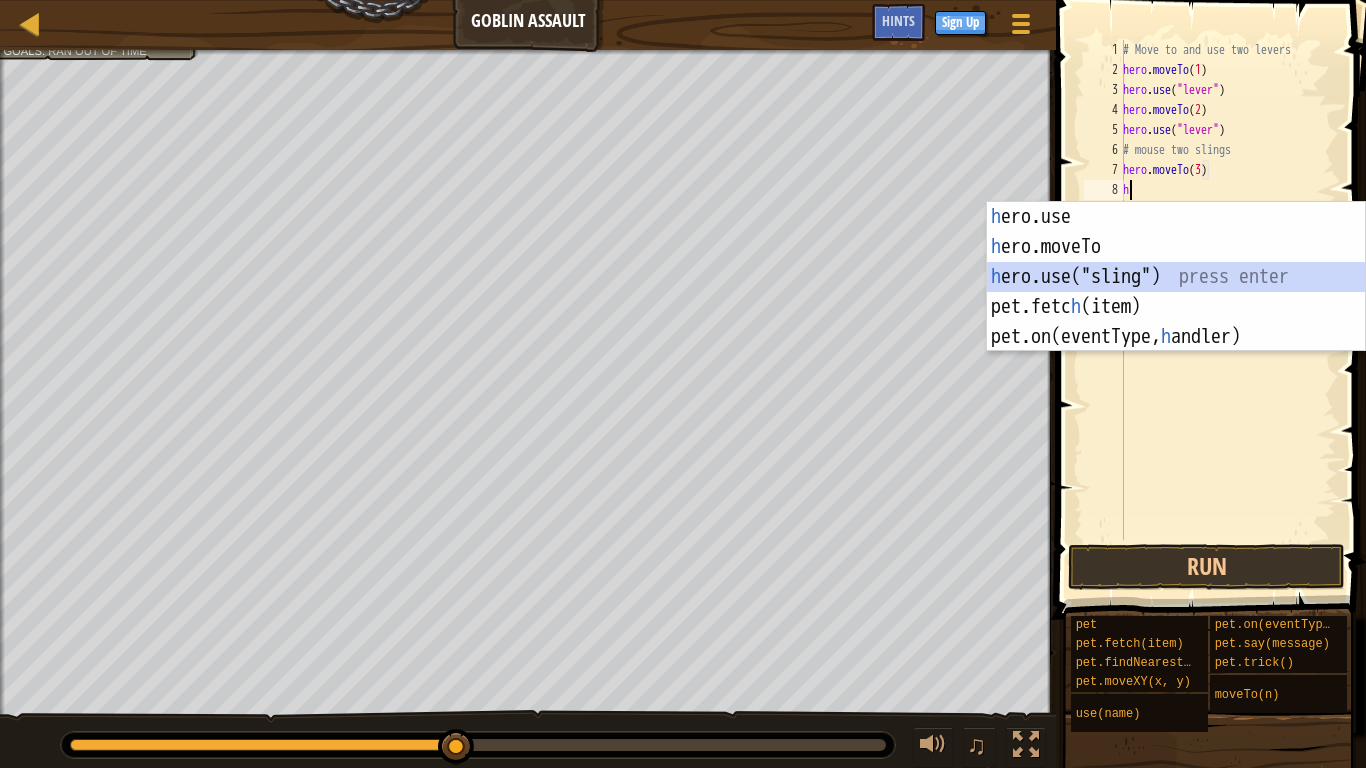 click on "h ero.use press enter h ero.moveTo press enter h ero.use("sling") press enter pet.fetc h (item) press enter pet.on(eventType,  h andler) press enter" at bounding box center [1176, 307] 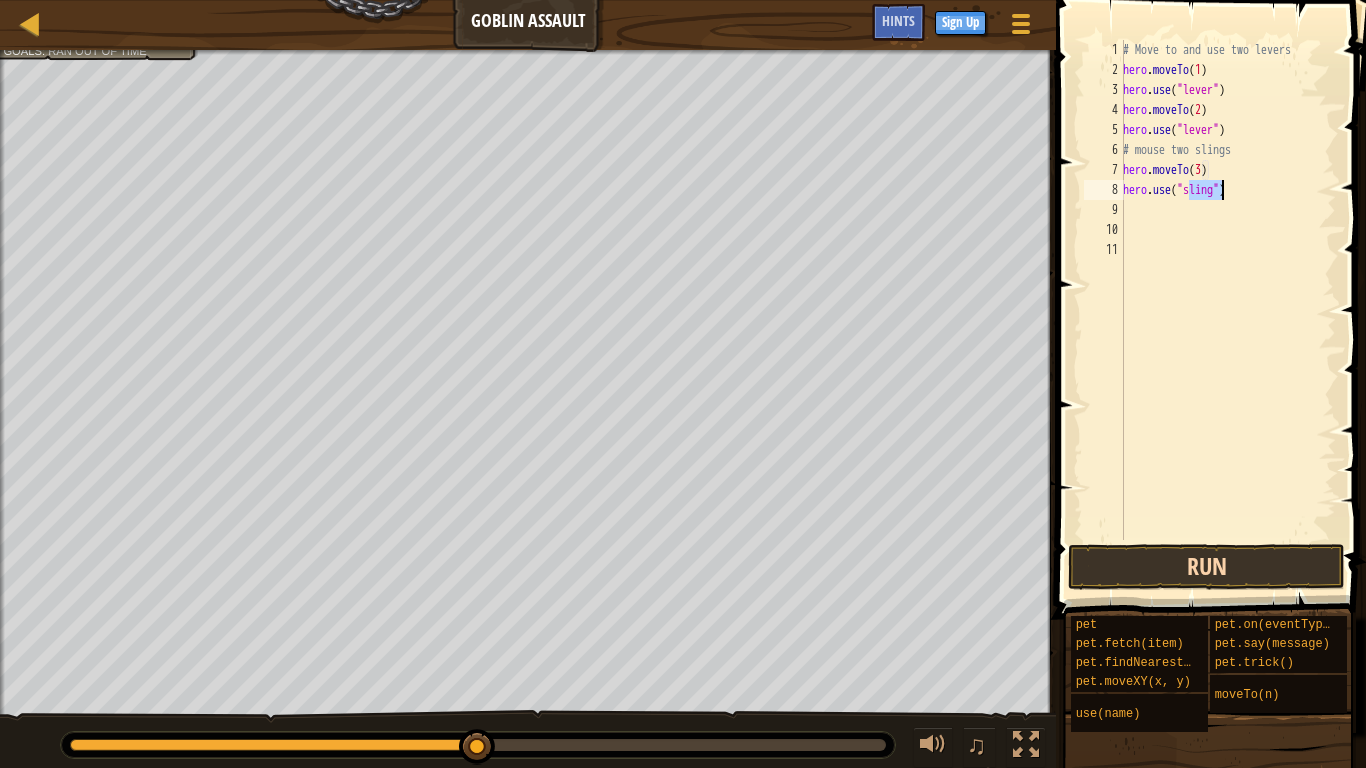 type on "hero.use("sling")" 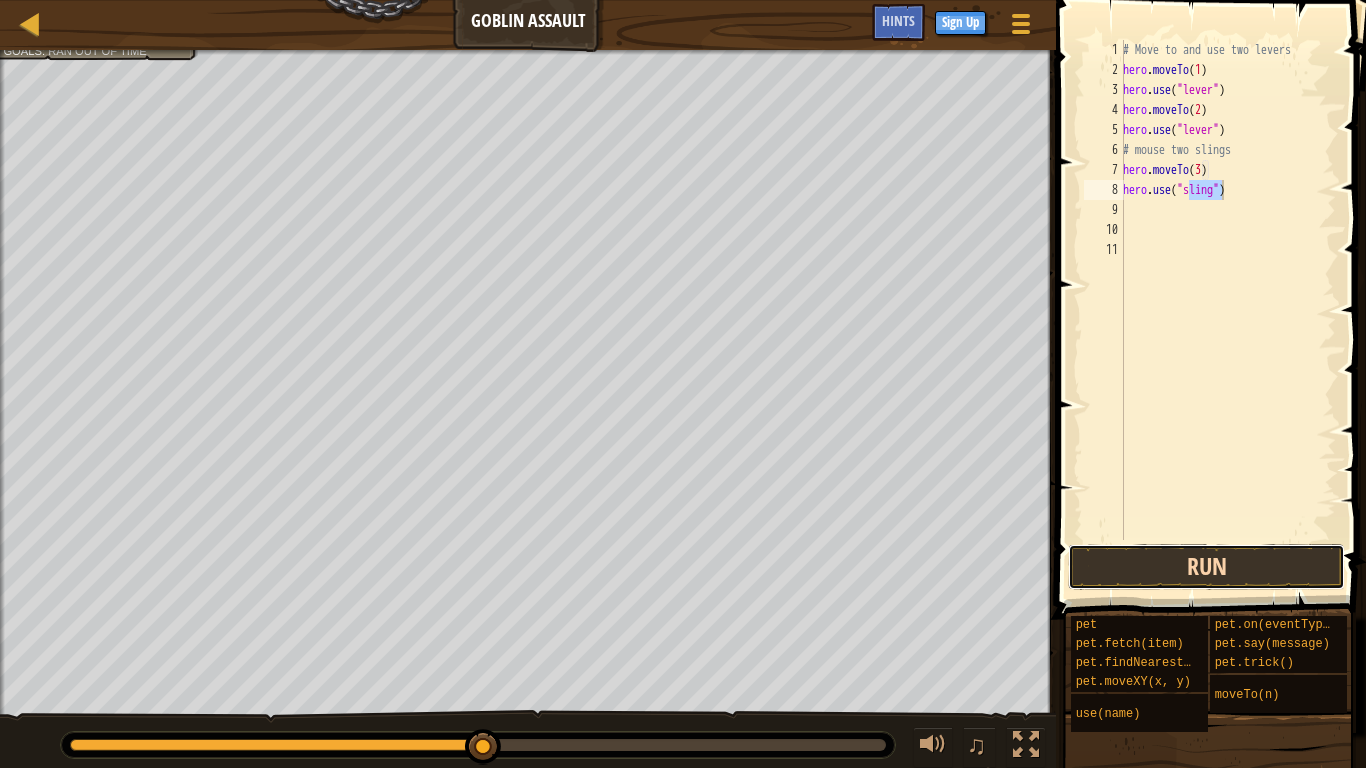 click on "Run" at bounding box center [1206, 567] 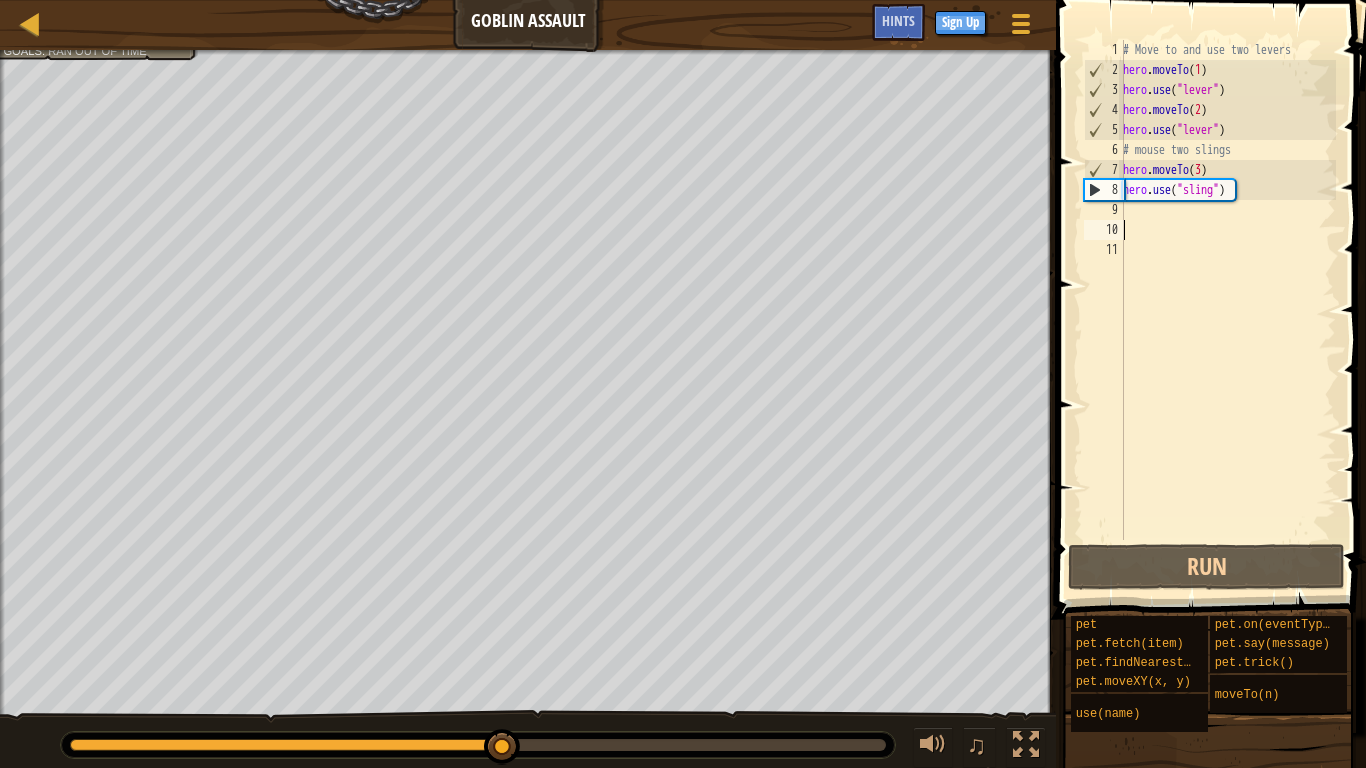 click on "# Move to and use two levers hero . moveTo ( 1 ) hero . use ( "lever" ) hero . moveTo ( 2 ) hero . use ( "lever" ) # mouse two slings hero . moveTo ( 3 ) hero . use ( "sling" )" at bounding box center (1227, 310) 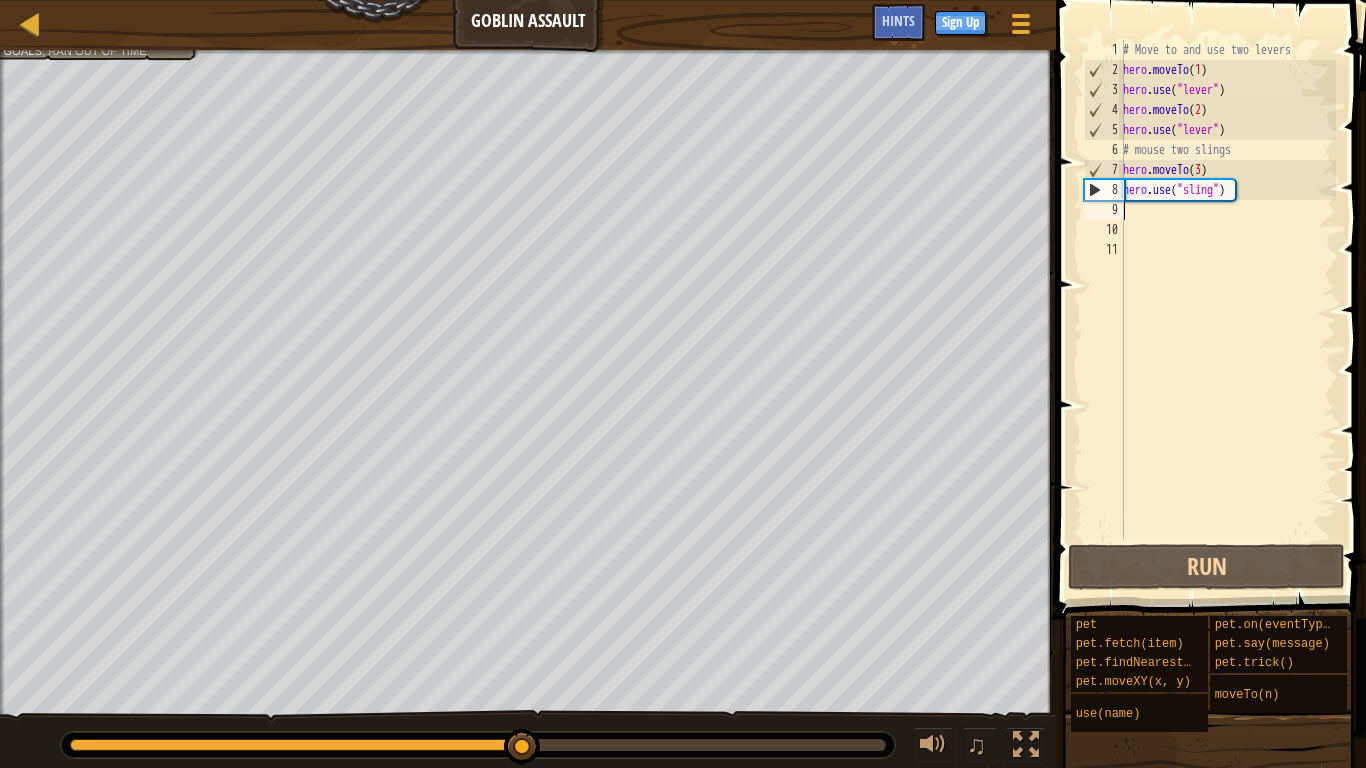 click on "# Move to and use two levers hero . moveTo ( 1 ) hero . use ( "lever" ) hero . moveTo ( 2 ) hero . use ( "lever" ) # mouse two slings hero . moveTo ( 3 ) hero . use ( "sling" )" at bounding box center [1227, 310] 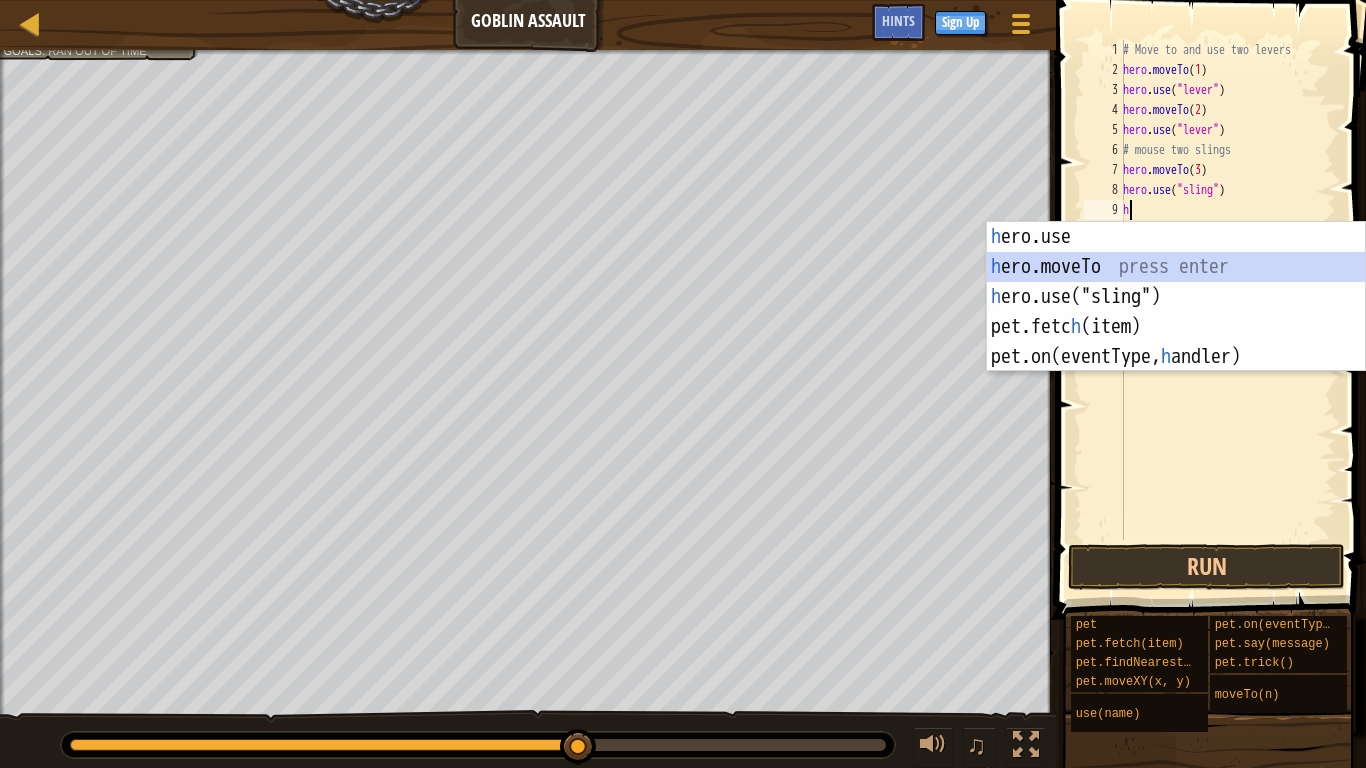 click on "h ero.use press enter h ero.moveTo press enter h ero.use("sling") press enter pet.fetc h (item) press enter pet.on(eventType,  h andler) press enter" at bounding box center [1176, 327] 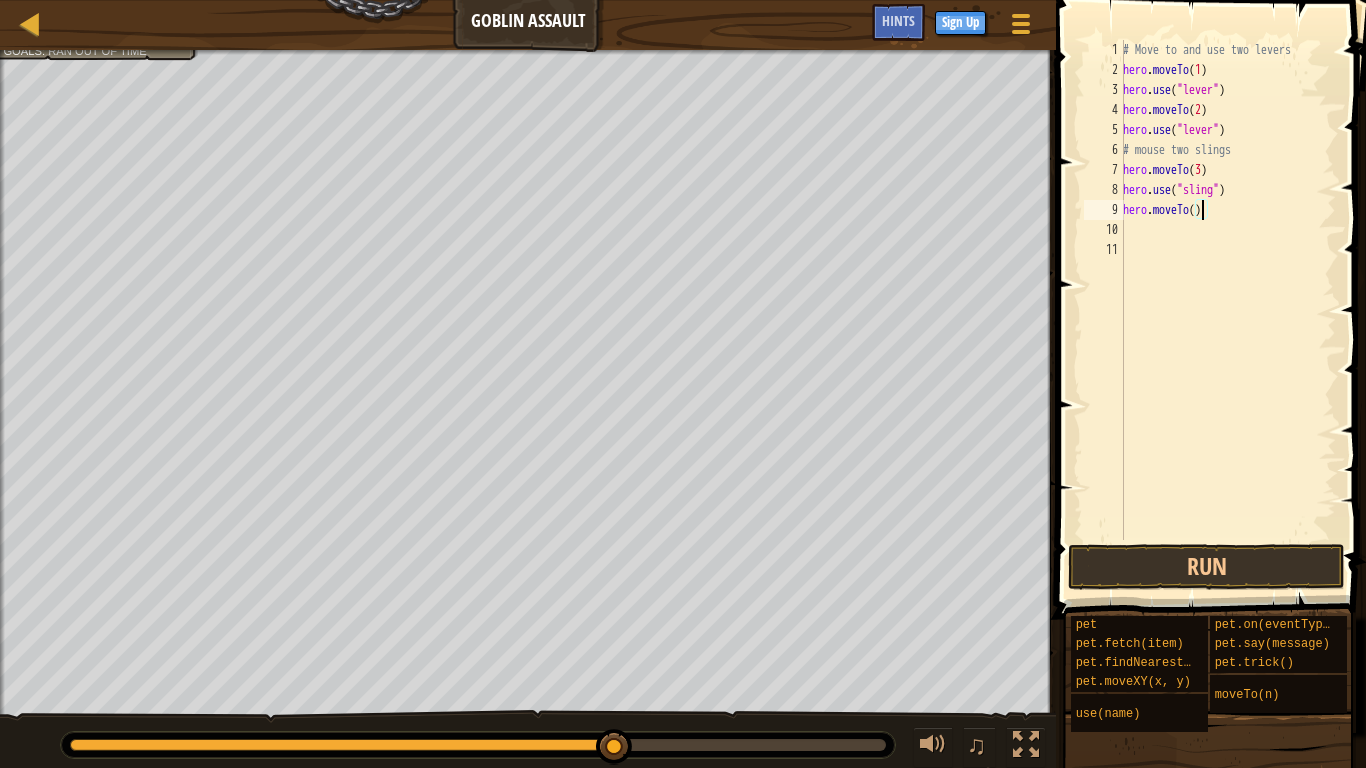 type on "hero.moveTo(4)" 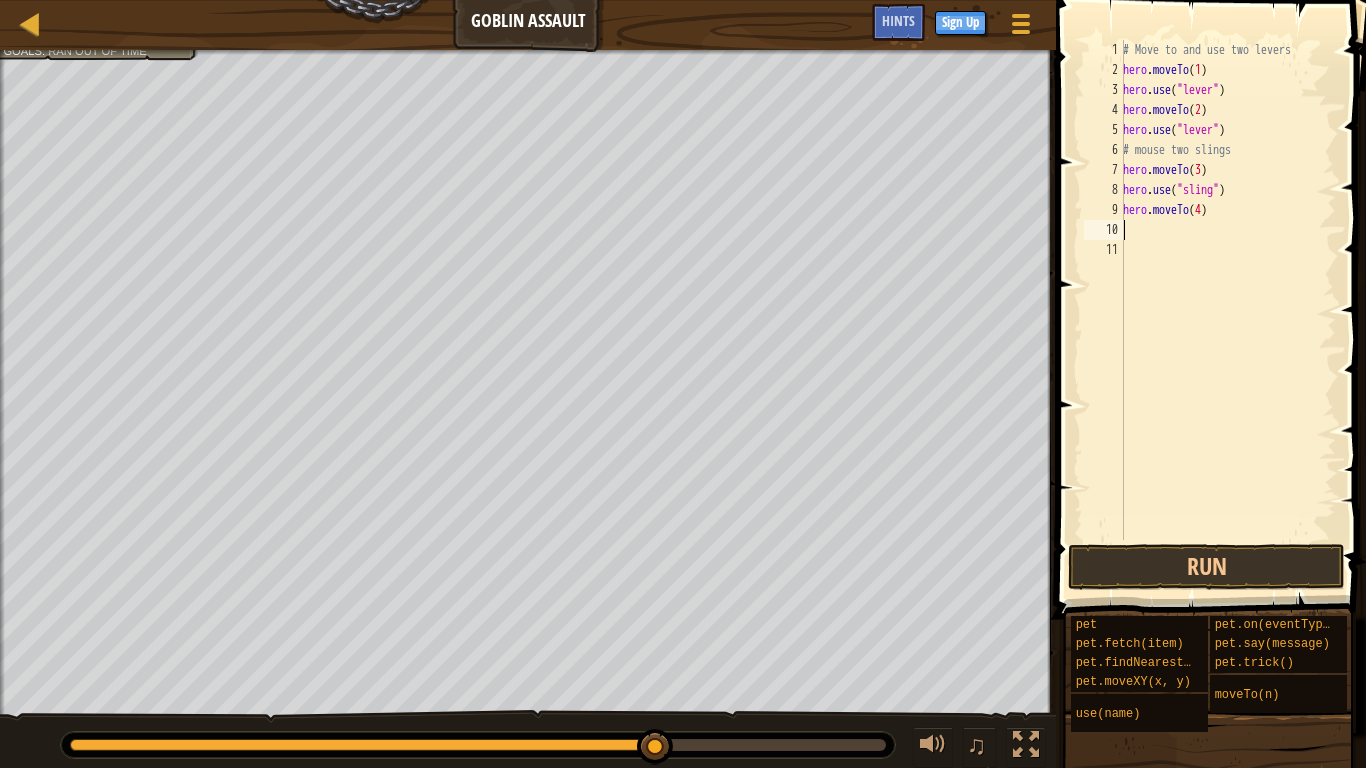 click on "# Move to and use two levers hero . moveTo ( 1 ) hero . use ( "lever" ) hero . moveTo ( 2 ) hero . use ( "lever" ) # mouse two slings hero . moveTo ( 3 ) hero . use ( "sling" ) hero . moveTo ( 4 )" at bounding box center [1227, 310] 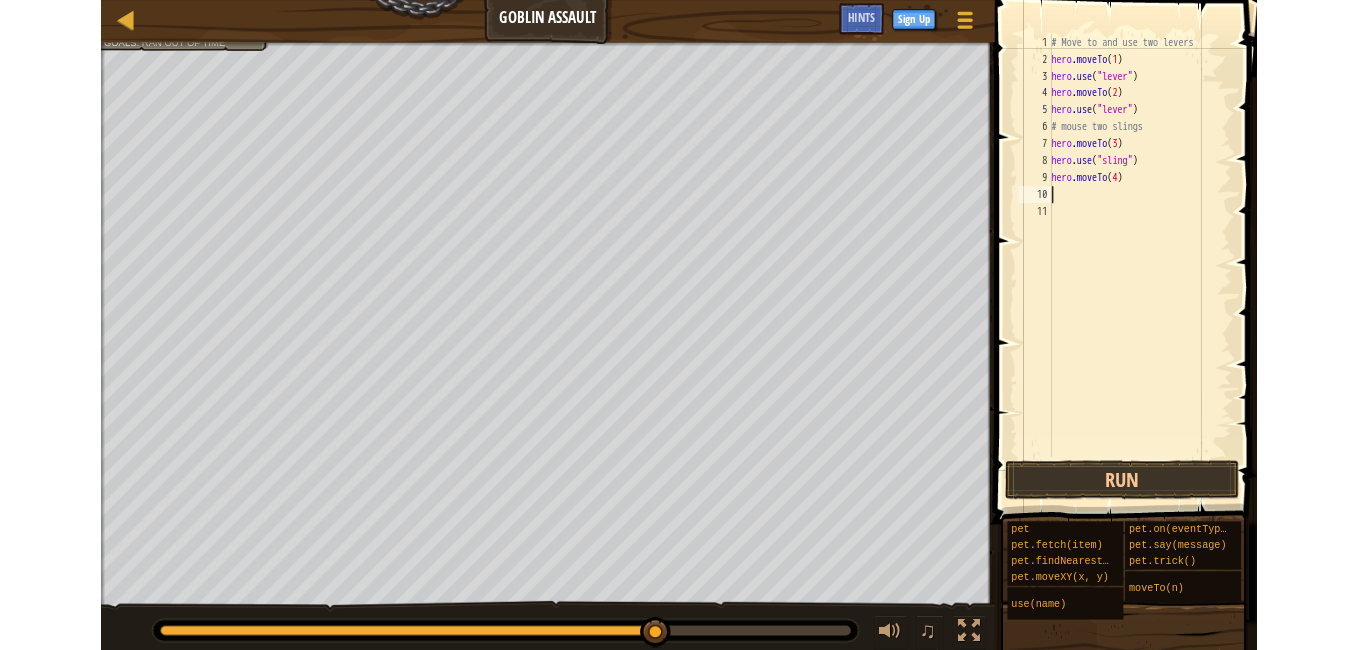 scroll, scrollTop: 9, scrollLeft: 0, axis: vertical 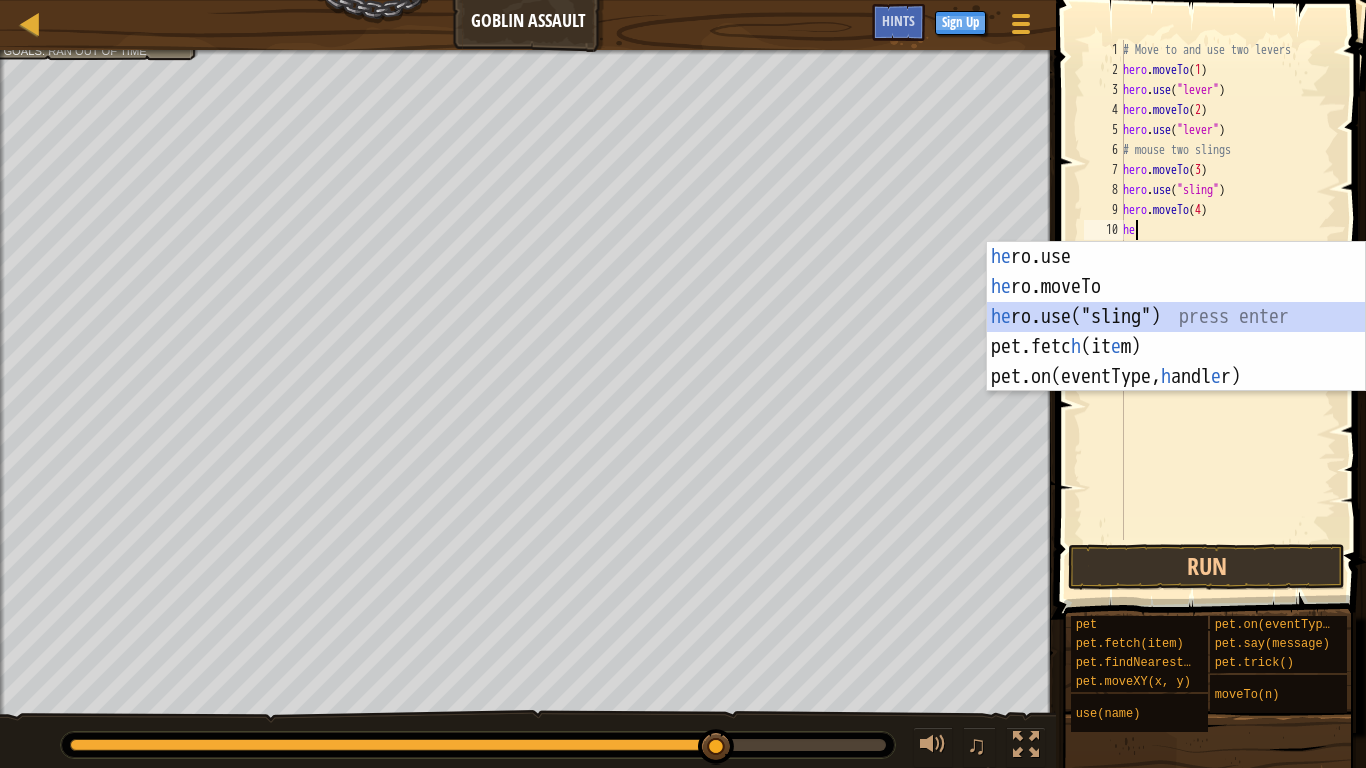 click on "he ro.use press enter he ro.moveTo press enter he ro.use("sling") press enter pet.fetc h (it e m) press enter pet.on(eventType,  h andl e r) press enter" at bounding box center [1176, 347] 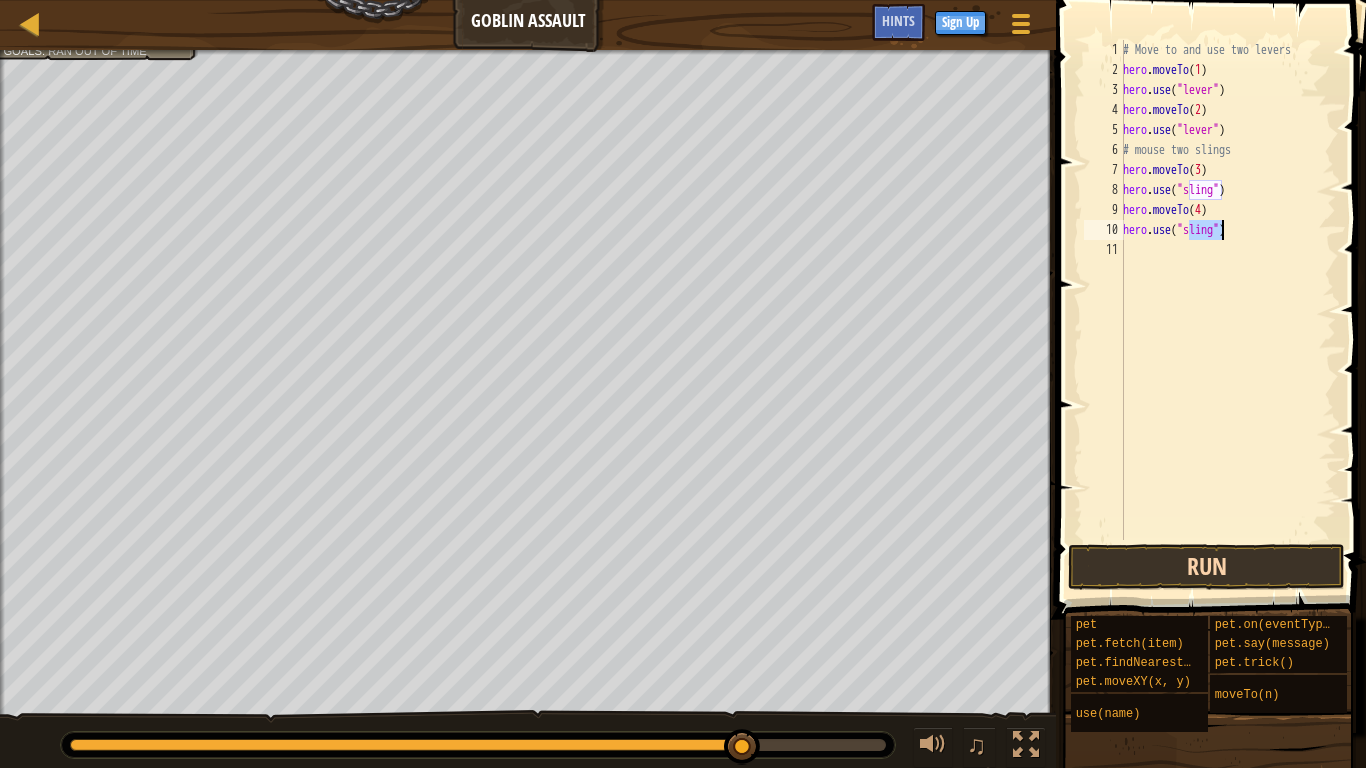 type on "hero.use("sling")" 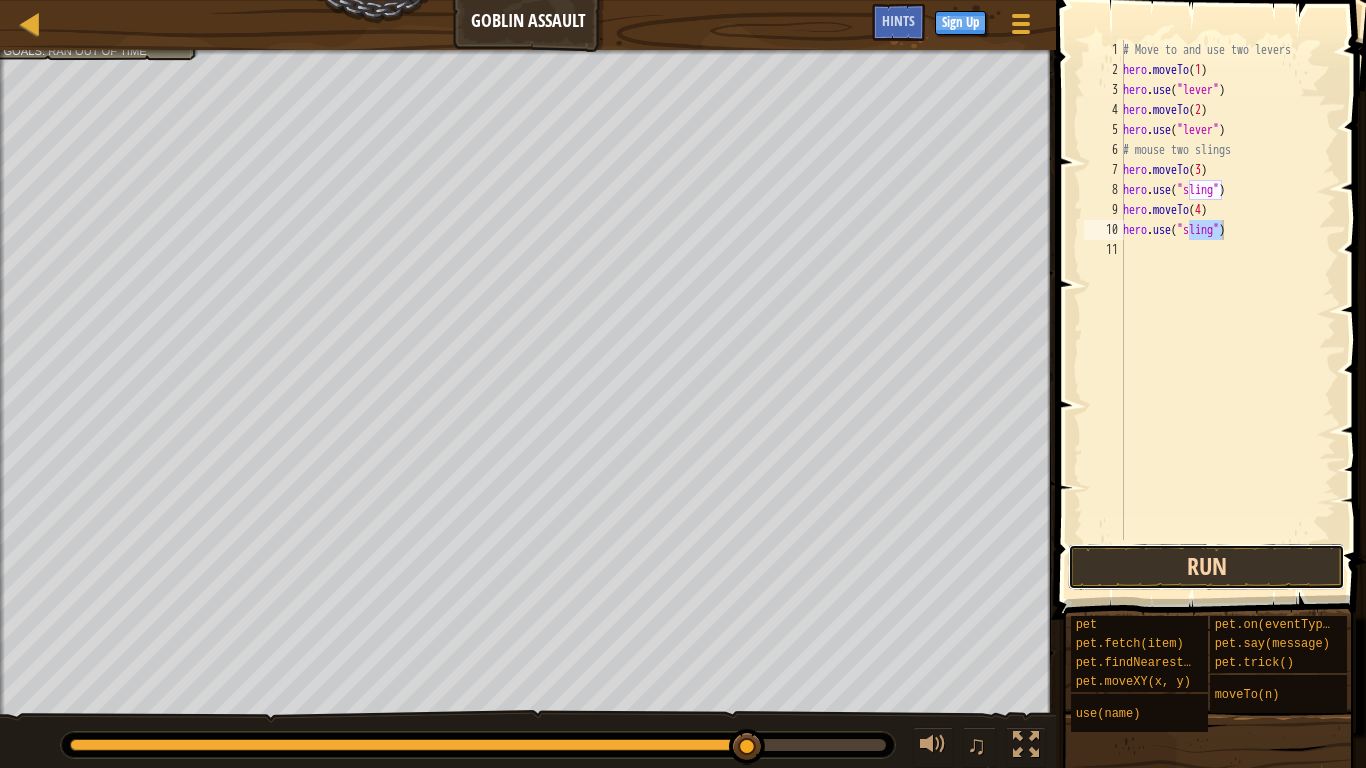 click on "Run" at bounding box center [1206, 567] 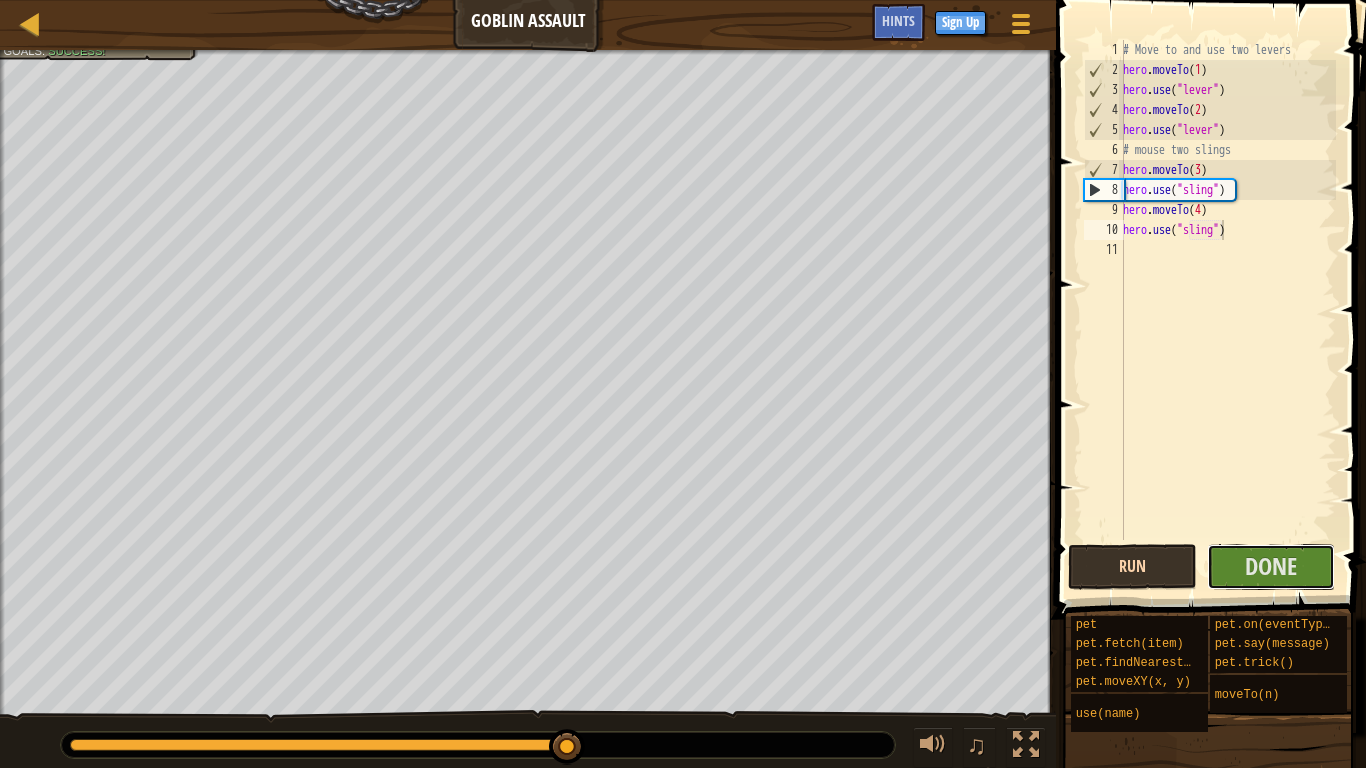 click on "Done" at bounding box center [1271, 567] 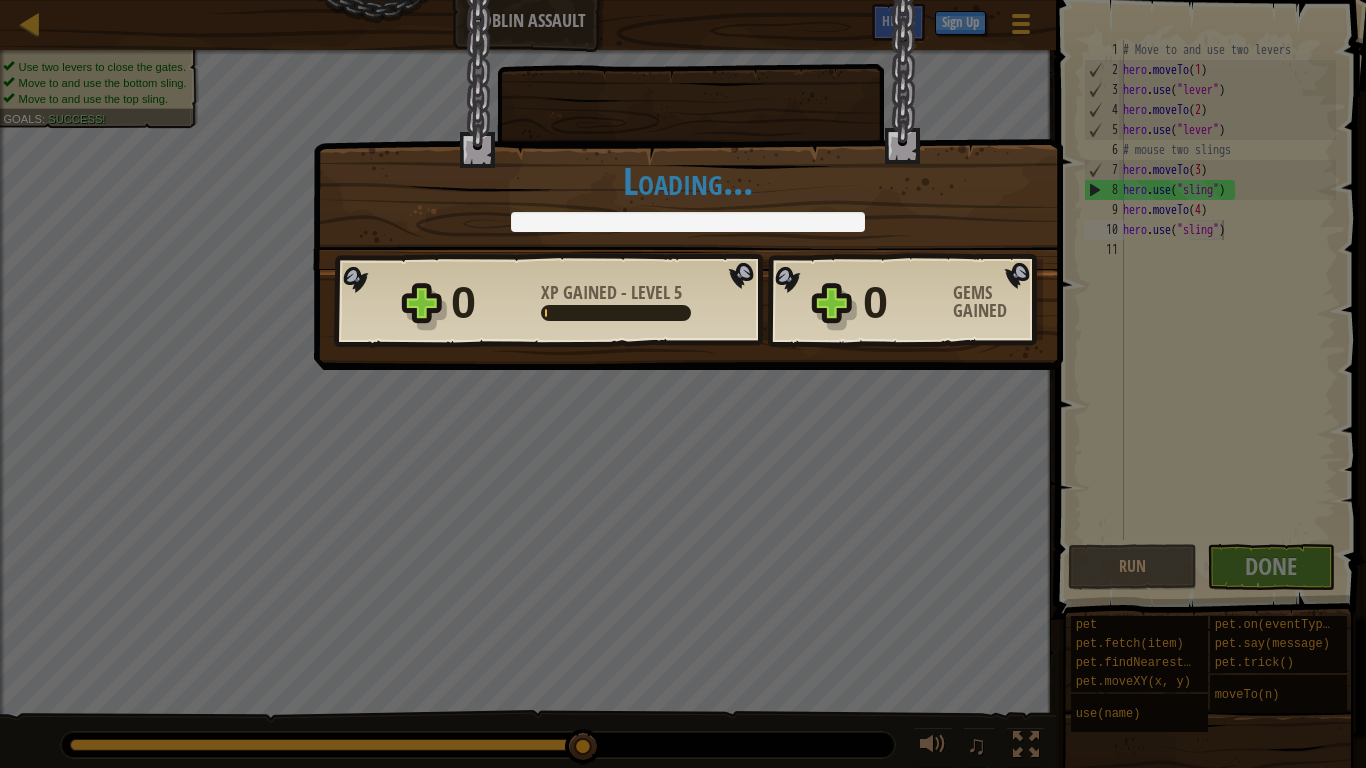 click on "× Hold the Gates! How fun was this level? Loading... Reticulating Splines... Loading... 0 XP Gained - Level 5 0 Gems Gained Want to save your code? Create a free account! Sign Up to Save Progress Saving Progress Continue" at bounding box center [683, 384] 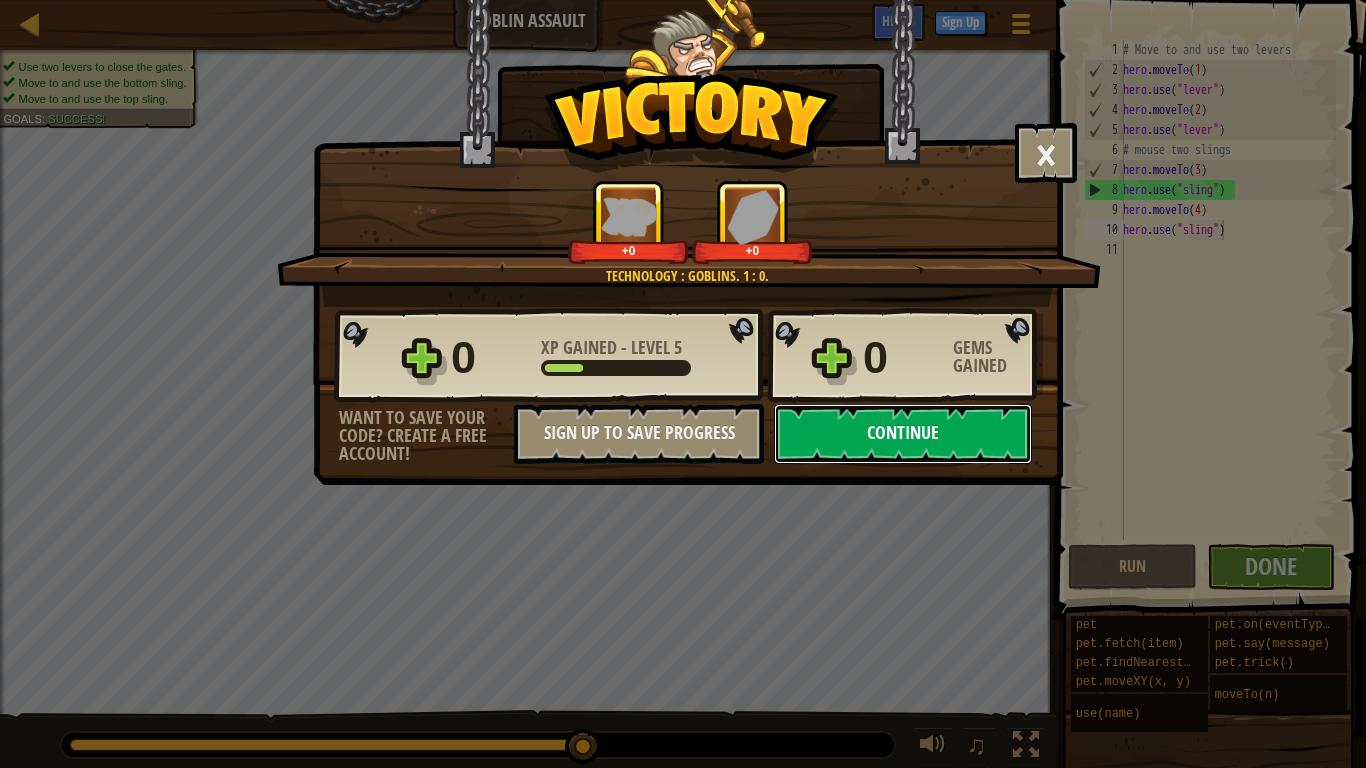 click on "Continue" at bounding box center (903, 434) 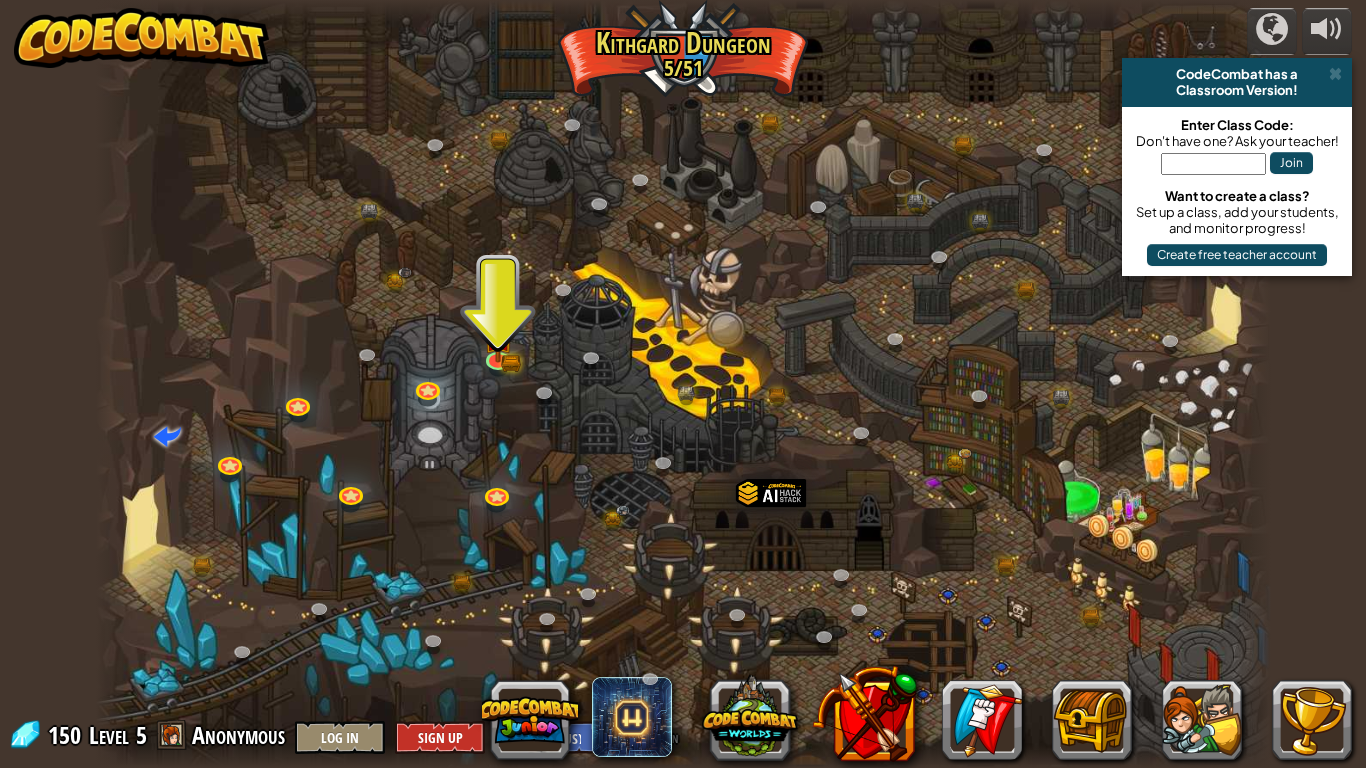 click on "CodeCombat has a" at bounding box center [1237, 74] 